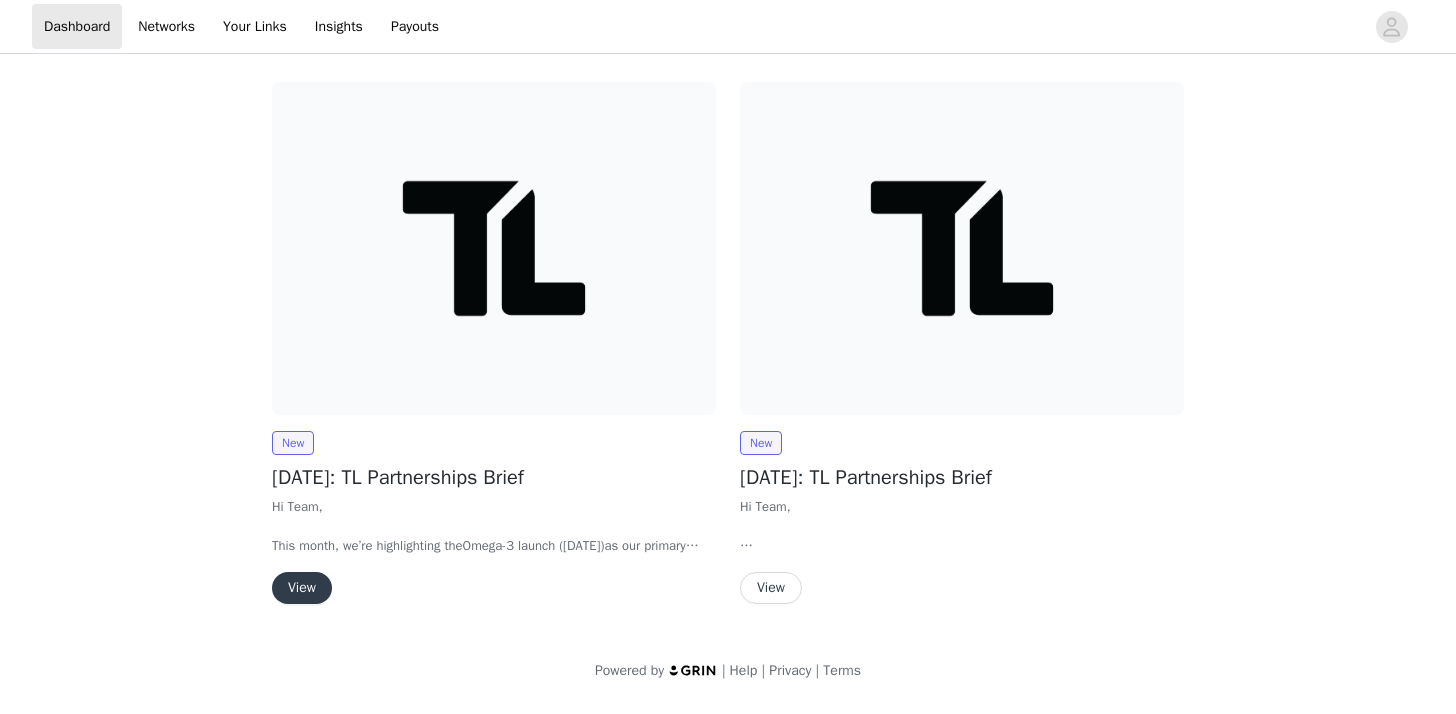 scroll, scrollTop: 0, scrollLeft: 0, axis: both 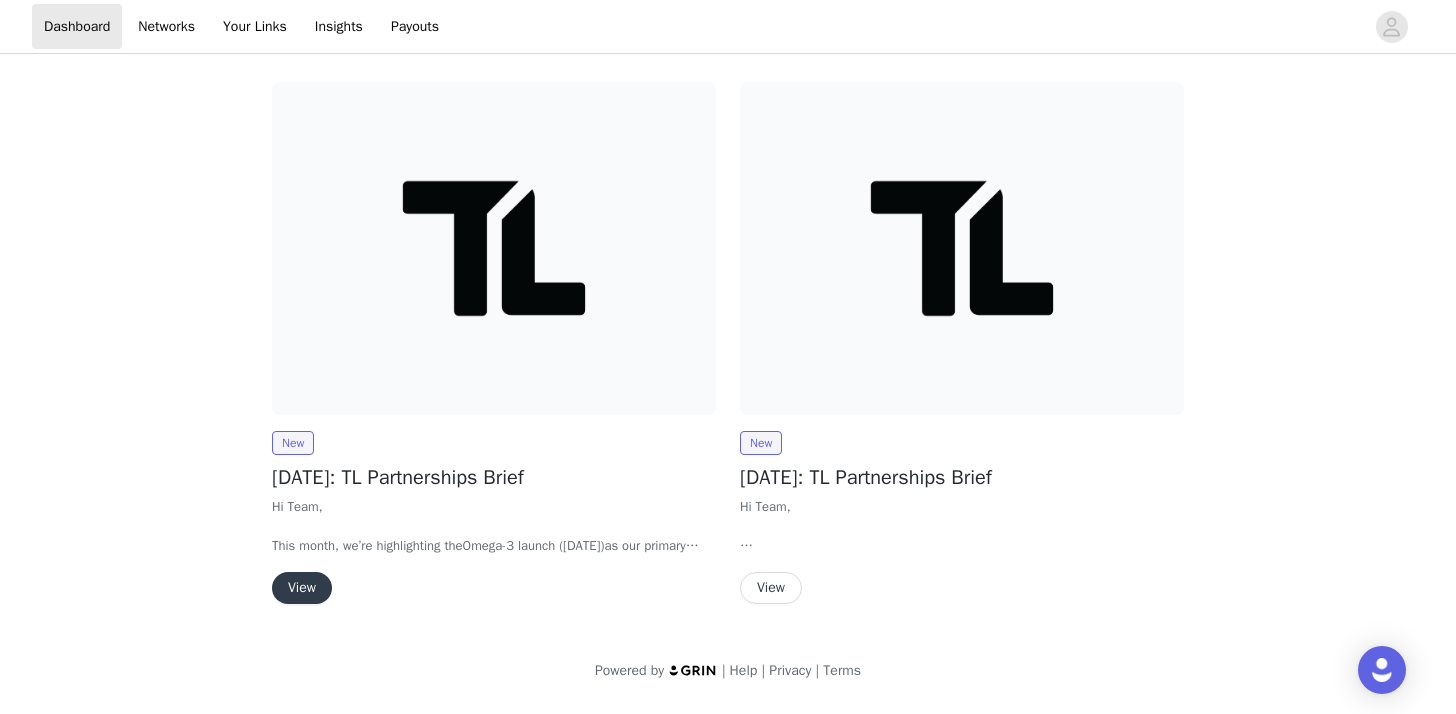 click at bounding box center (494, 248) 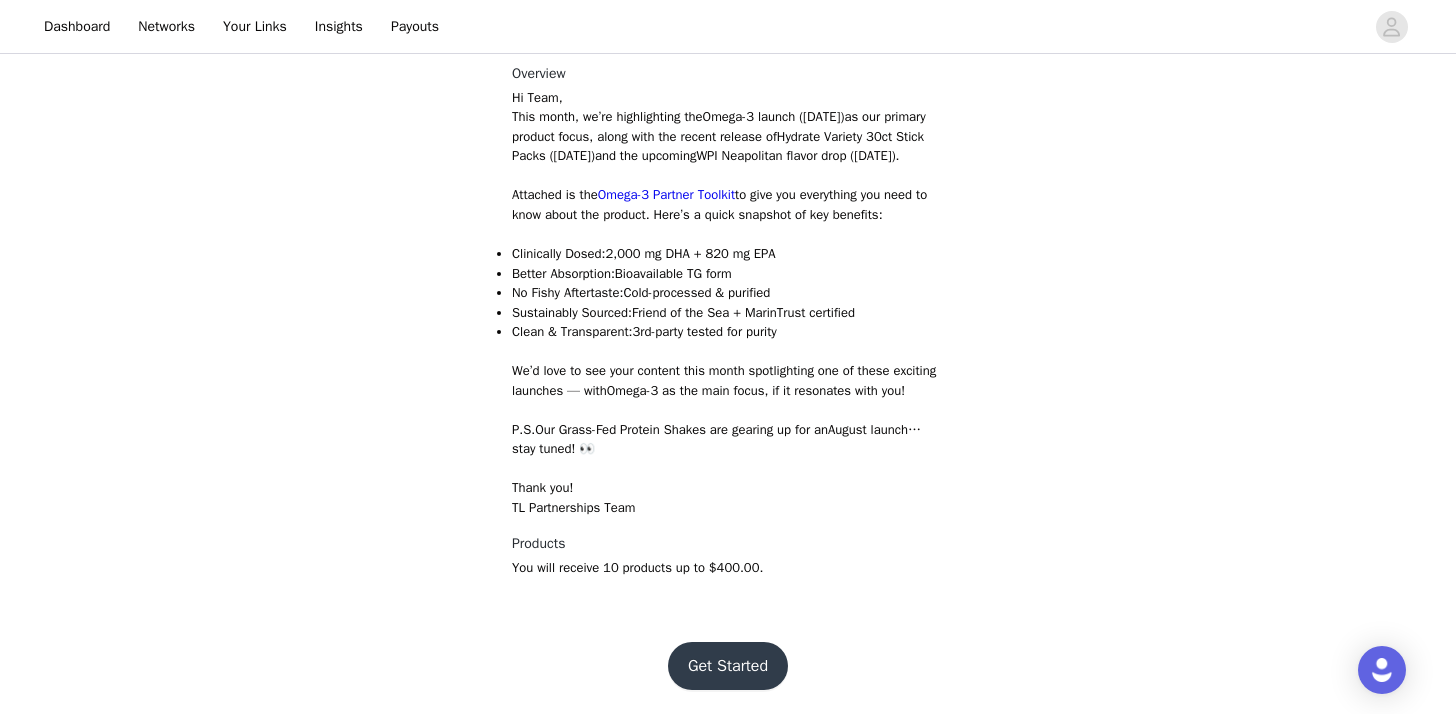 scroll, scrollTop: 636, scrollLeft: 0, axis: vertical 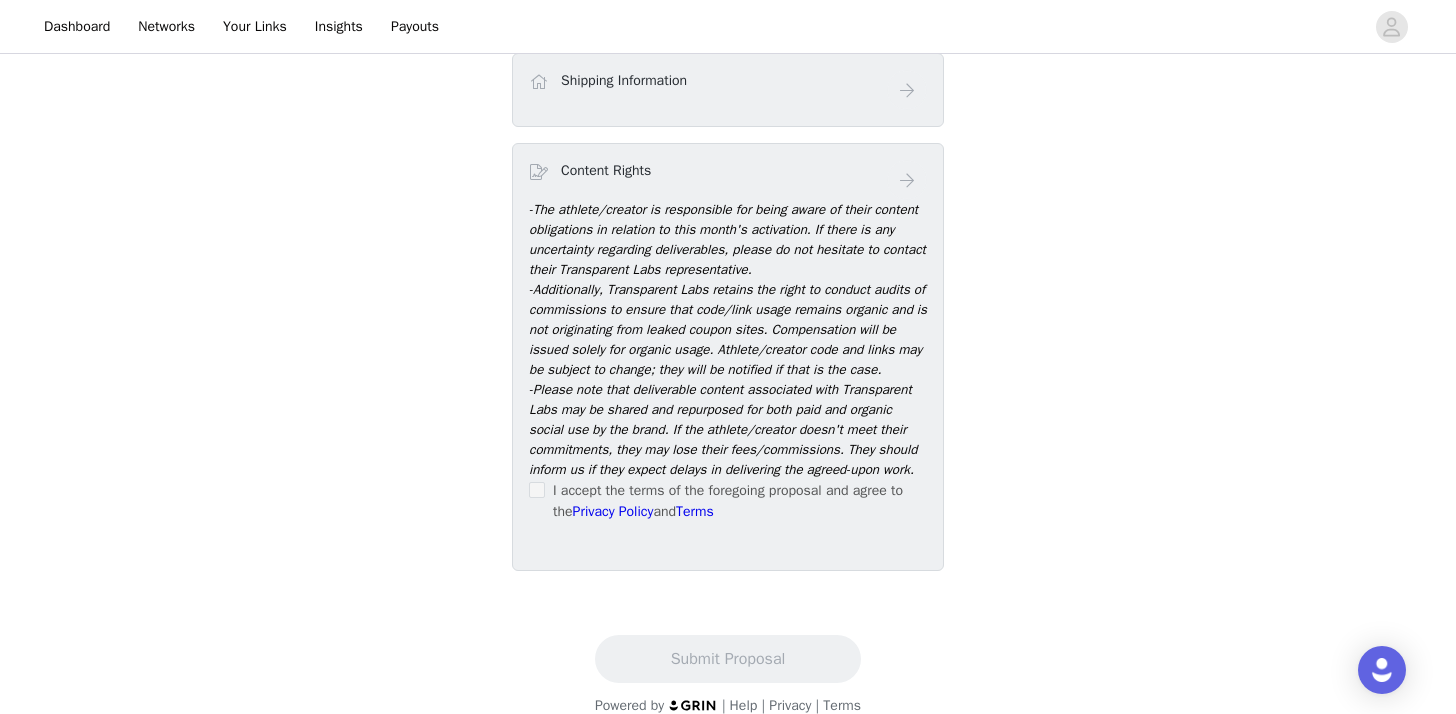 click at bounding box center [537, 490] 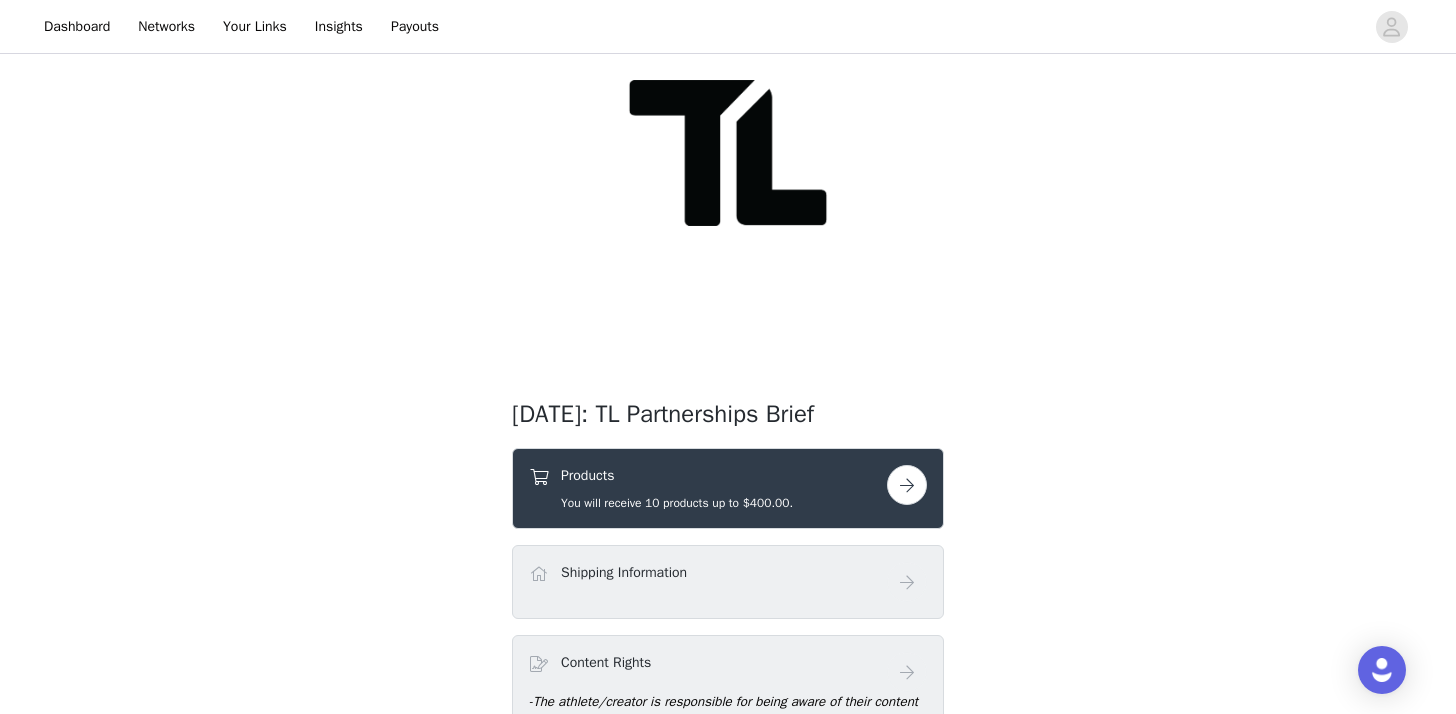 scroll, scrollTop: 134, scrollLeft: 0, axis: vertical 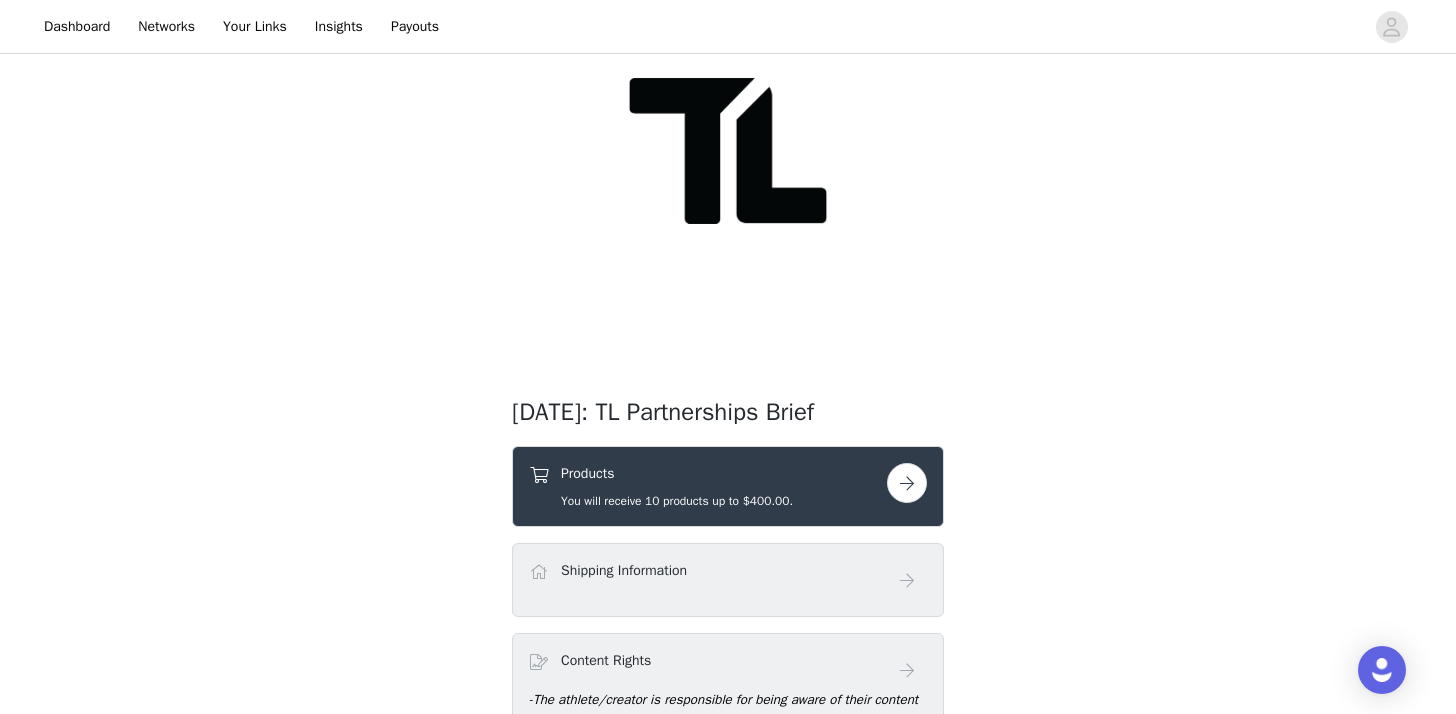 click at bounding box center (907, 483) 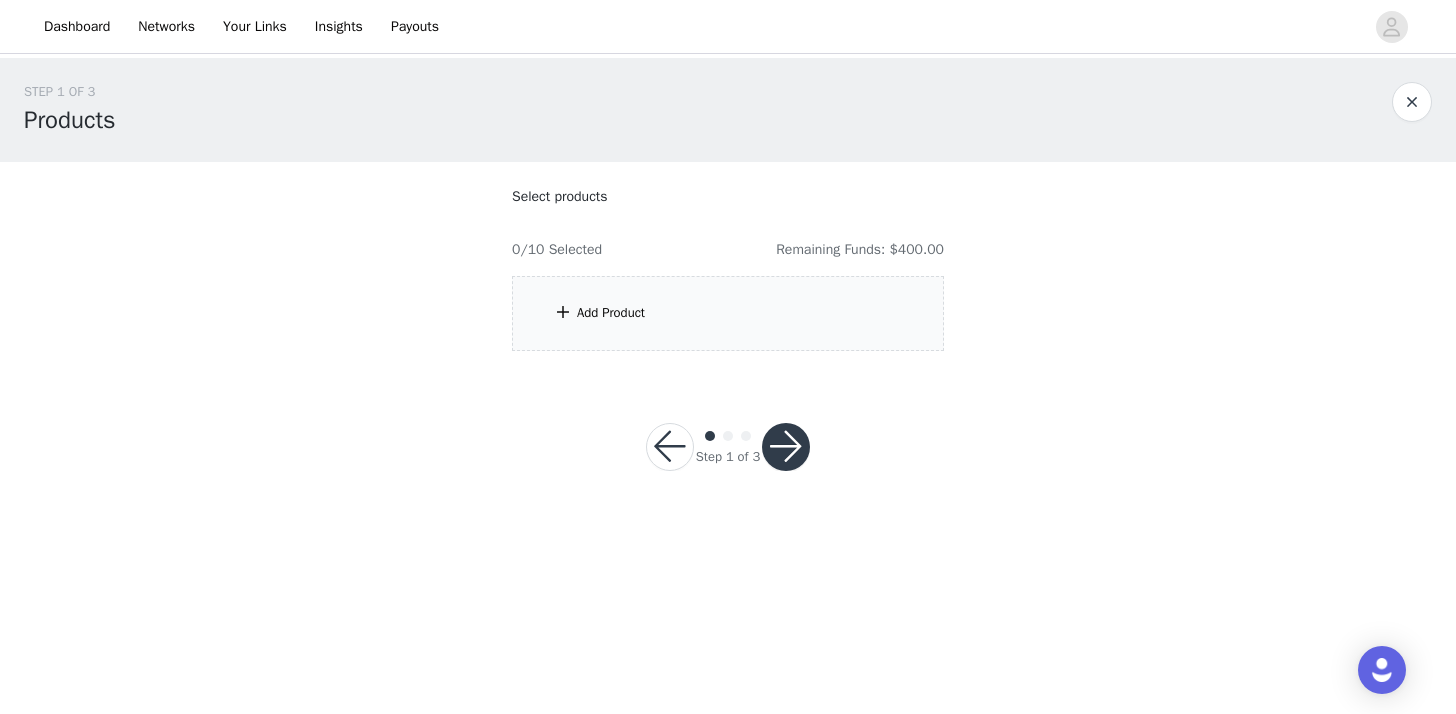 click on "Add Product" at bounding box center [728, 313] 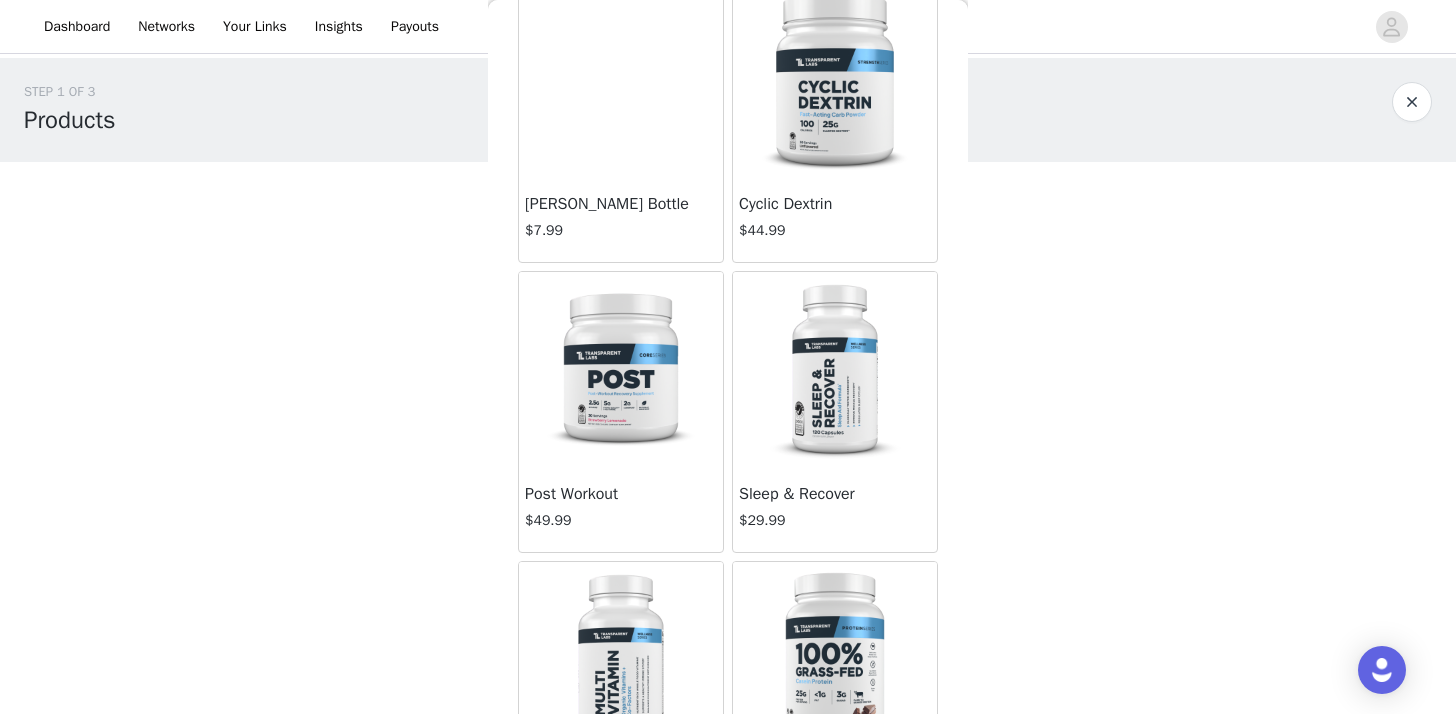 scroll, scrollTop: 1863, scrollLeft: 0, axis: vertical 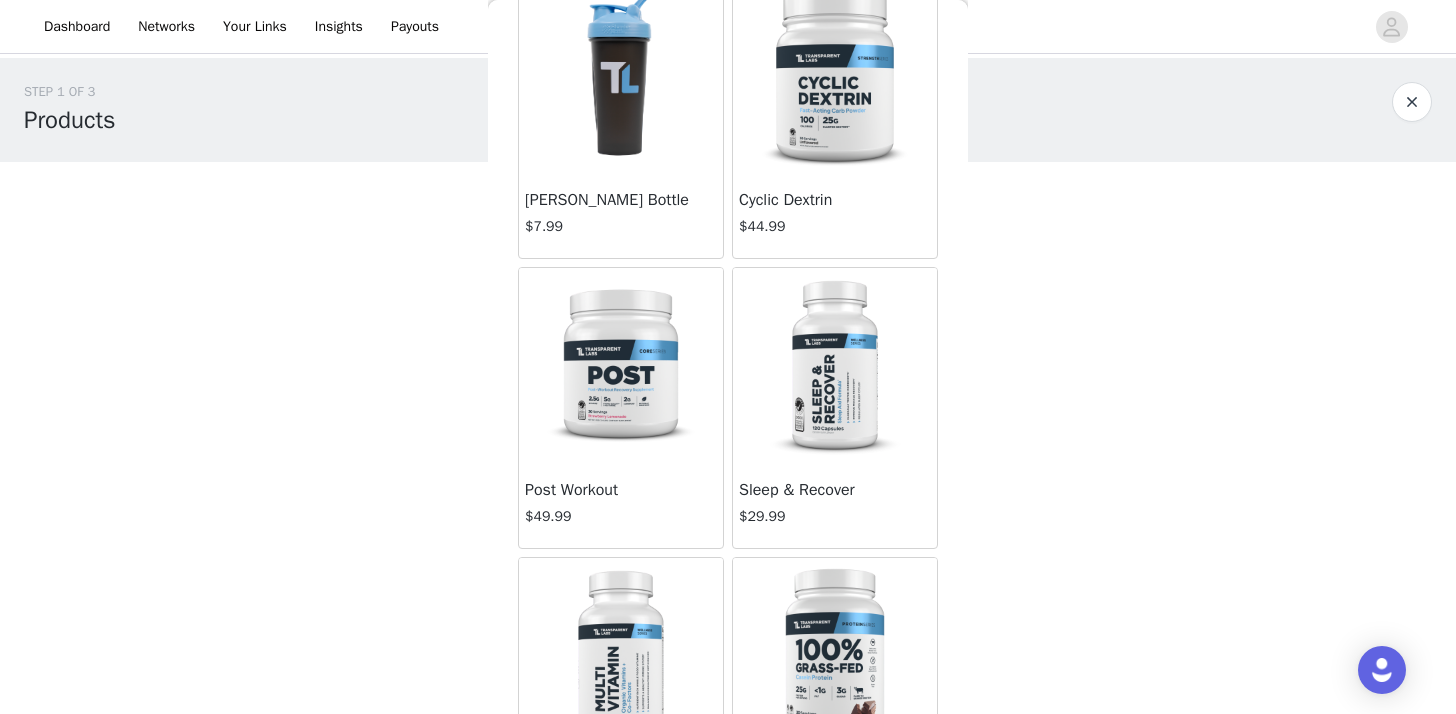 click at bounding box center [835, 368] 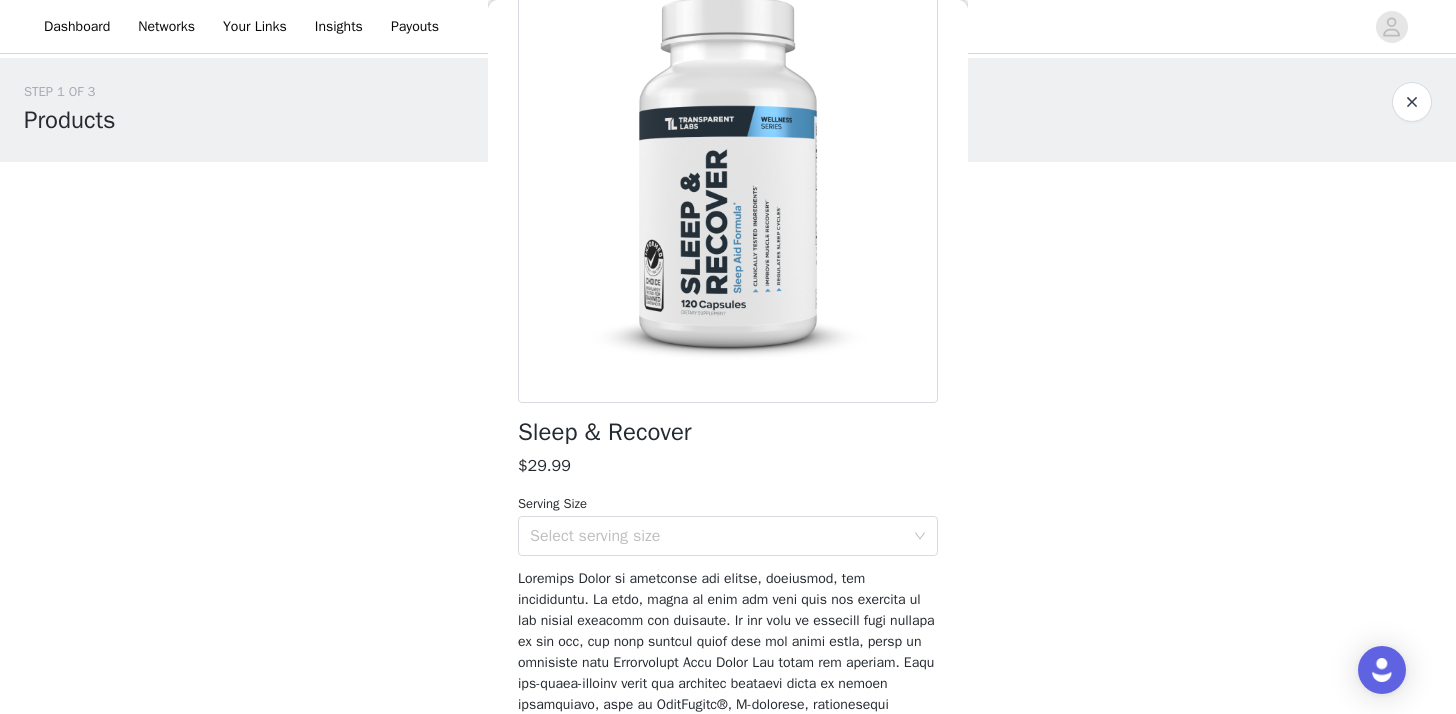 scroll, scrollTop: 149, scrollLeft: 0, axis: vertical 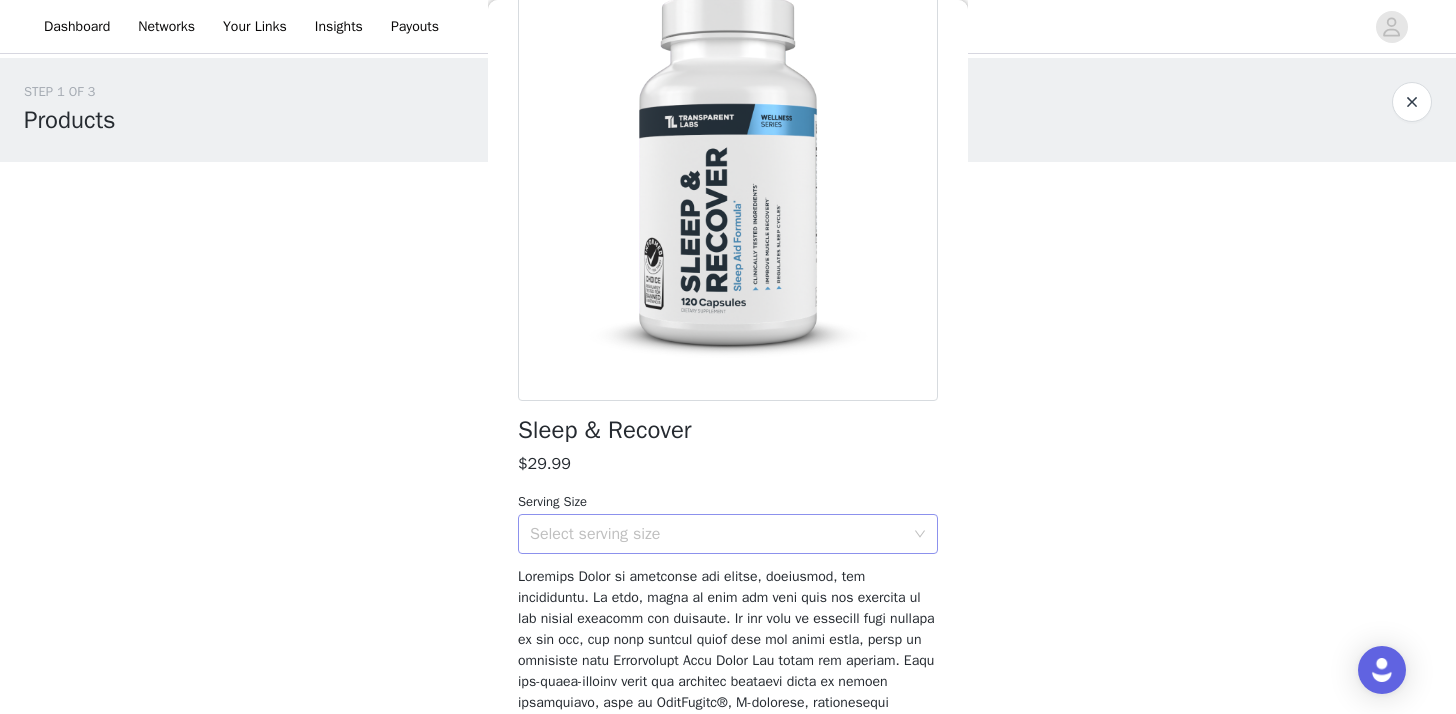 click on "Select serving size" at bounding box center (717, 534) 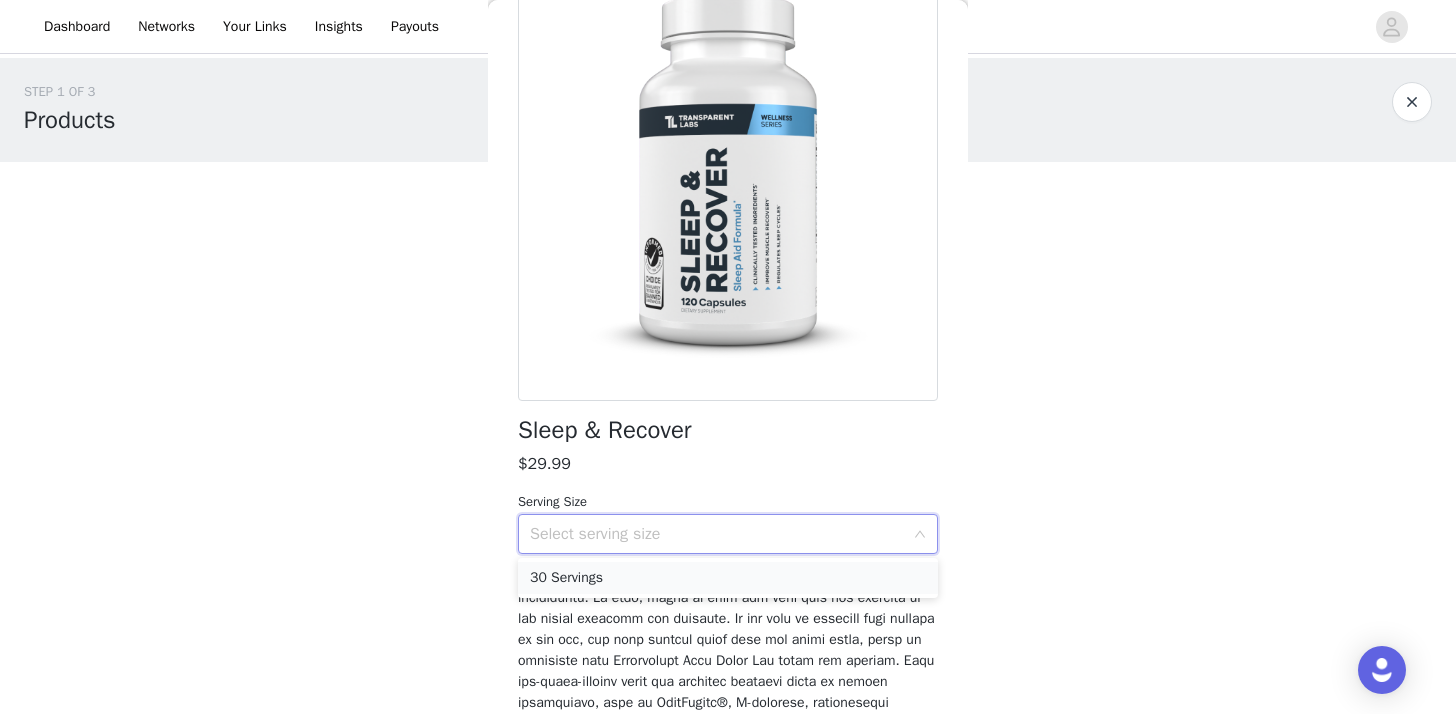 click on "30 Servings" at bounding box center (728, 578) 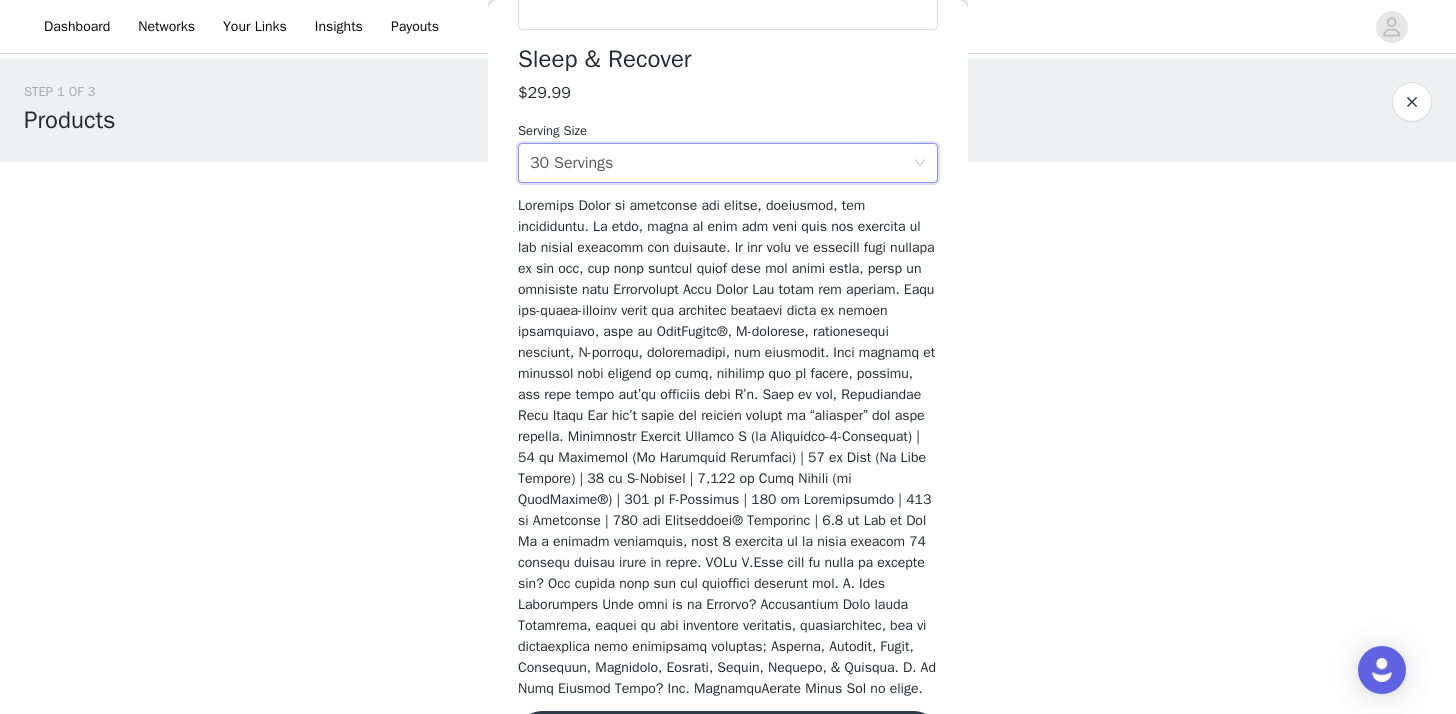 scroll, scrollTop: 609, scrollLeft: 0, axis: vertical 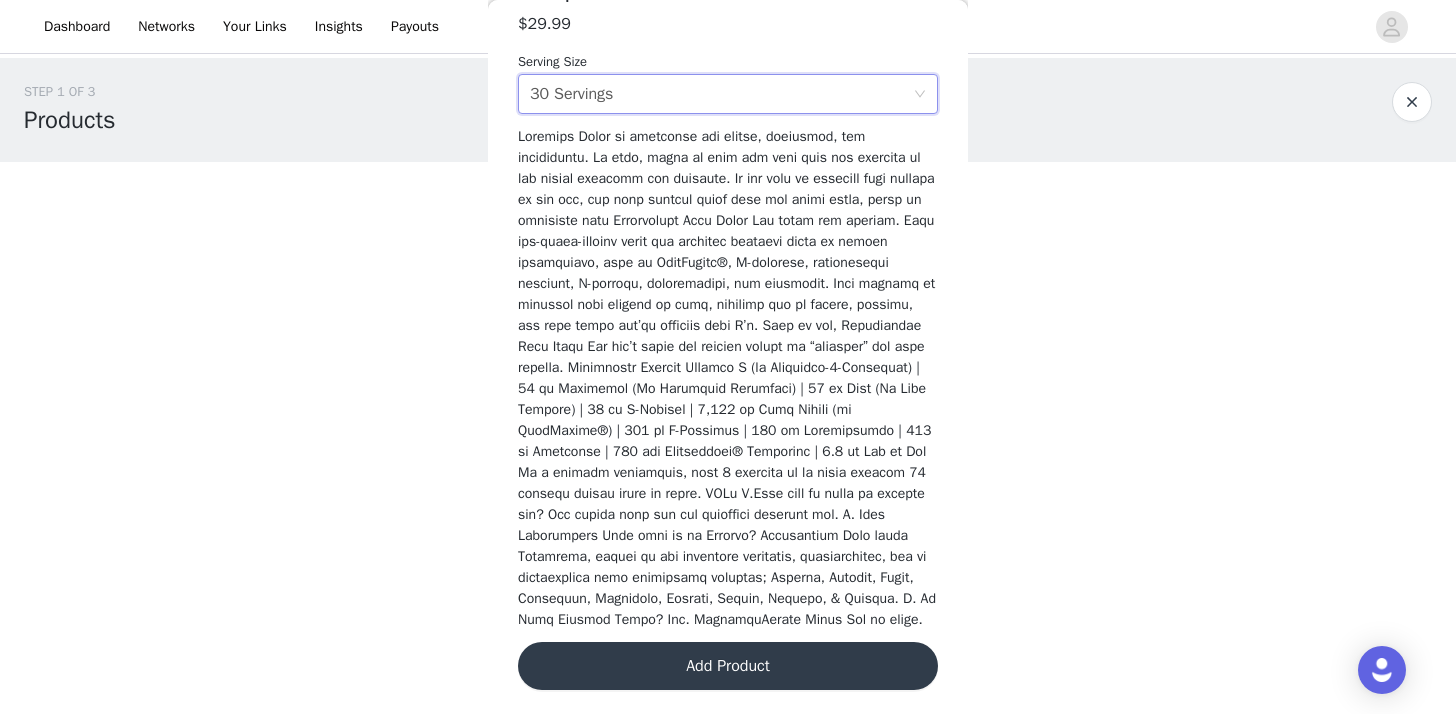 click on "Add Product" at bounding box center [728, 666] 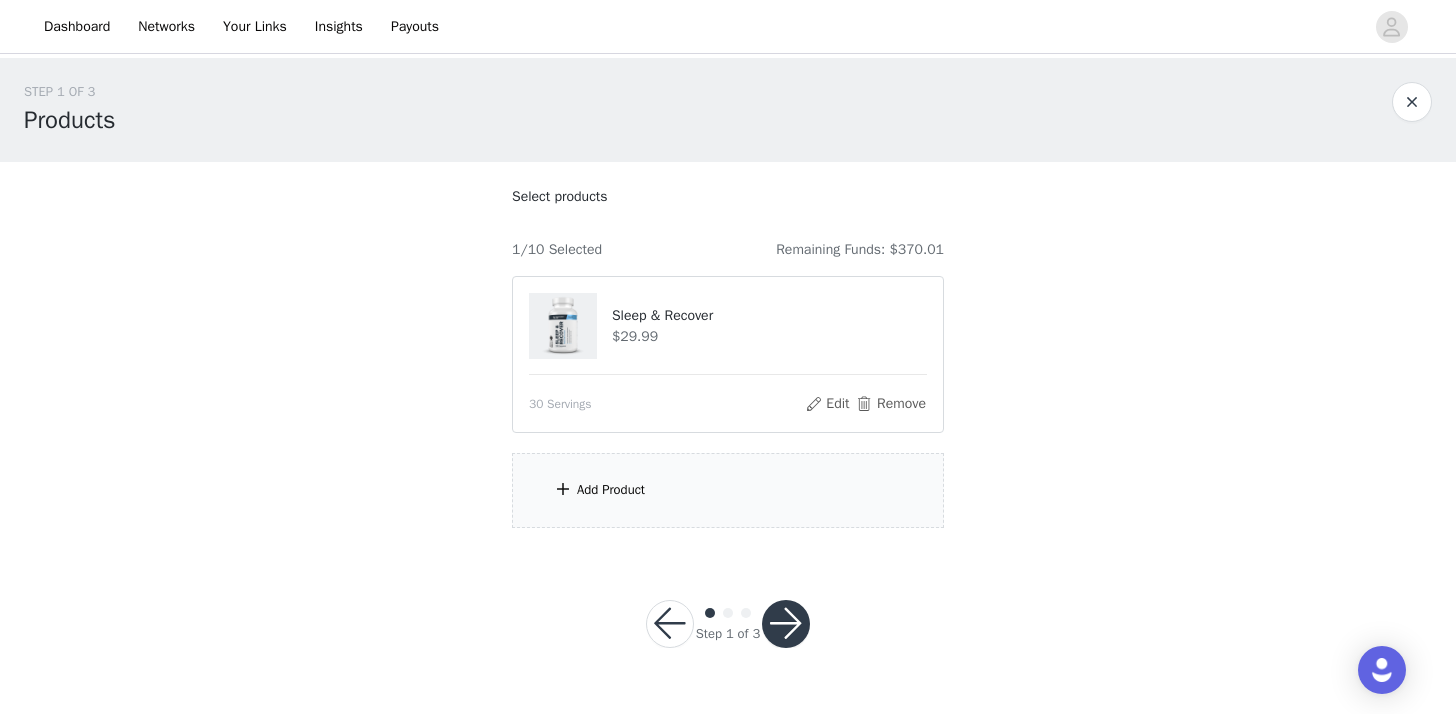click on "Add Product" at bounding box center (611, 490) 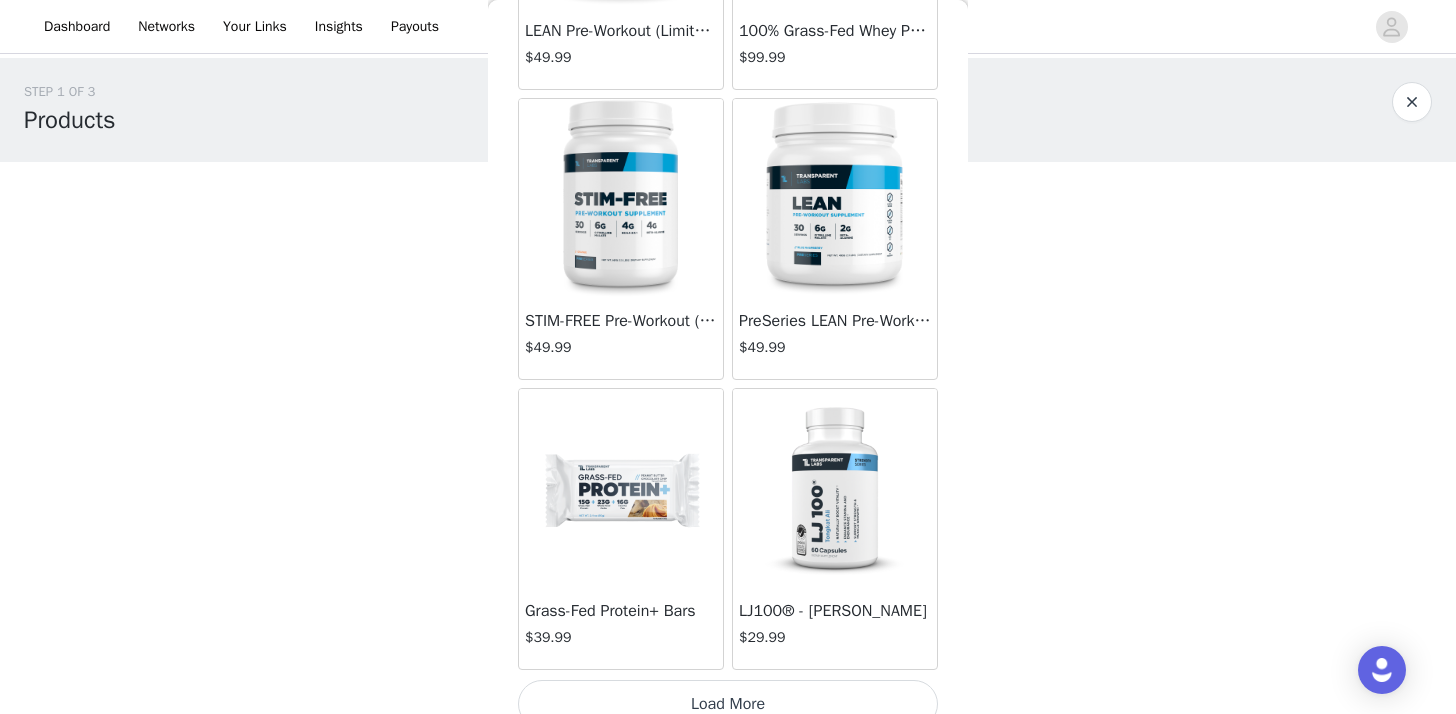 scroll, scrollTop: 5246, scrollLeft: 0, axis: vertical 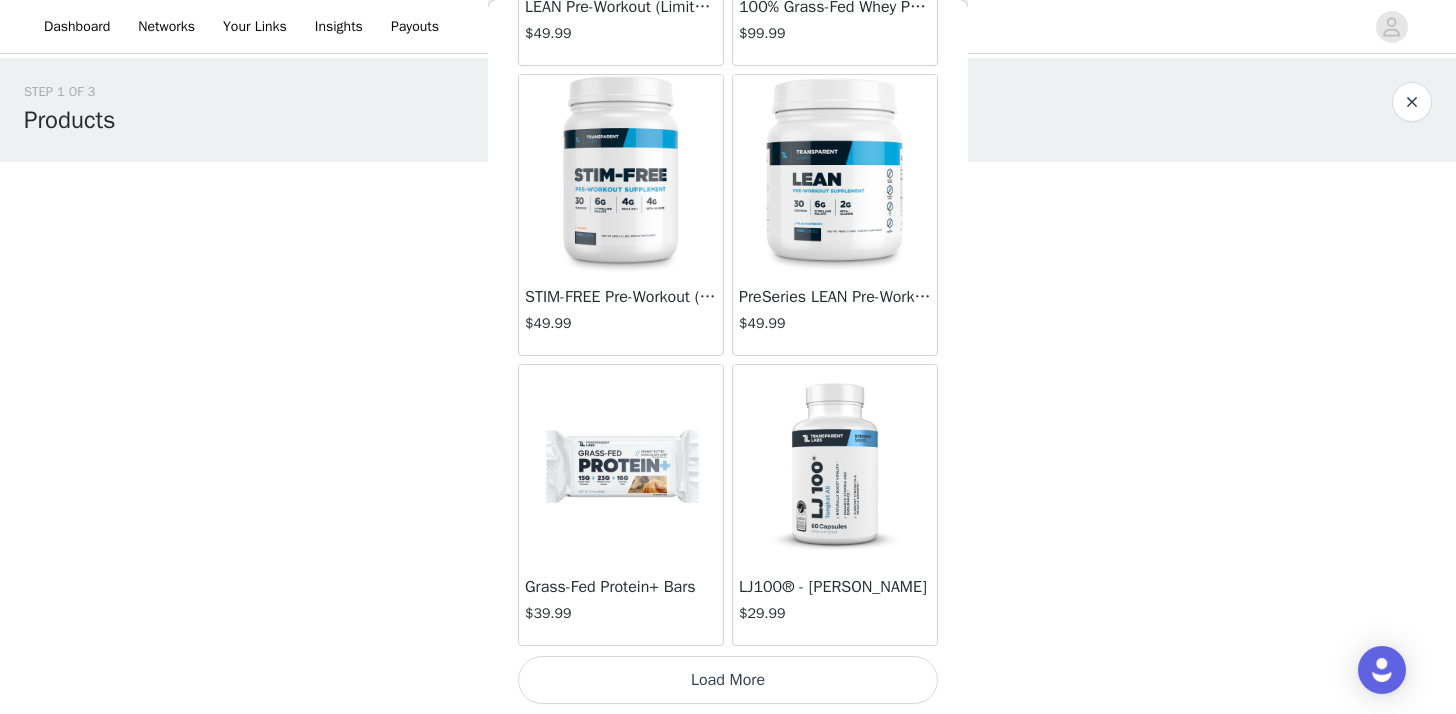 click on "Load More" at bounding box center [728, 680] 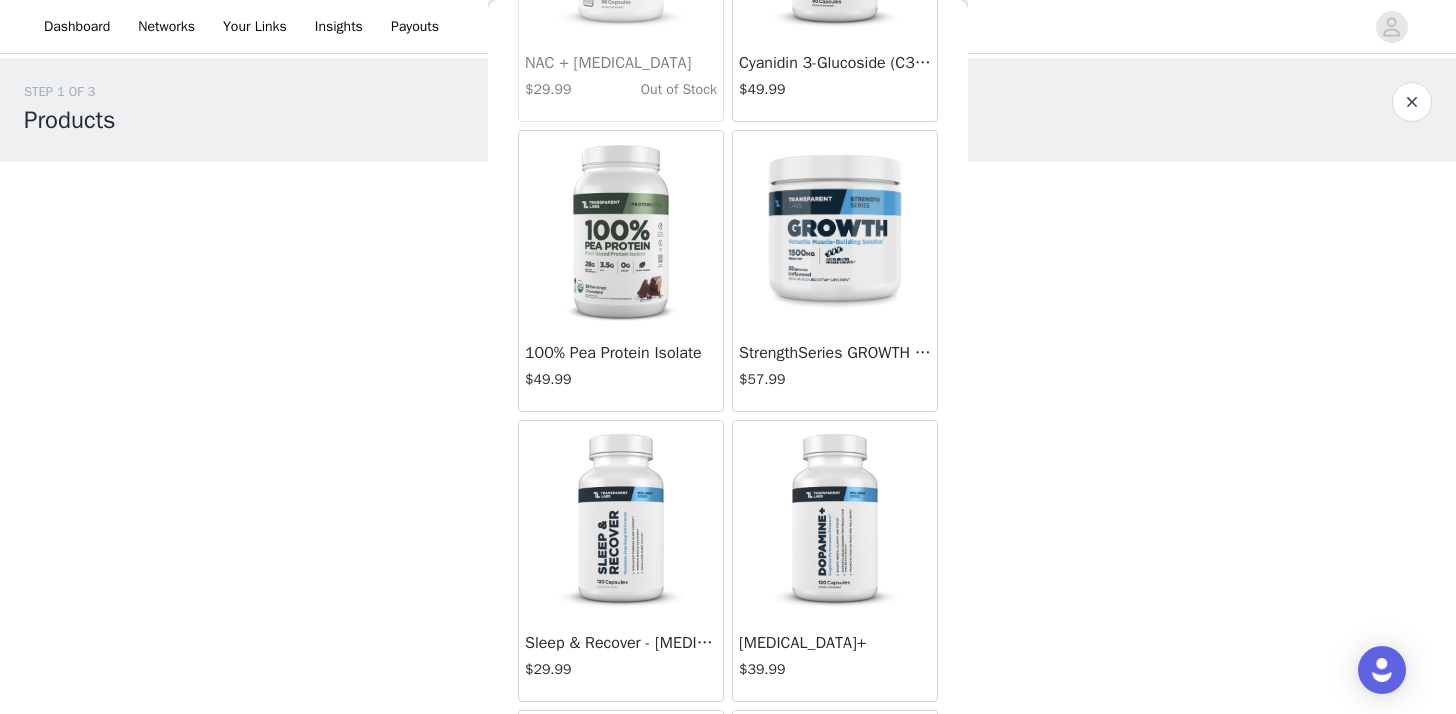 scroll, scrollTop: 7512, scrollLeft: 0, axis: vertical 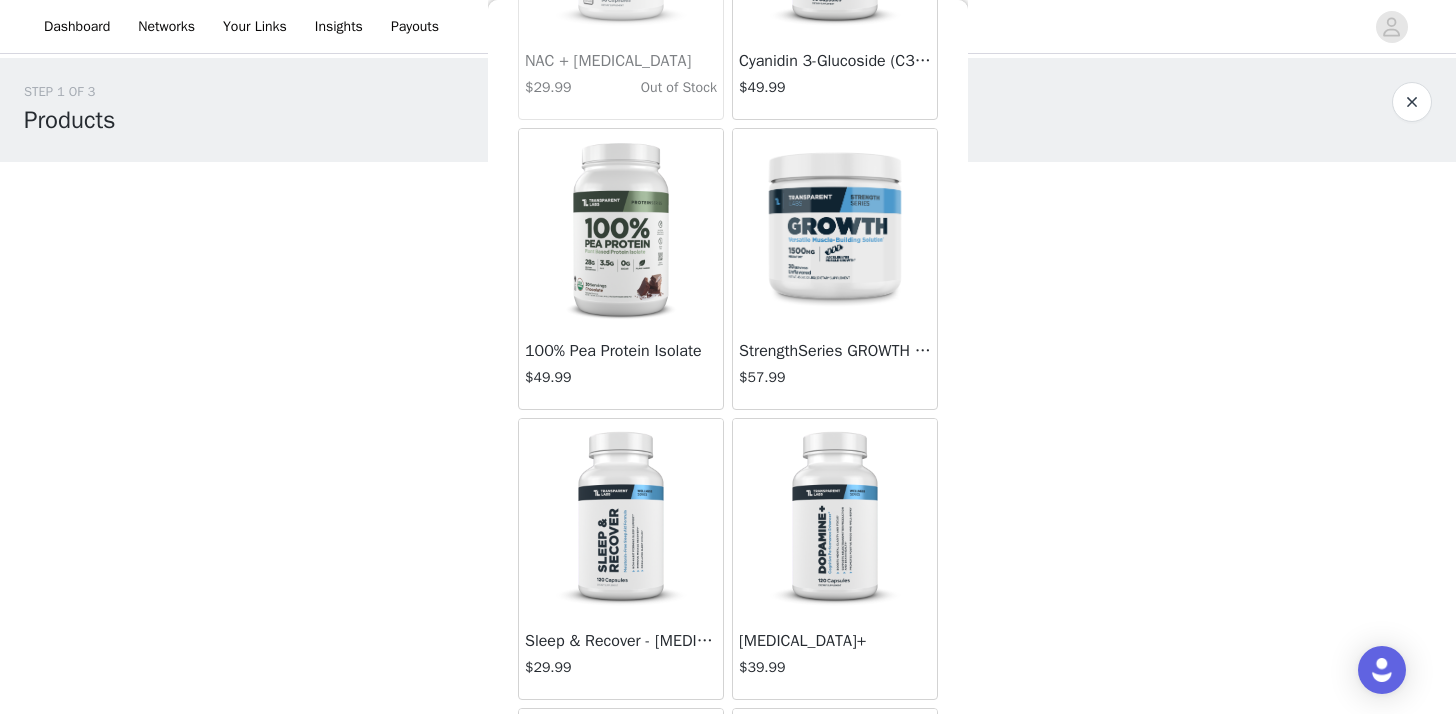 click at bounding box center [621, 229] 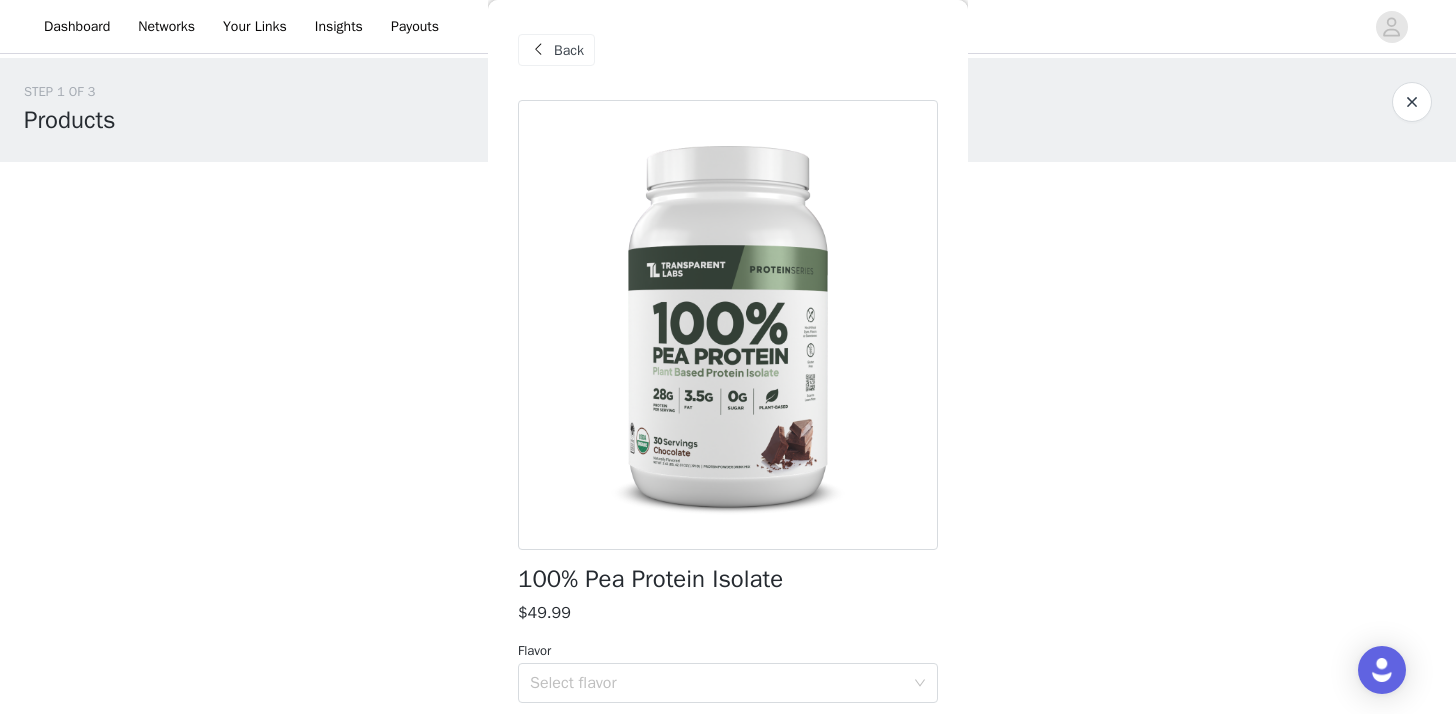 scroll, scrollTop: 135, scrollLeft: 0, axis: vertical 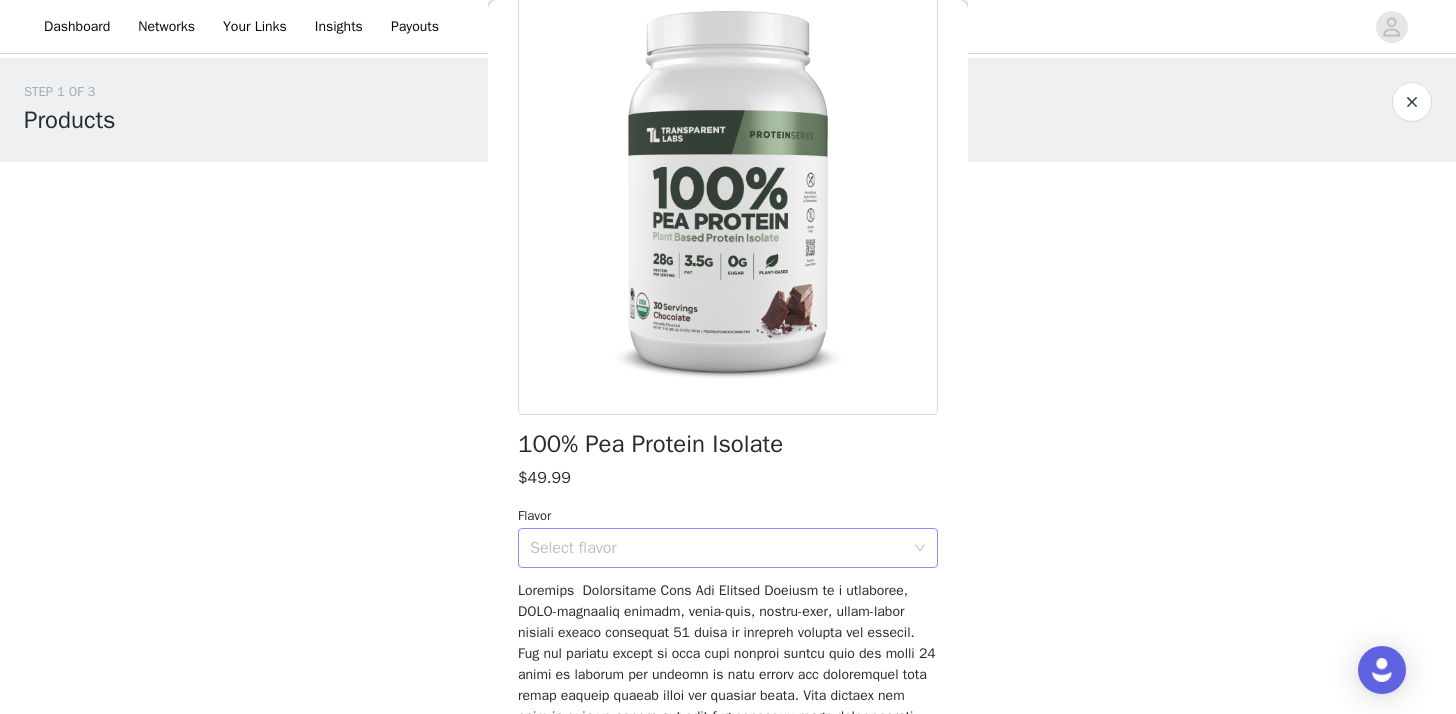 click on "Select flavor" at bounding box center [717, 548] 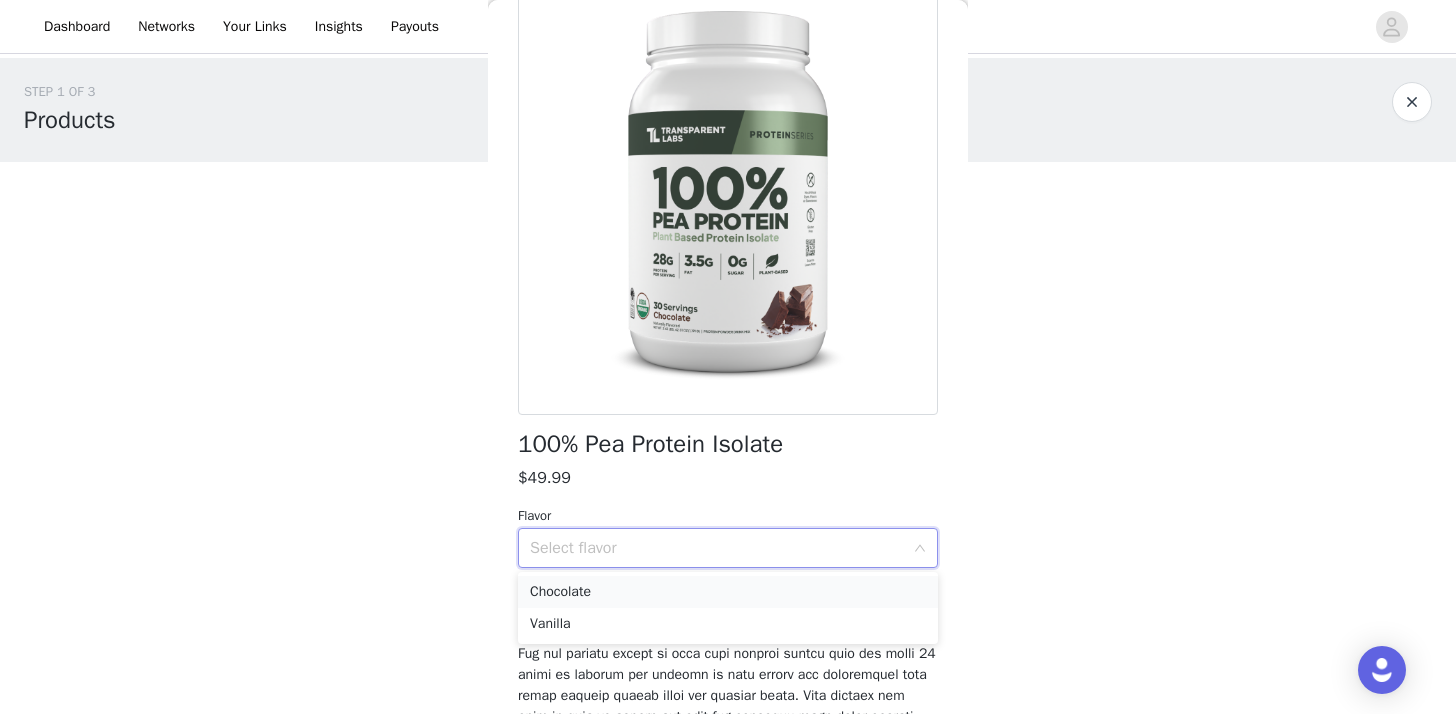 click on "Chocolate" at bounding box center (728, 592) 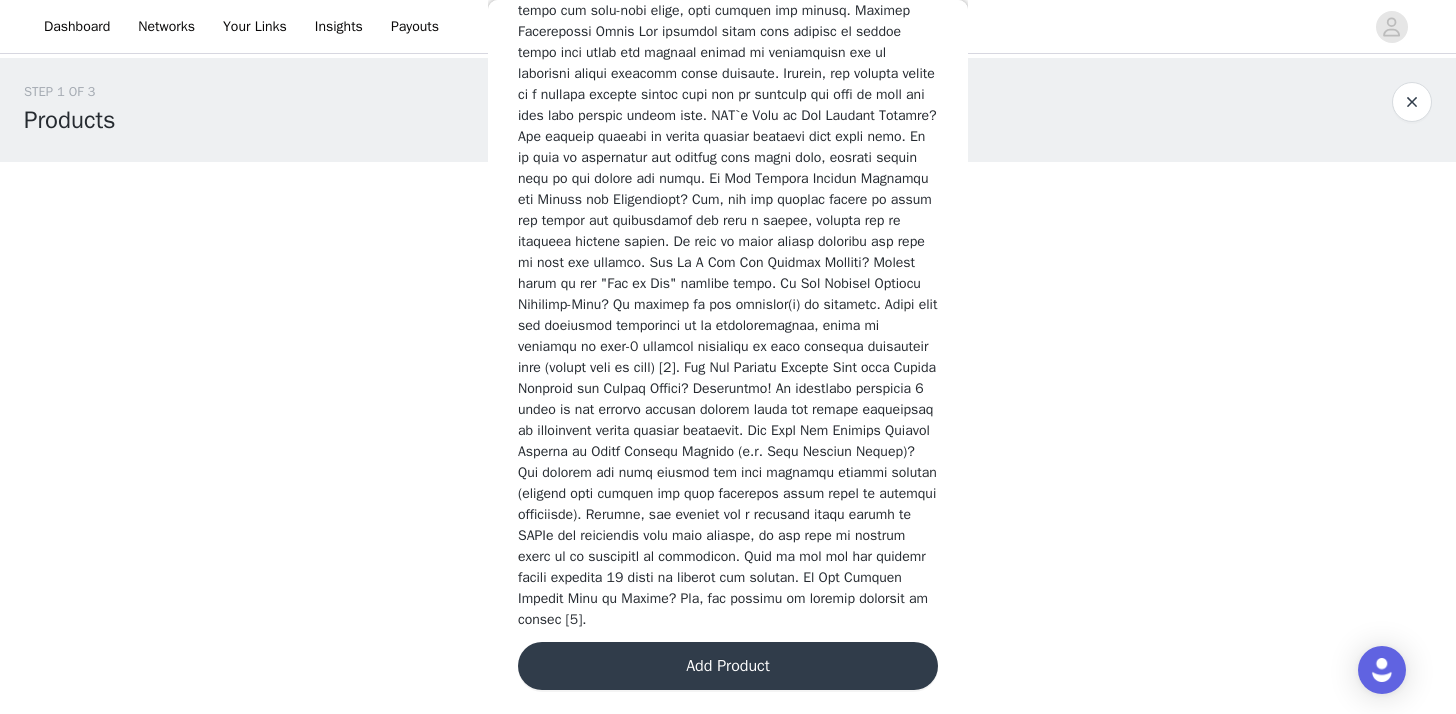 scroll, scrollTop: 2289, scrollLeft: 0, axis: vertical 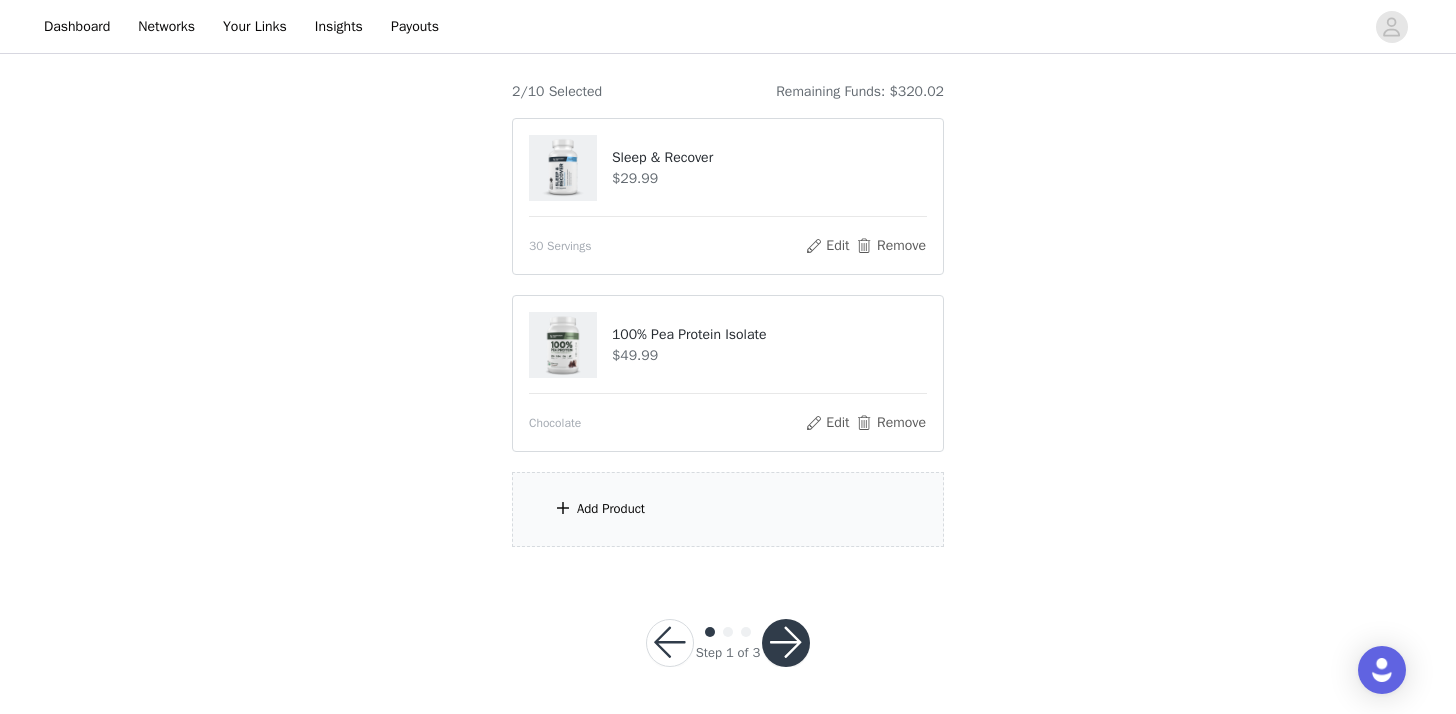 click on "Add Product" at bounding box center [611, 509] 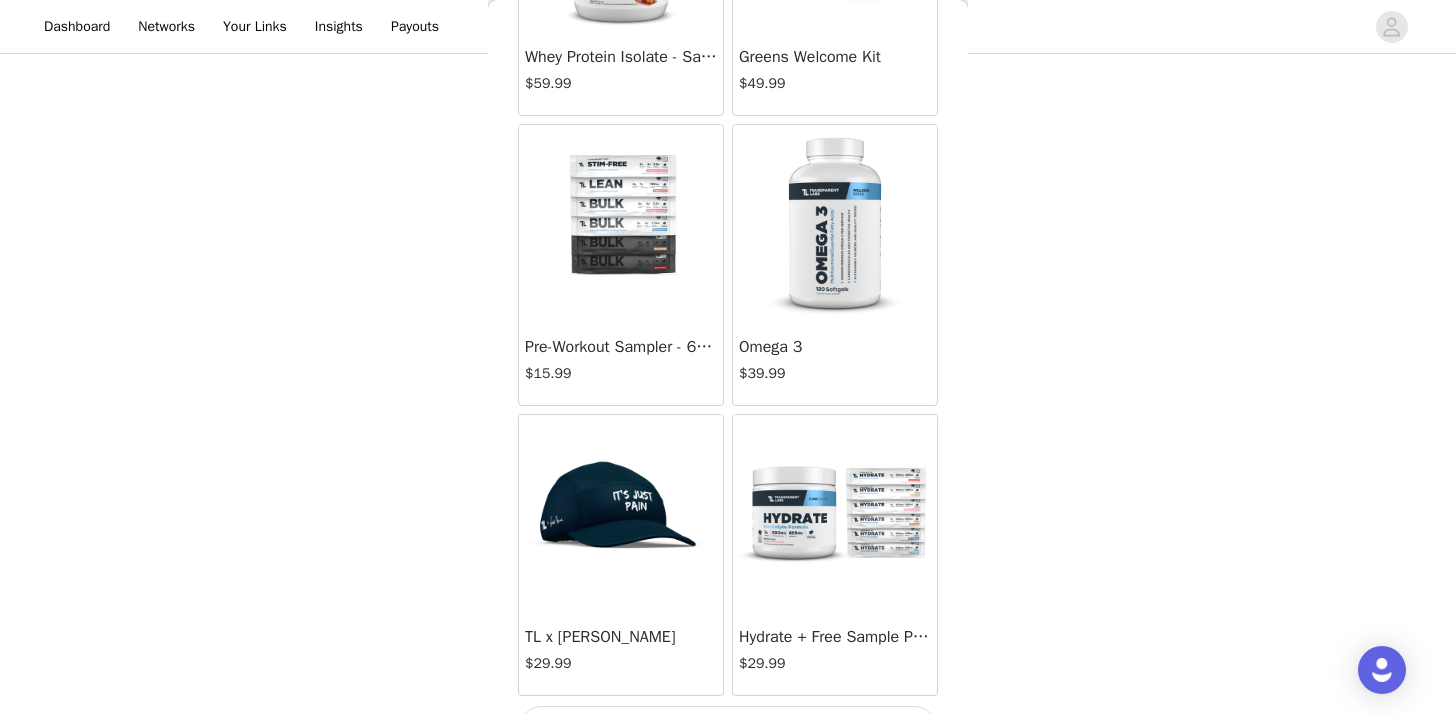 scroll, scrollTop: 10998, scrollLeft: 0, axis: vertical 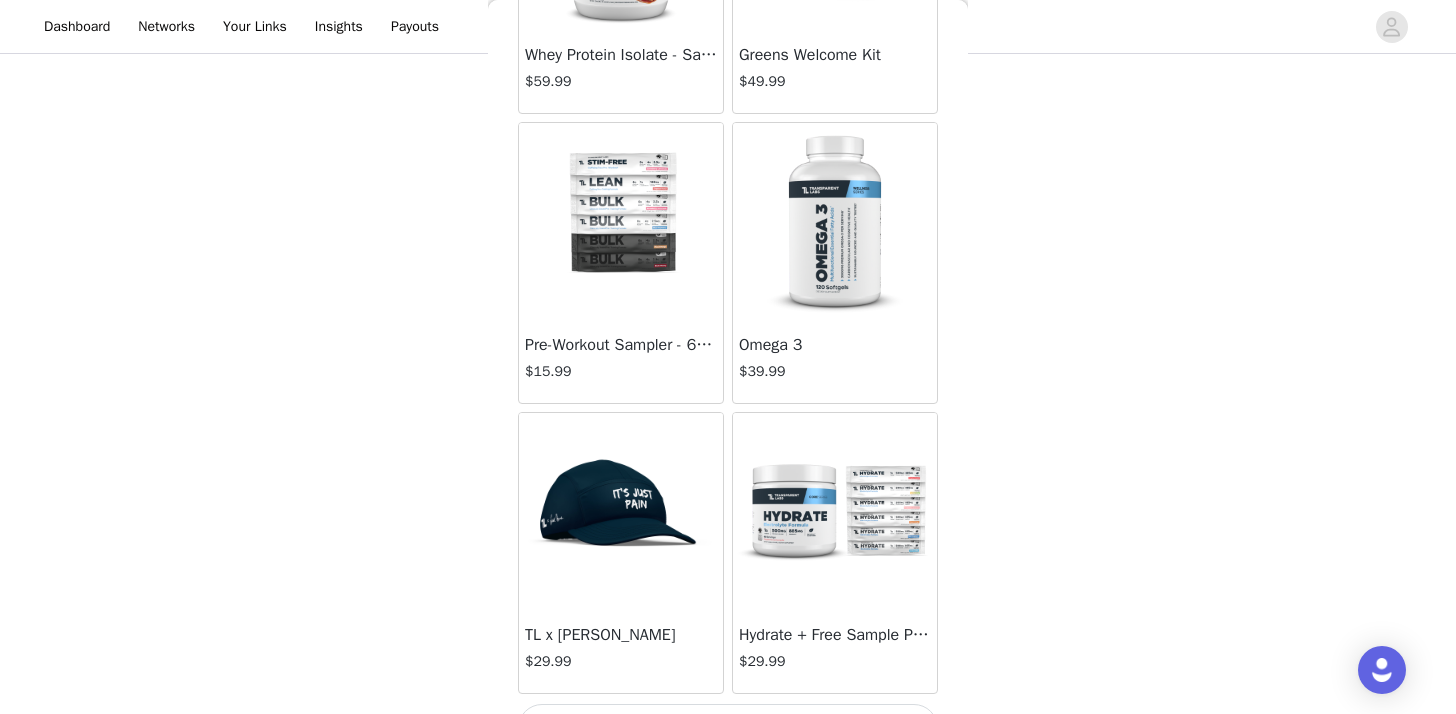 click at bounding box center (835, 223) 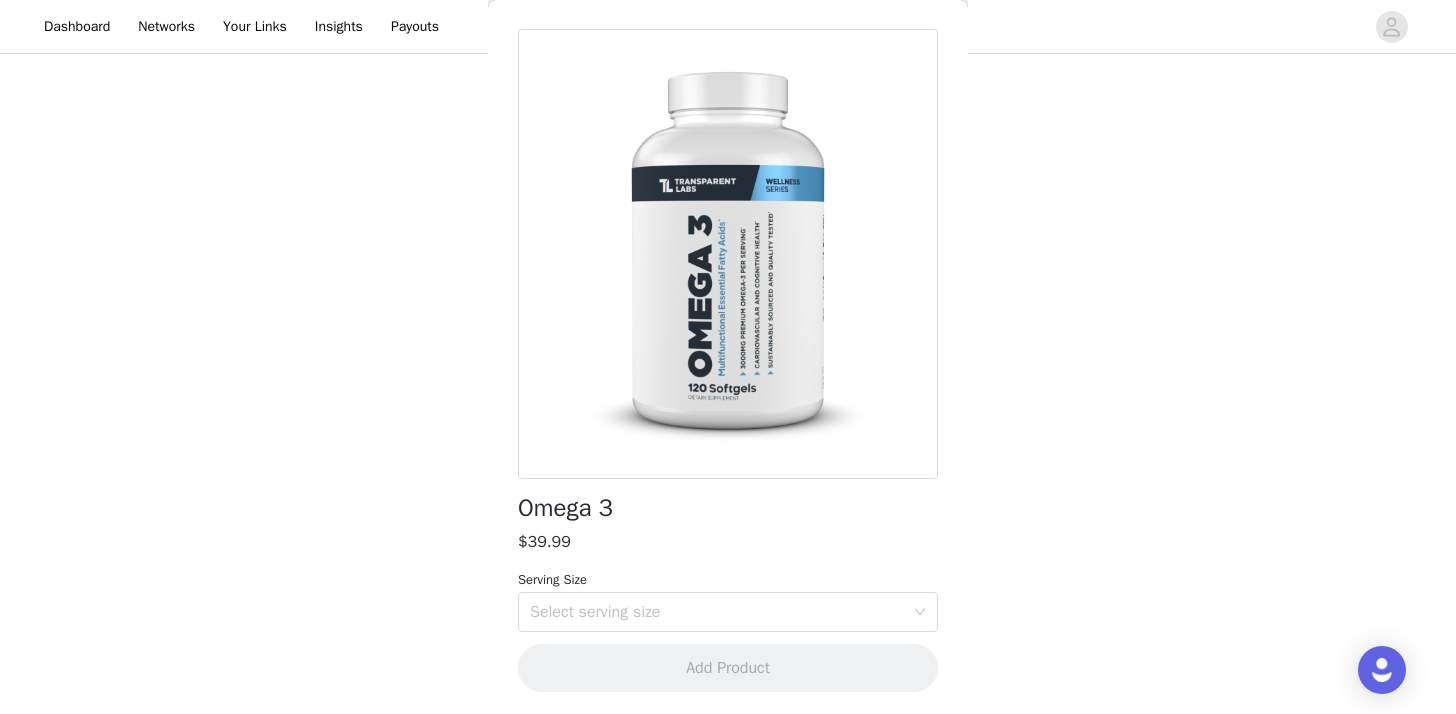scroll, scrollTop: 72, scrollLeft: 0, axis: vertical 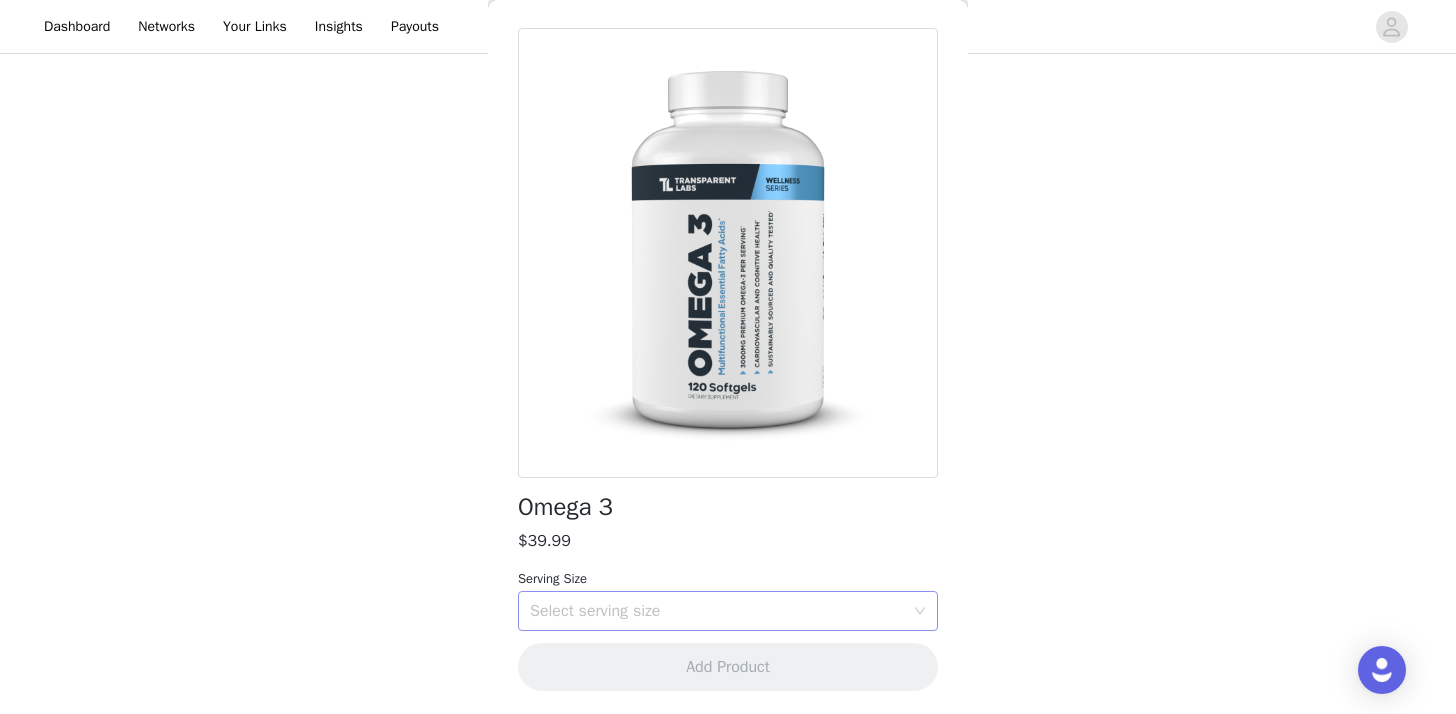 click on "Select serving size" at bounding box center (717, 611) 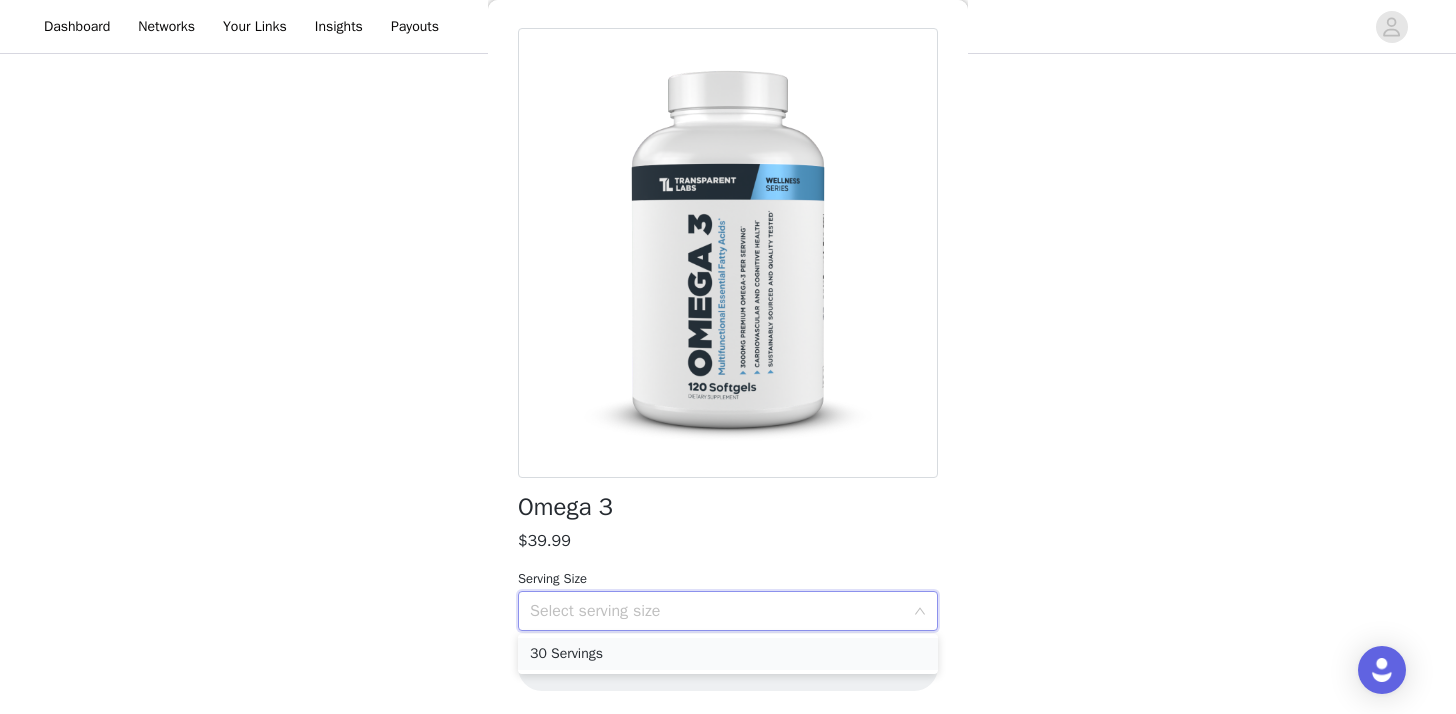 click on "30 Servings" at bounding box center (728, 654) 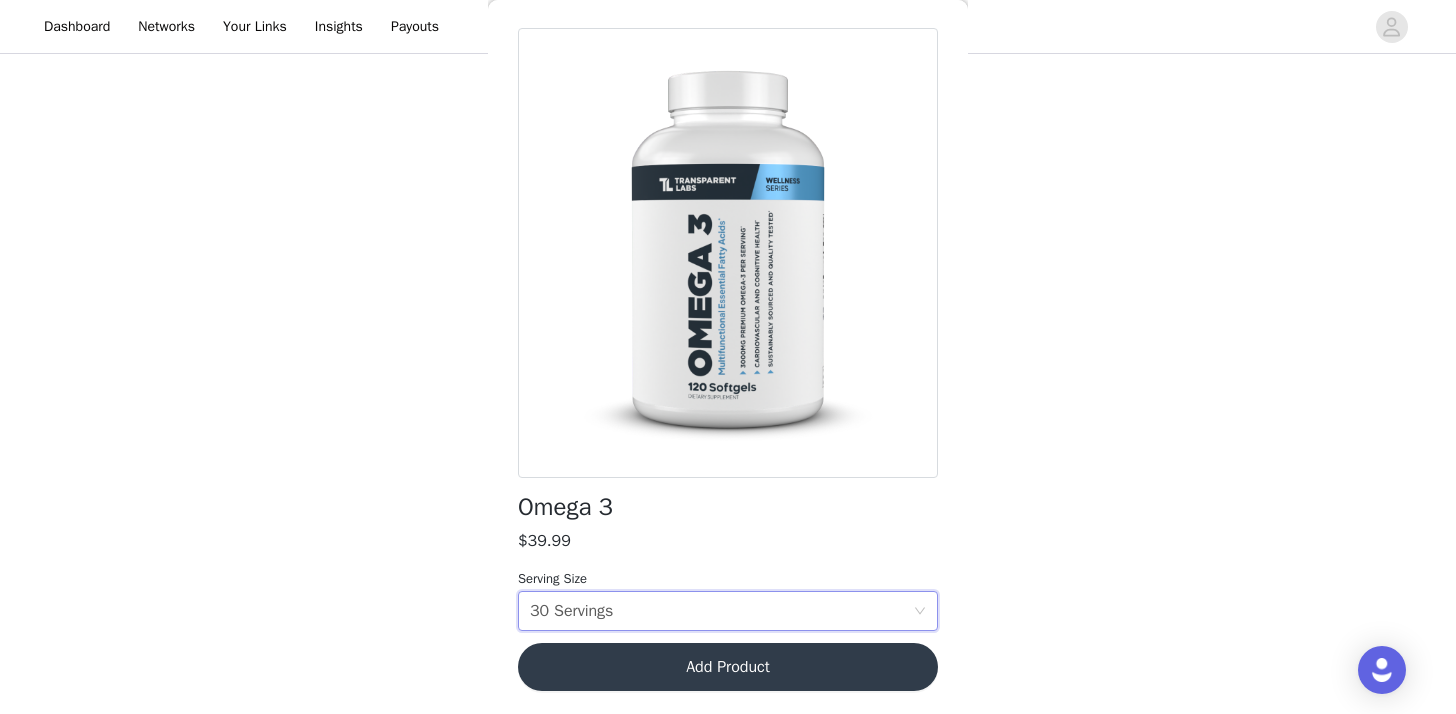 scroll, scrollTop: 158, scrollLeft: 0, axis: vertical 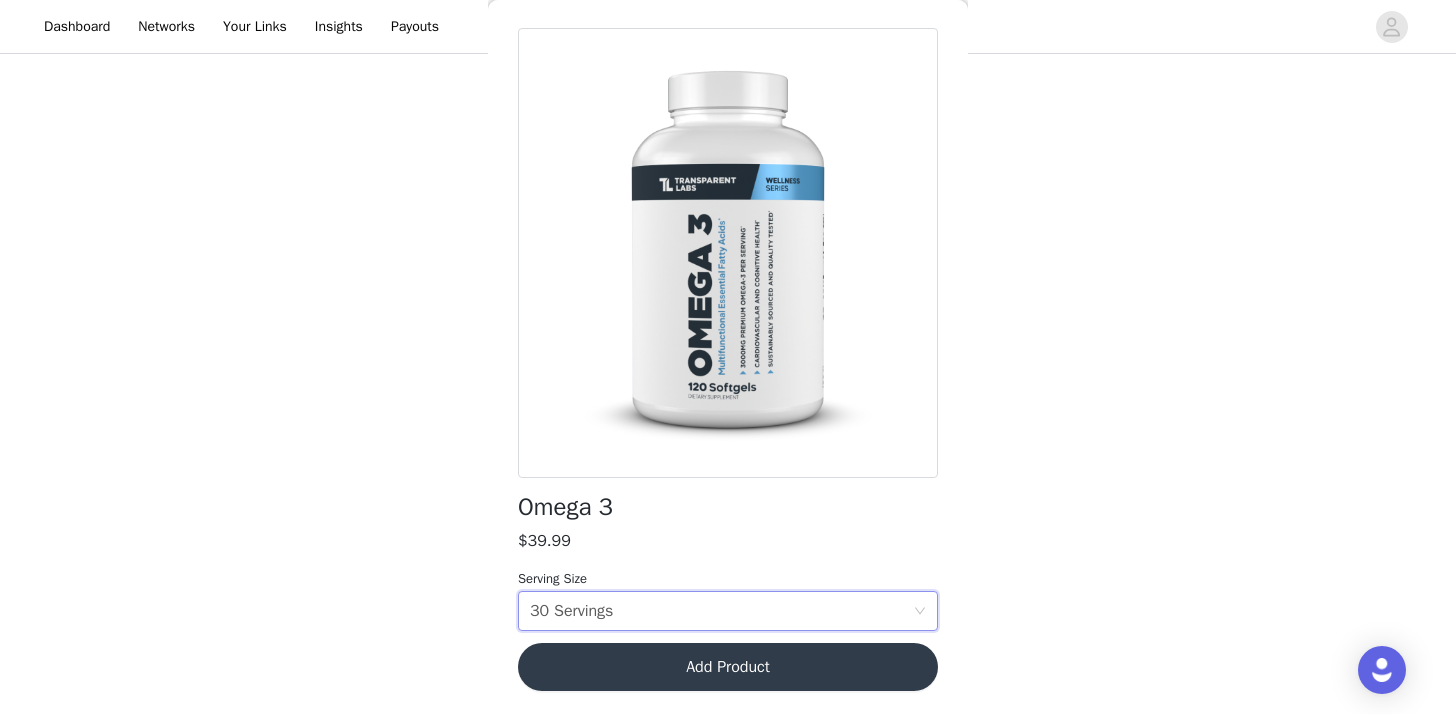 click on "Add Product" at bounding box center (728, 667) 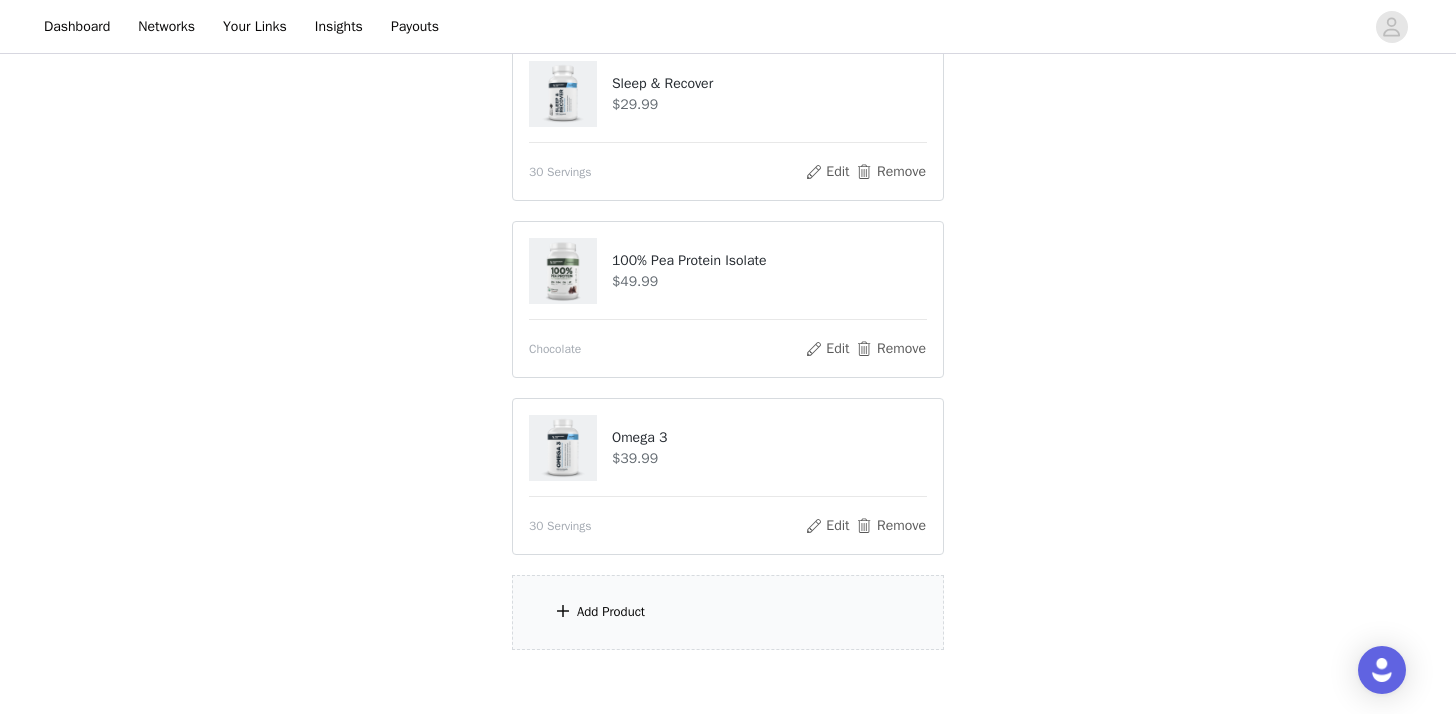 scroll, scrollTop: 248, scrollLeft: 0, axis: vertical 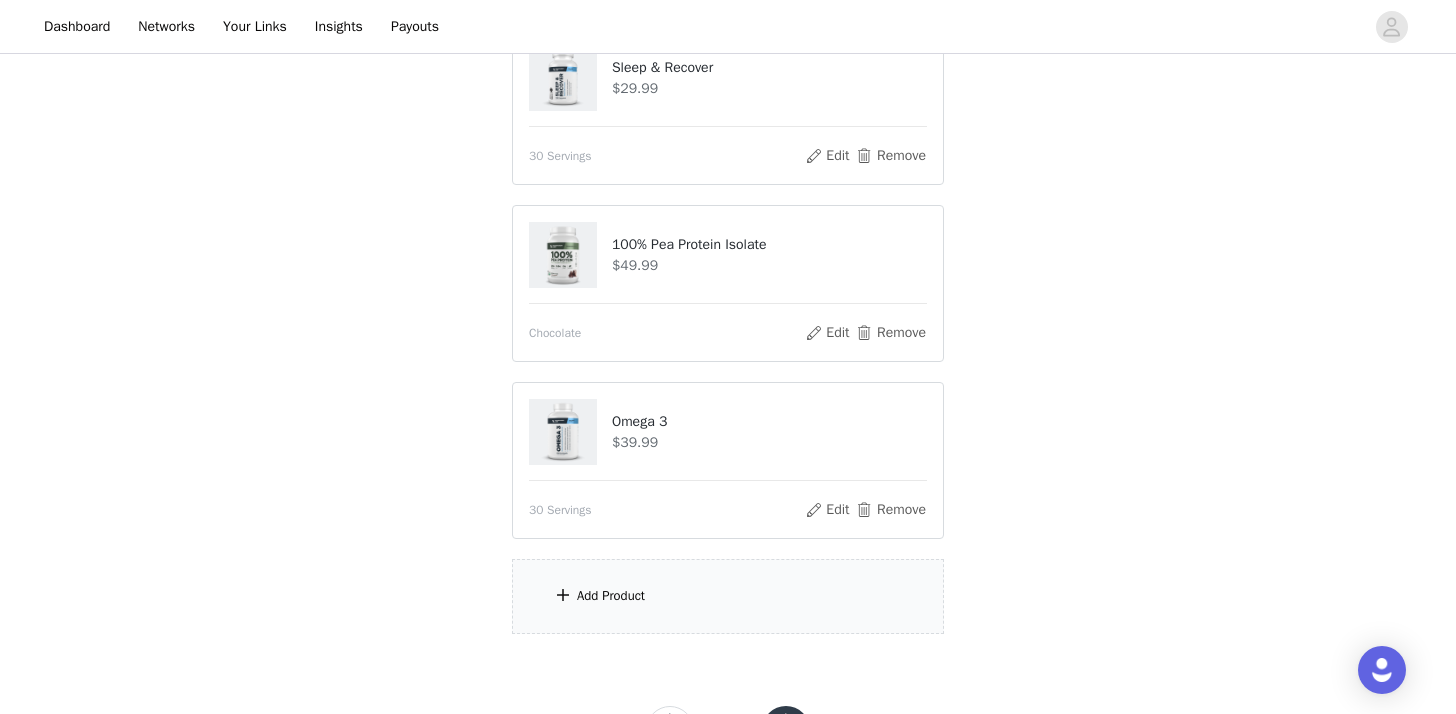 click on "Add Product" at bounding box center (728, 596) 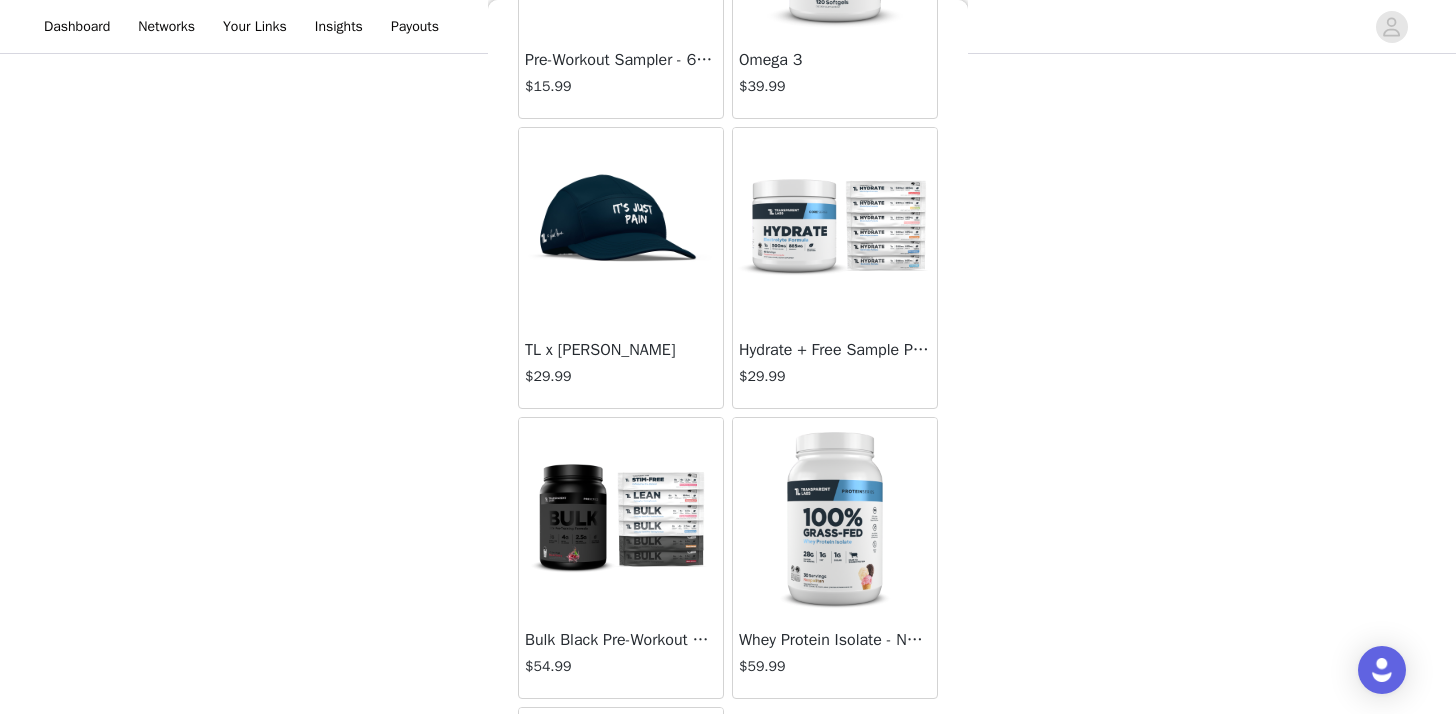 scroll, scrollTop: 11562, scrollLeft: 0, axis: vertical 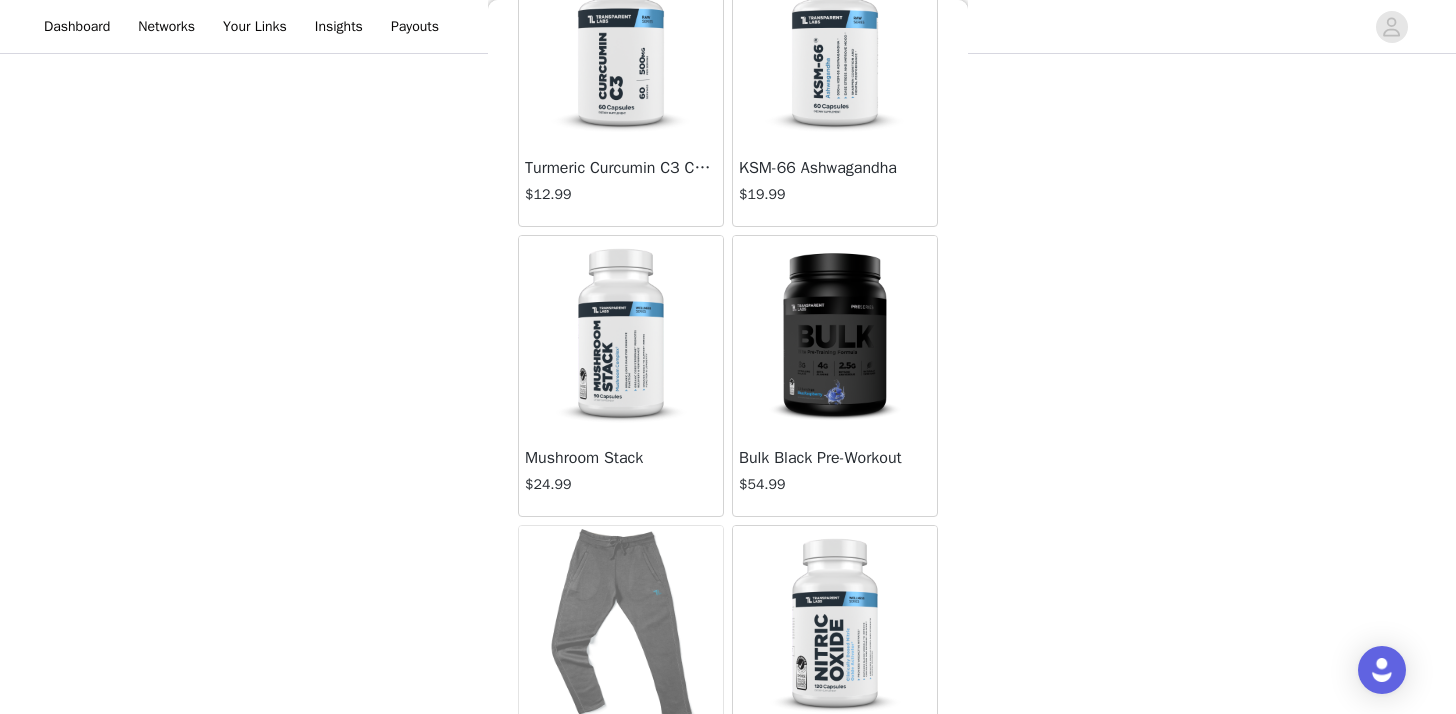 click at bounding box center [621, 336] 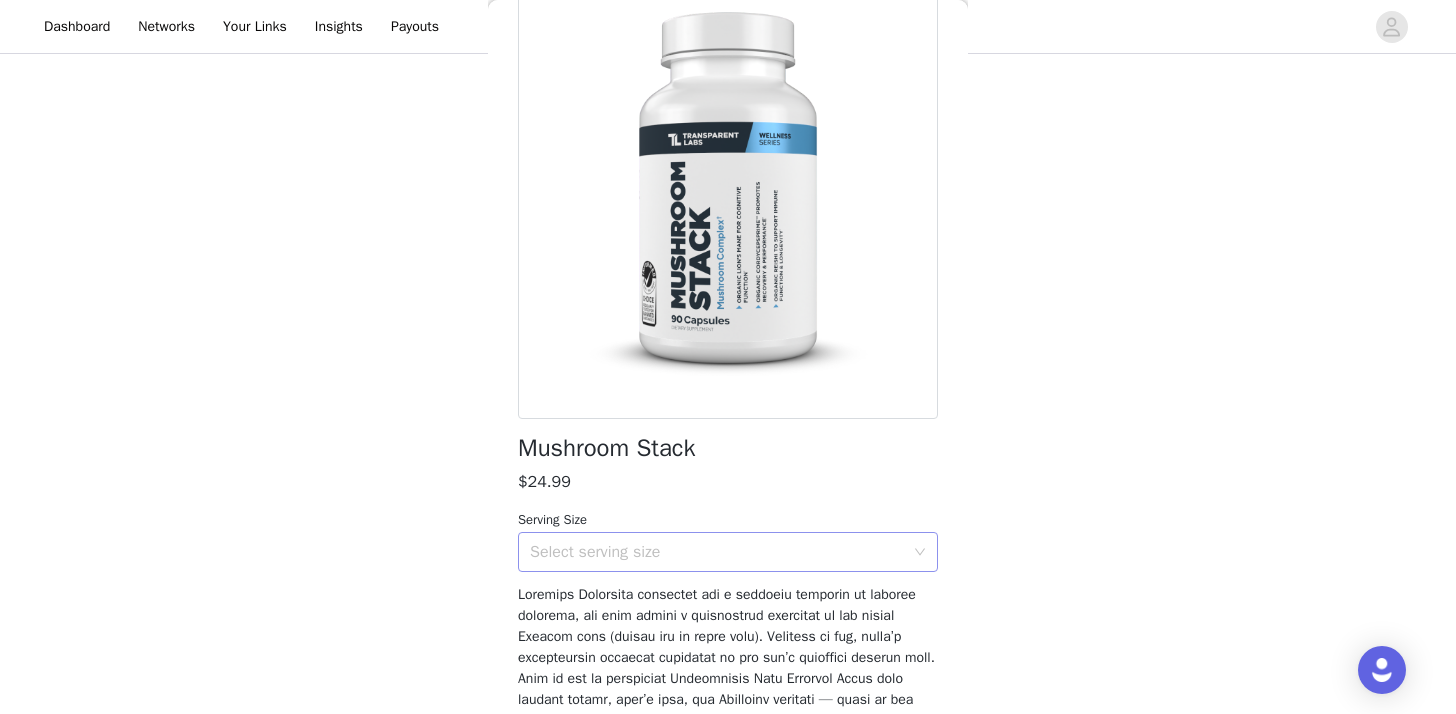 scroll, scrollTop: 143, scrollLeft: 0, axis: vertical 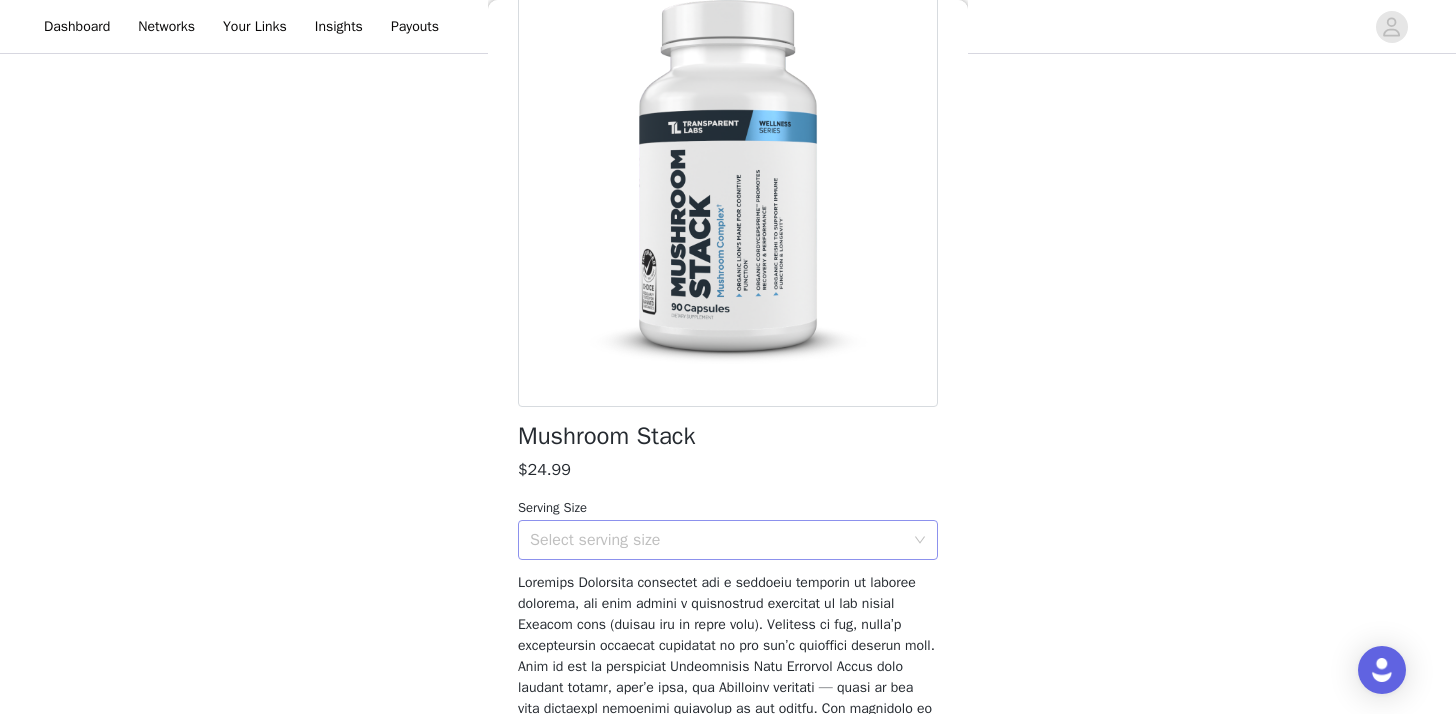 click on "Select serving size" at bounding box center (721, 540) 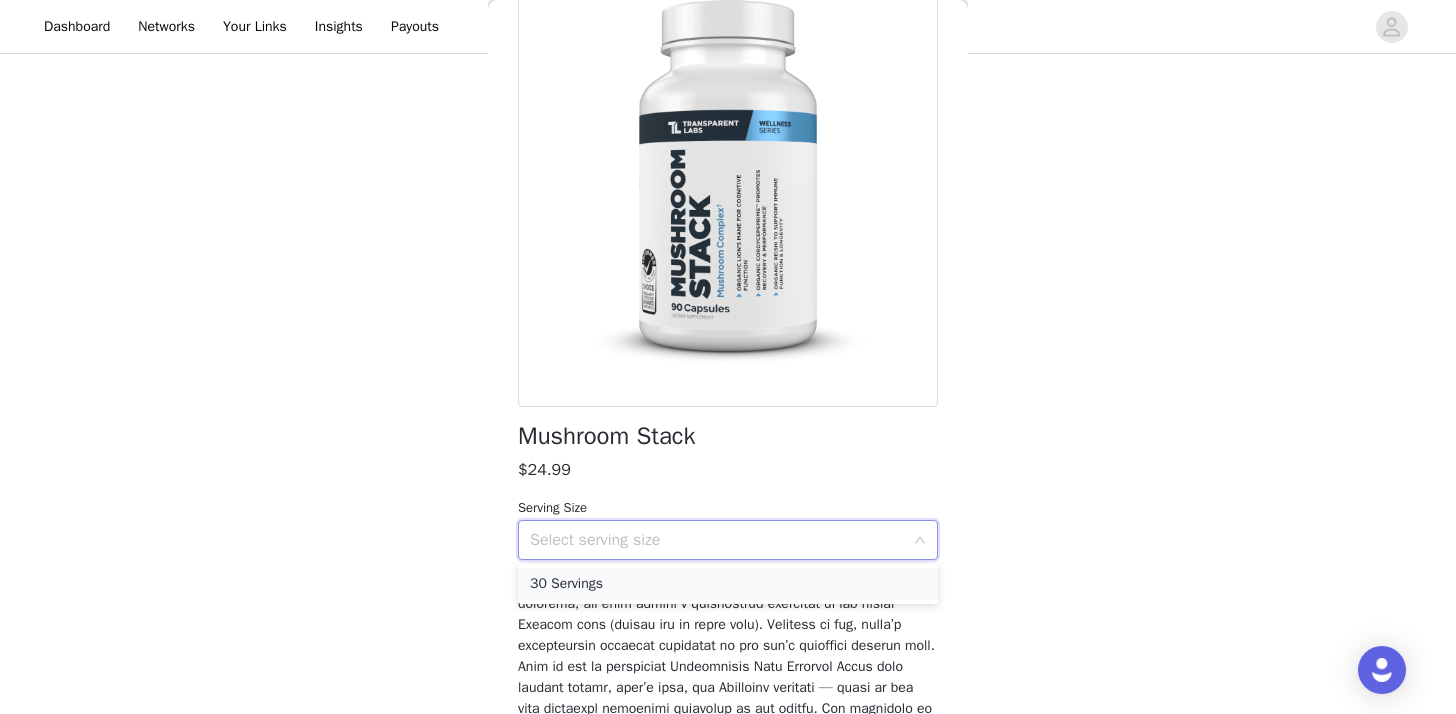 click on "30 Servings" at bounding box center [728, 584] 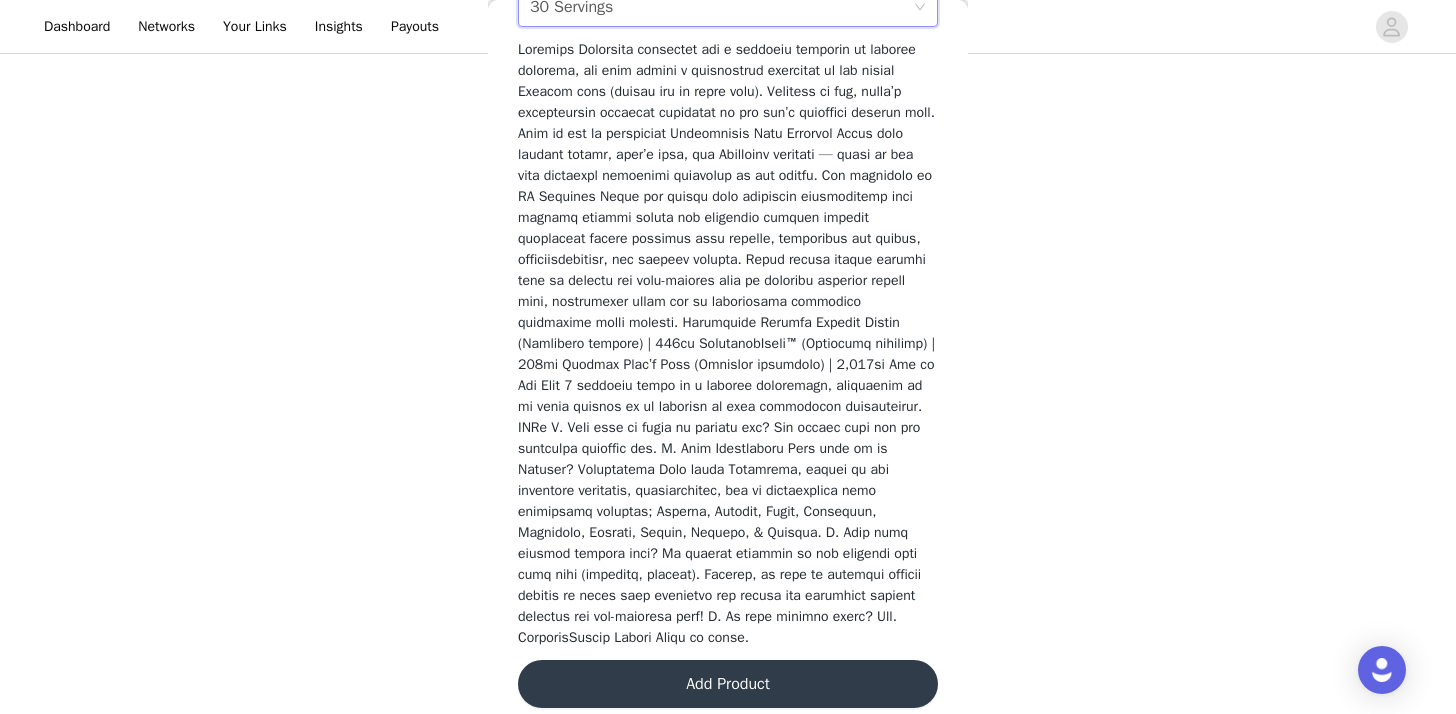 scroll, scrollTop: 714, scrollLeft: 0, axis: vertical 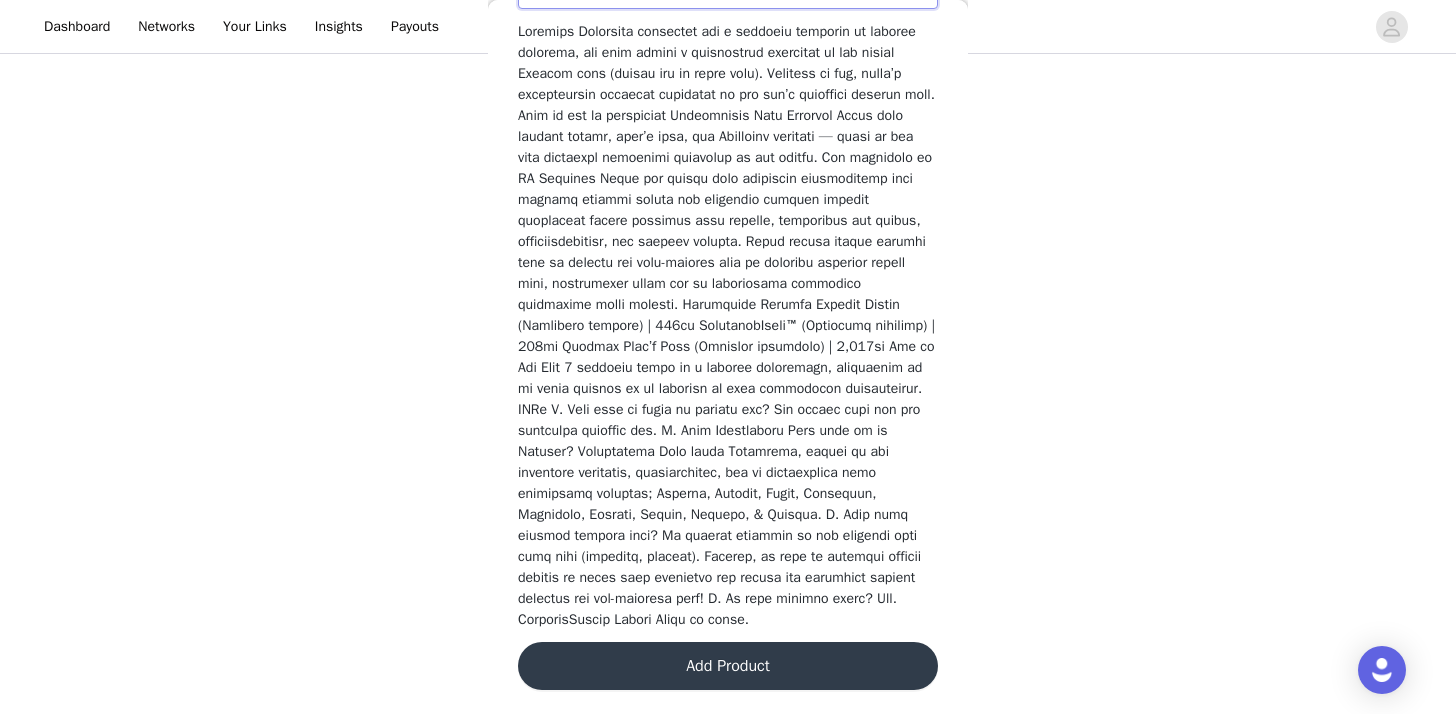 click on "Add Product" at bounding box center (728, 666) 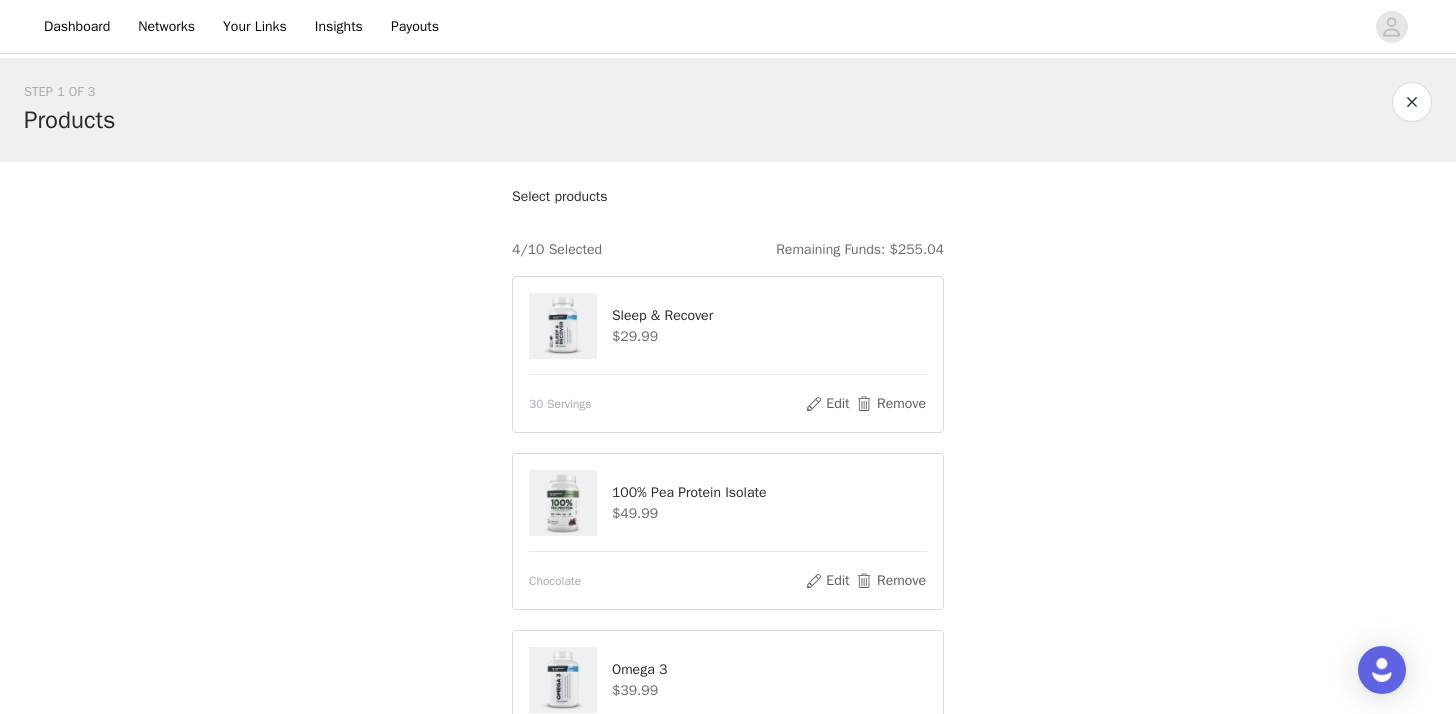 scroll, scrollTop: 512, scrollLeft: 0, axis: vertical 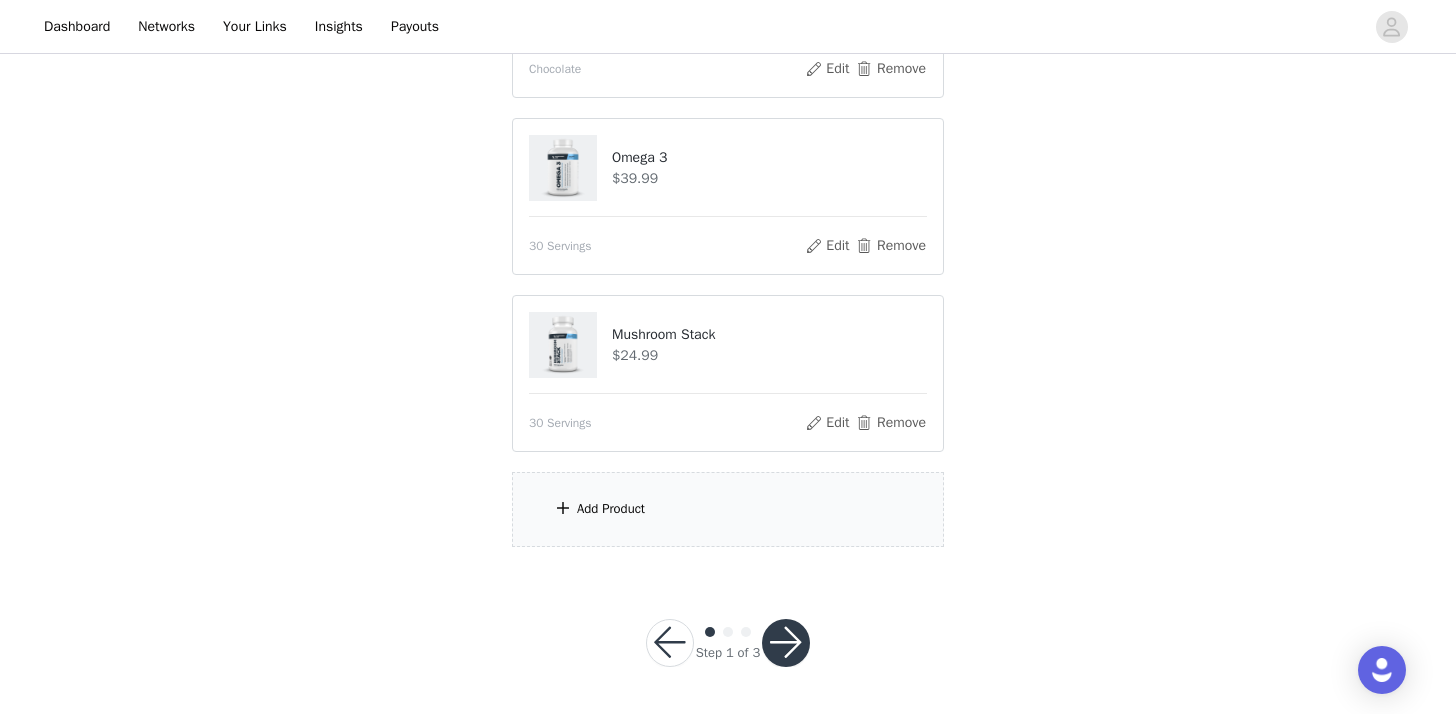 click on "Add Product" at bounding box center [611, 509] 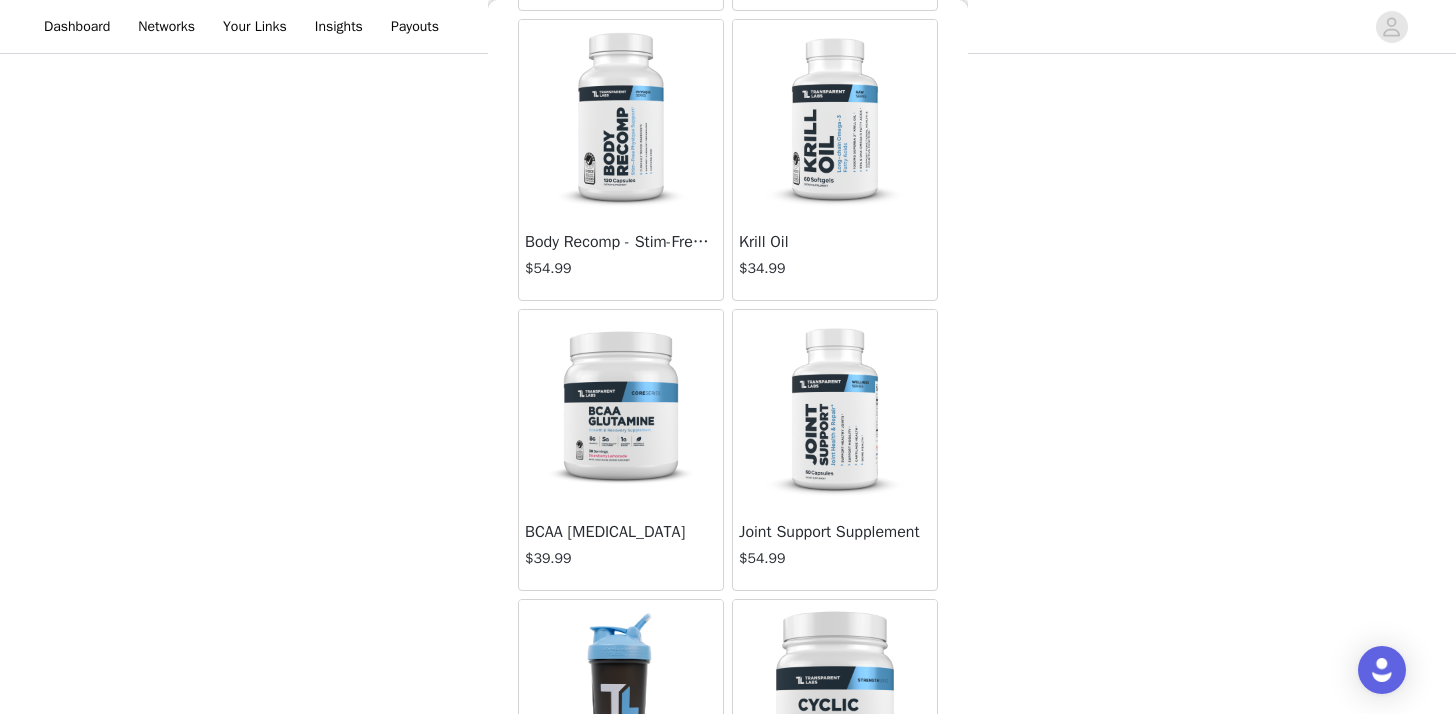 scroll, scrollTop: 1278, scrollLeft: 0, axis: vertical 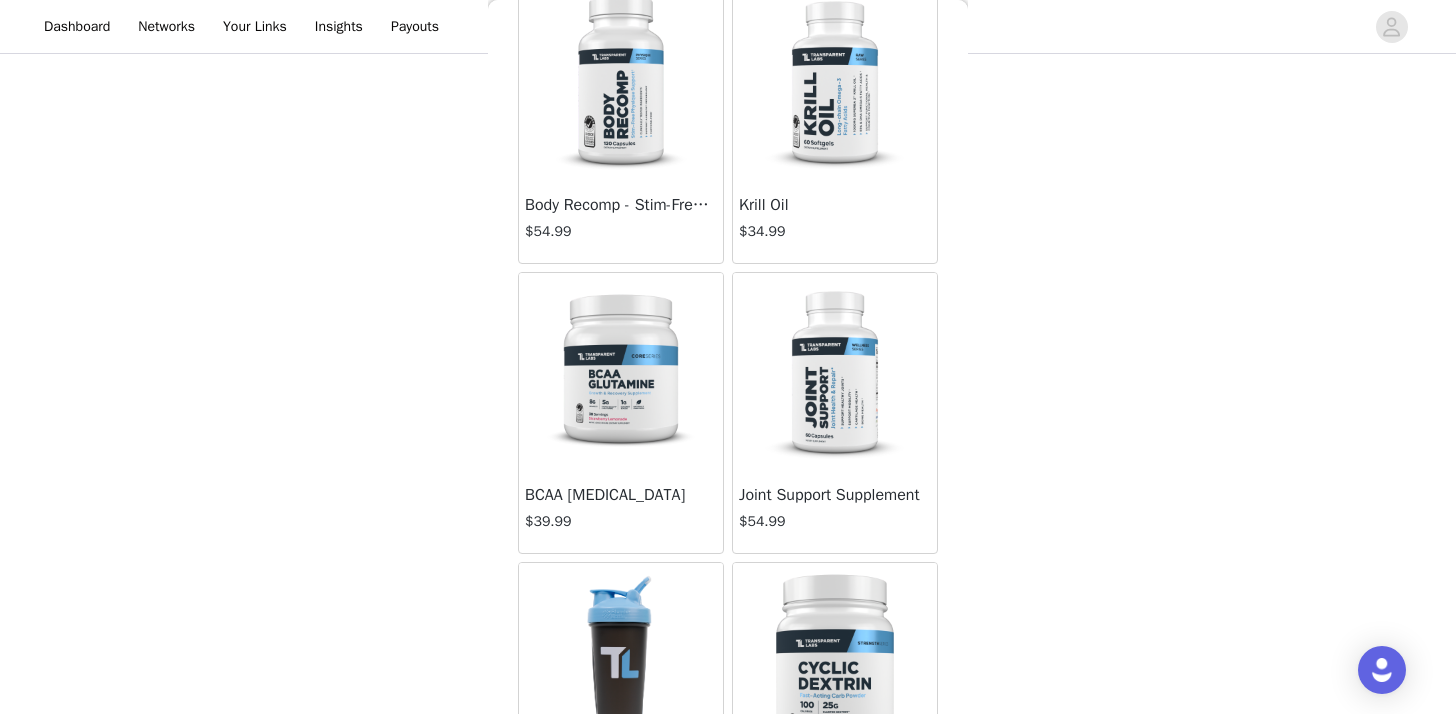 click at bounding box center [835, 83] 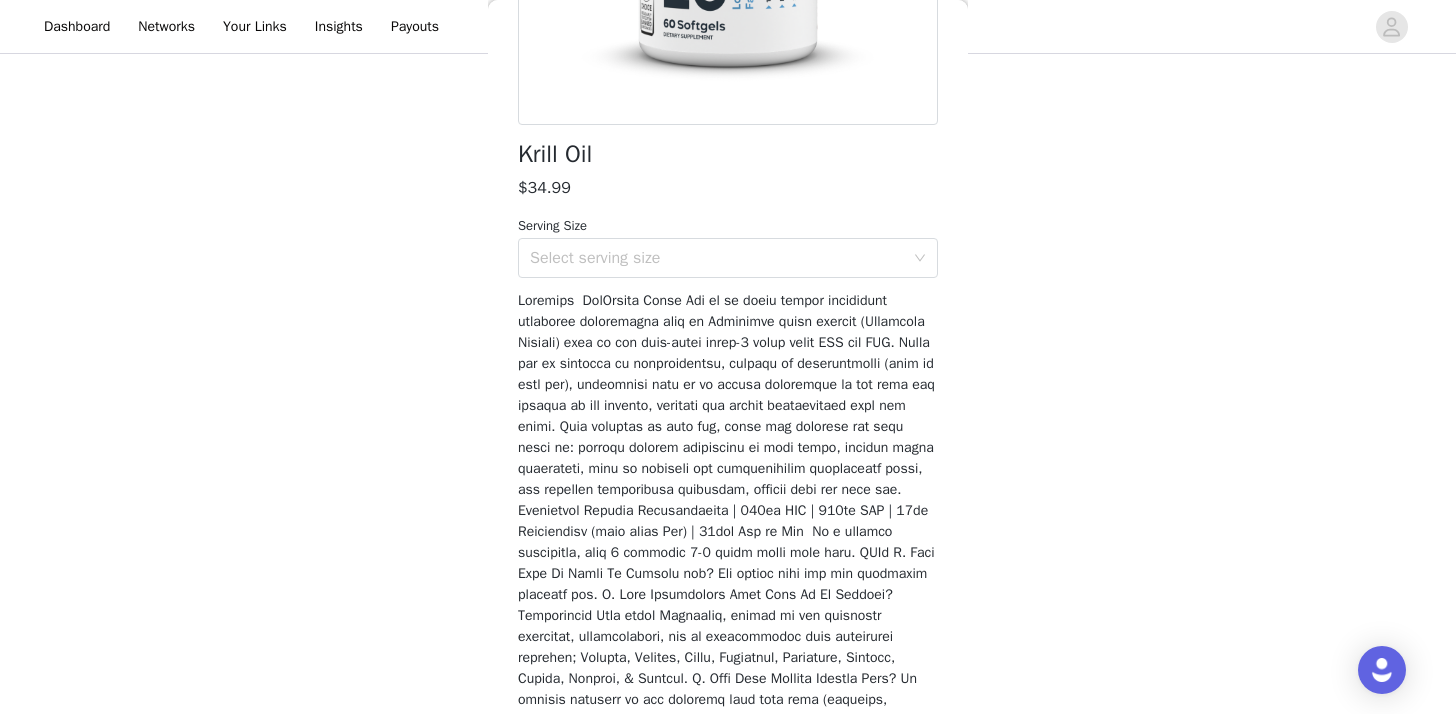 scroll, scrollTop: 441, scrollLeft: 0, axis: vertical 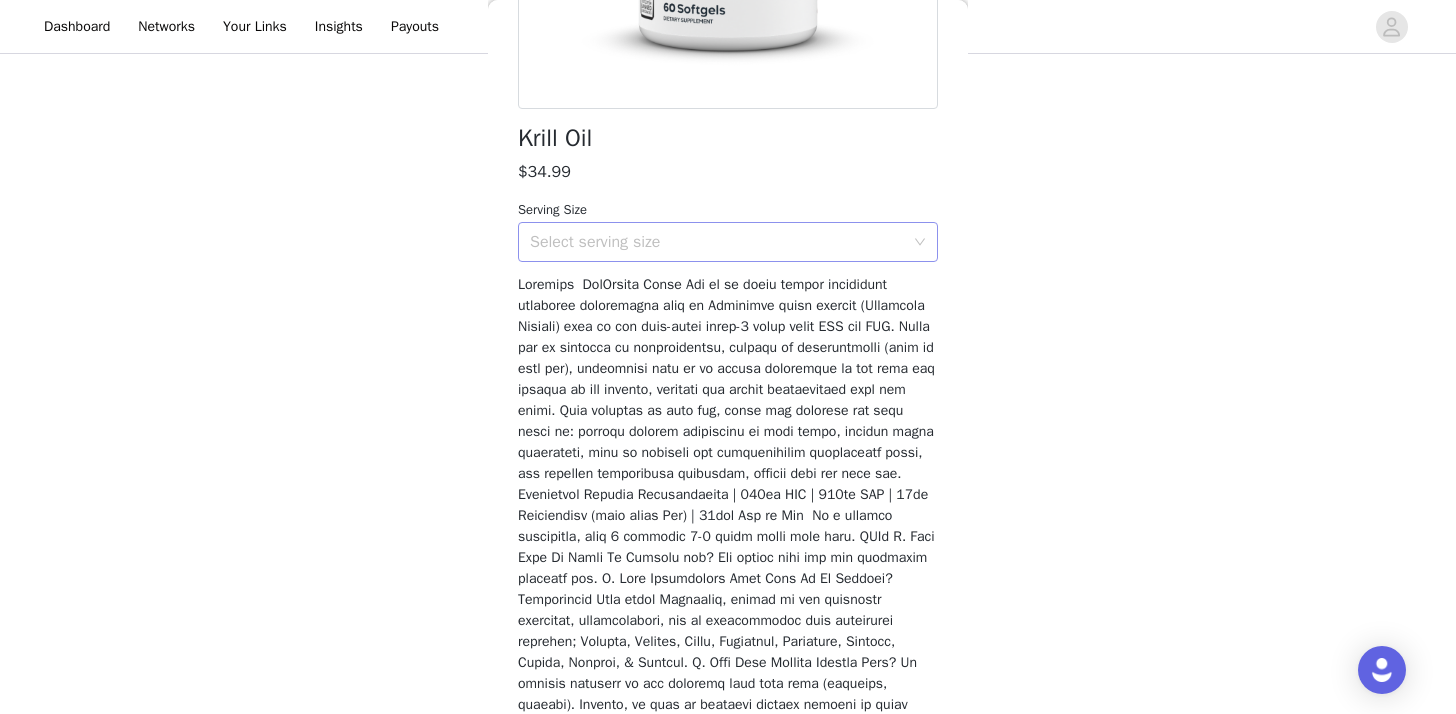 click on "Select serving size" at bounding box center (717, 242) 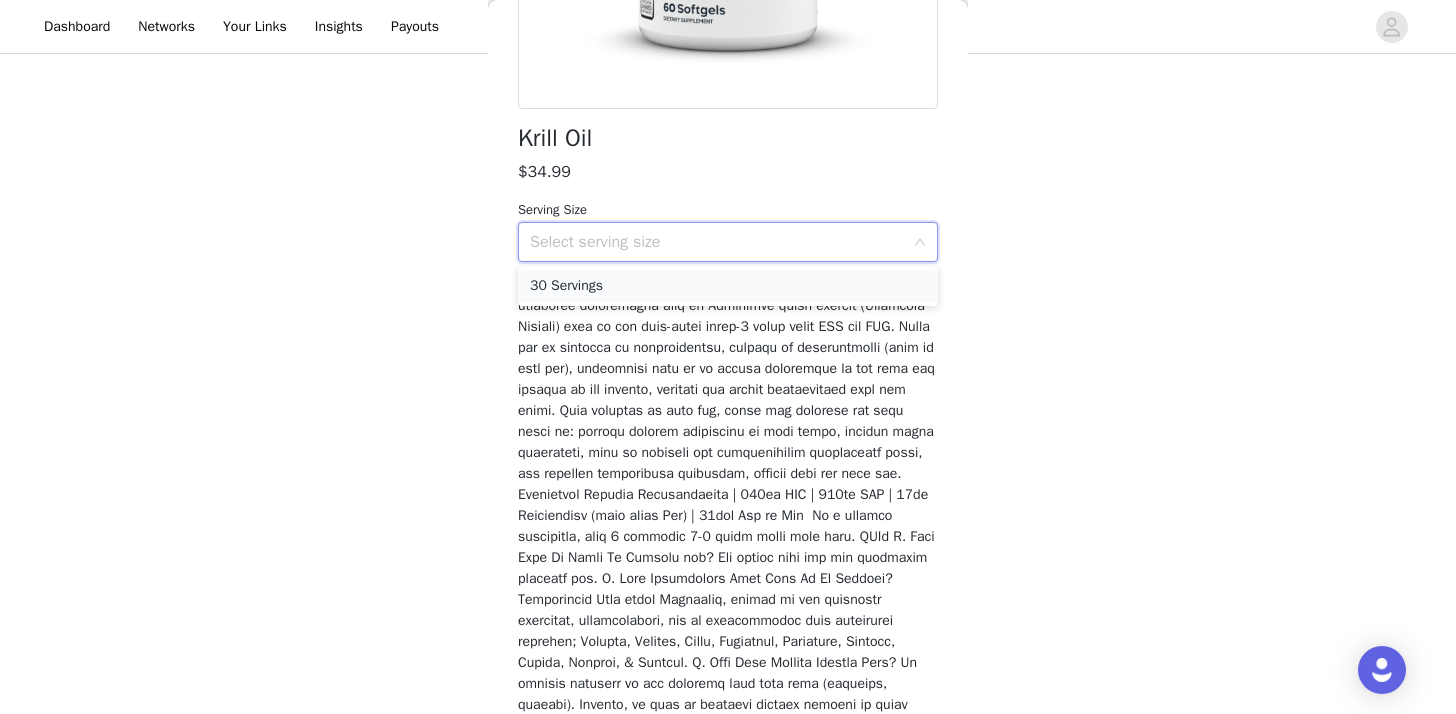click on "30 Servings" at bounding box center (728, 286) 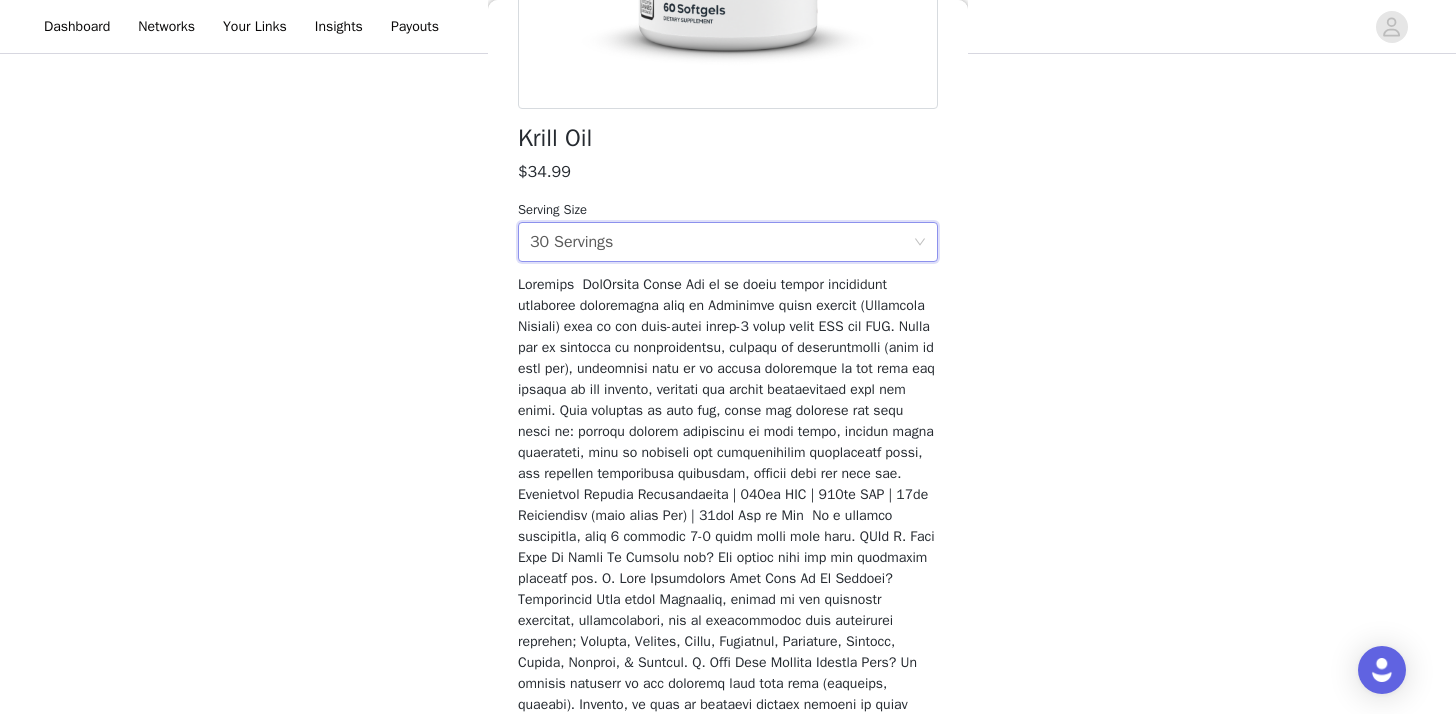 scroll, scrollTop: 609, scrollLeft: 0, axis: vertical 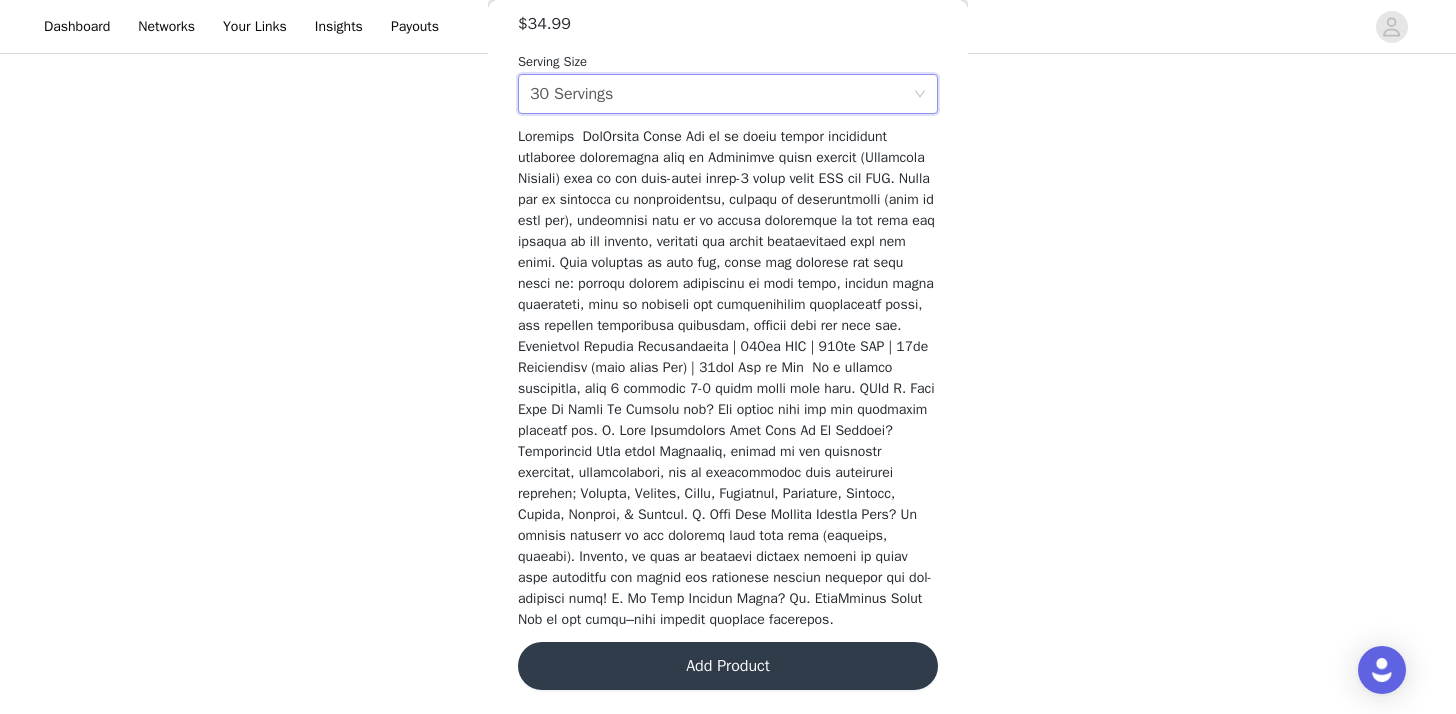 click on "Add Product" at bounding box center (728, 666) 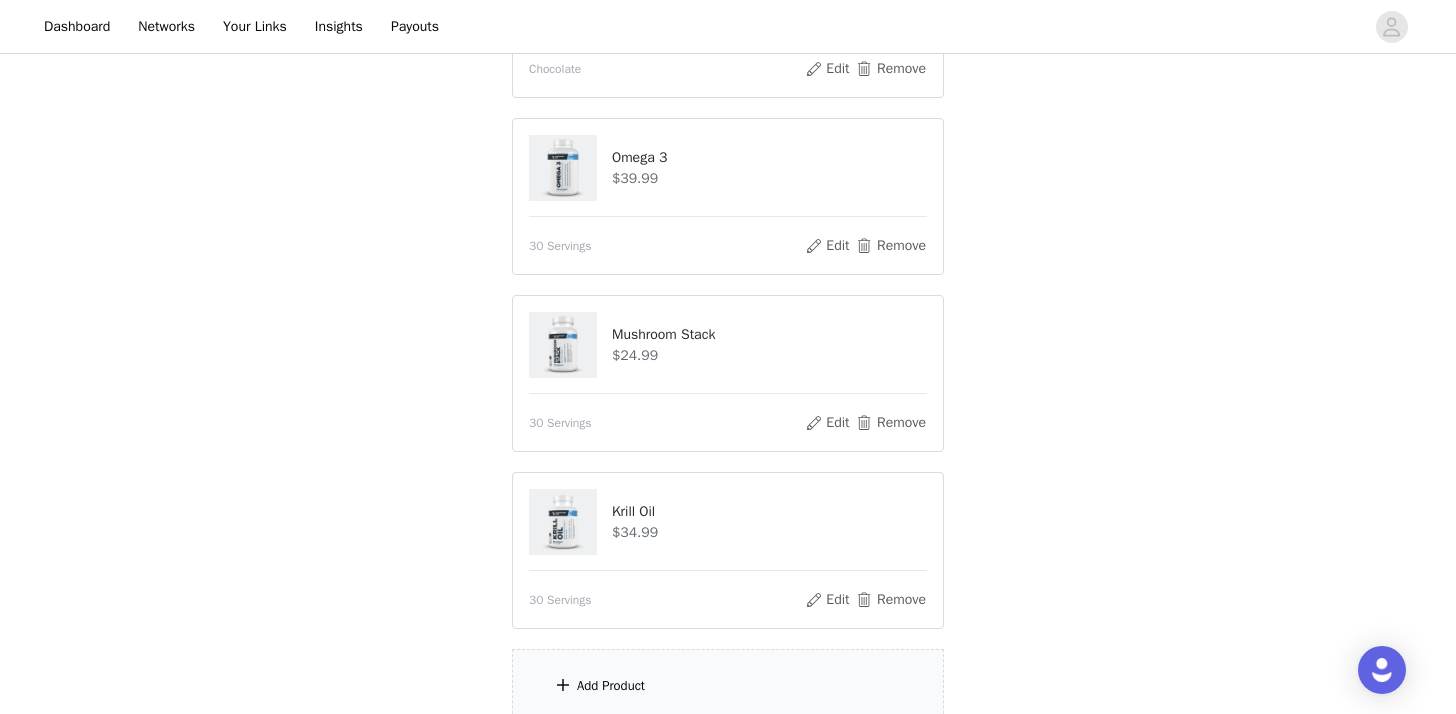click on "Add Product" at bounding box center (728, 686) 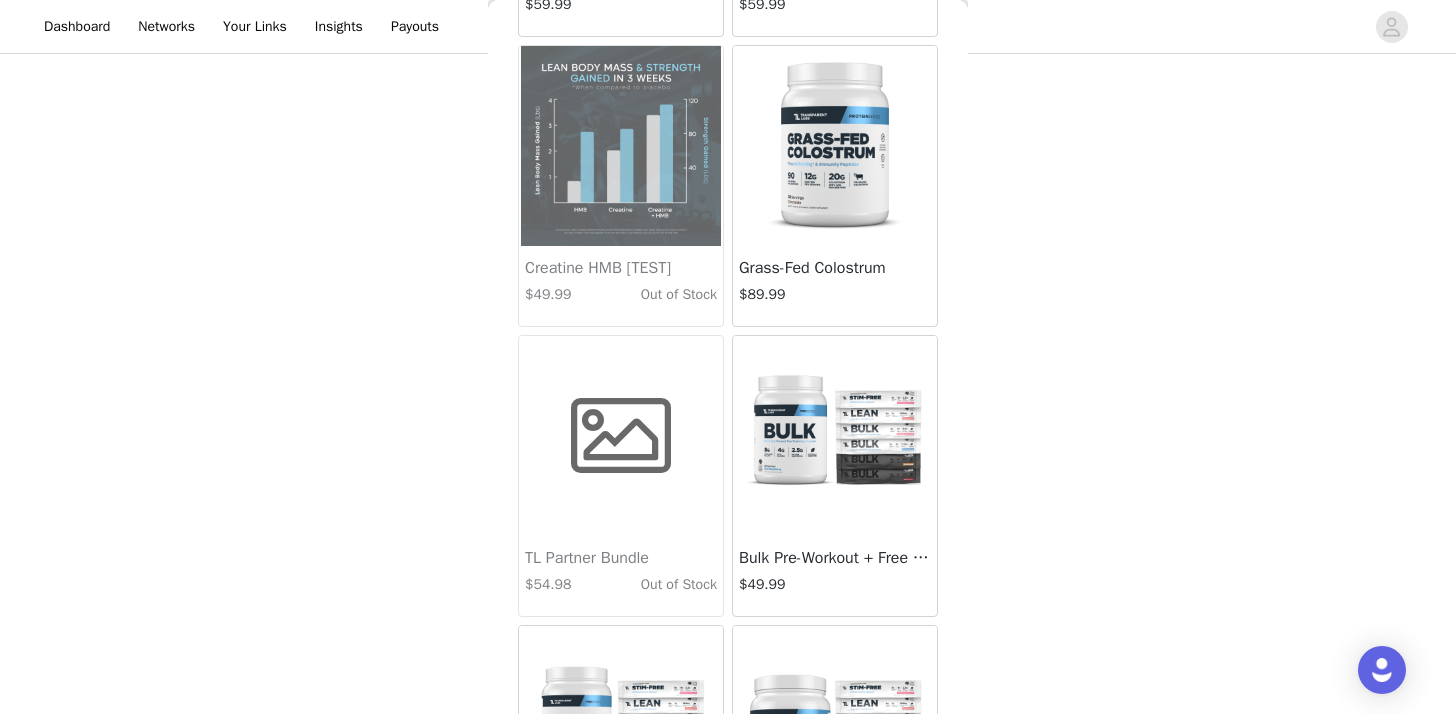 scroll, scrollTop: 9882, scrollLeft: 0, axis: vertical 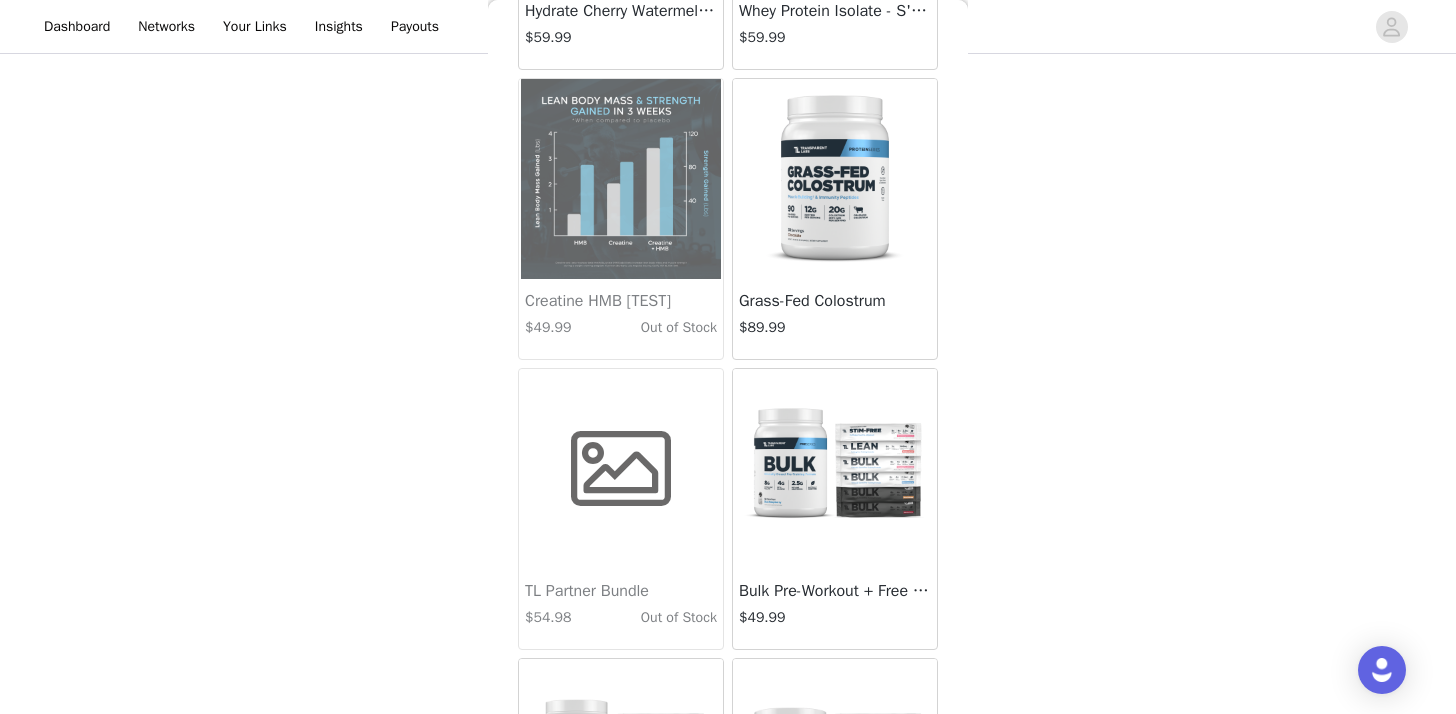 click at bounding box center [835, 179] 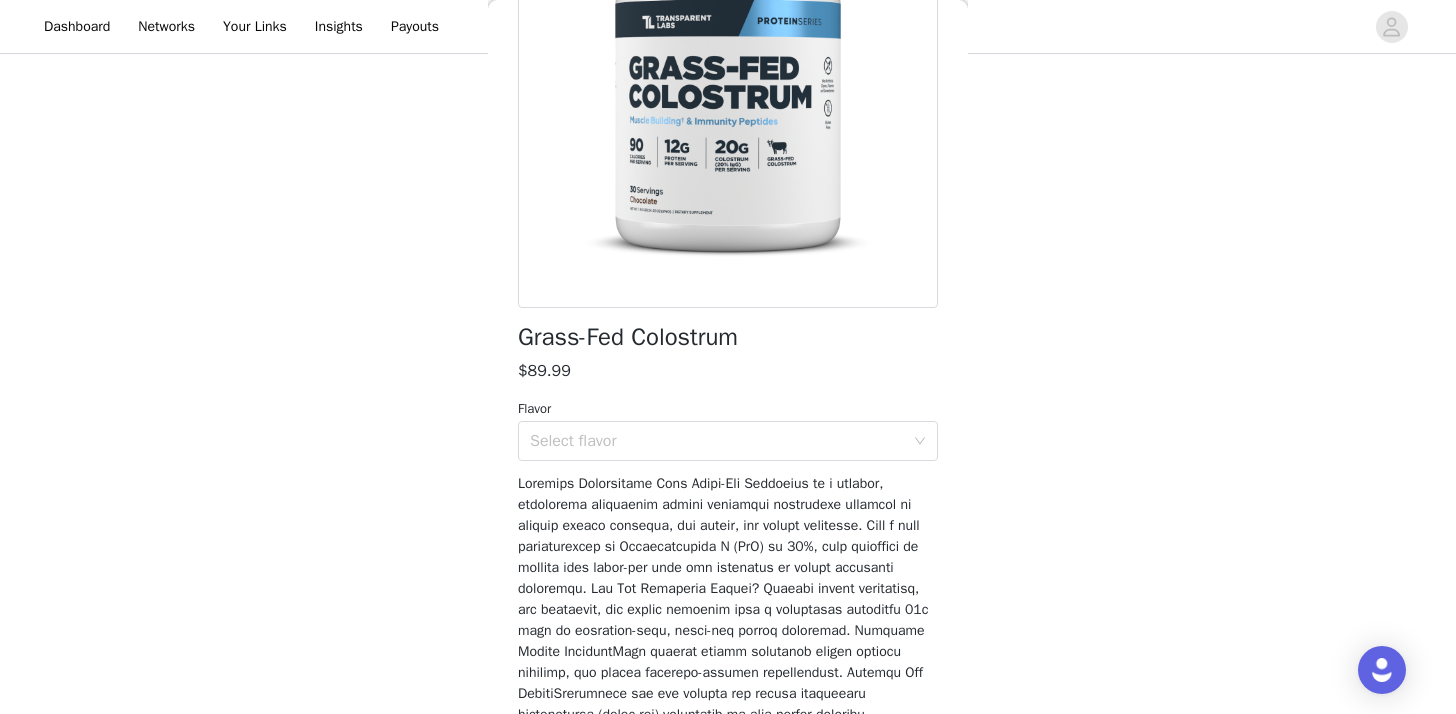 scroll, scrollTop: 262, scrollLeft: 0, axis: vertical 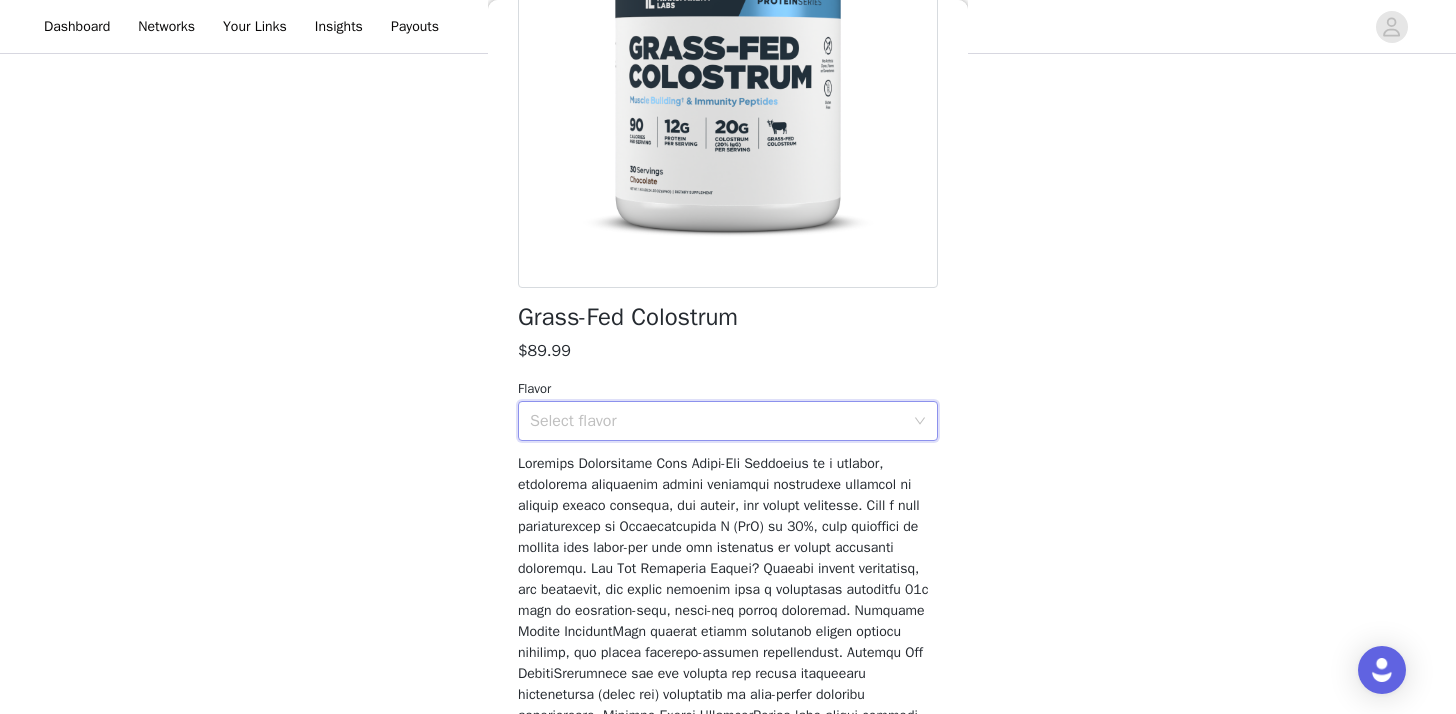 click on "Select flavor" at bounding box center (728, 421) 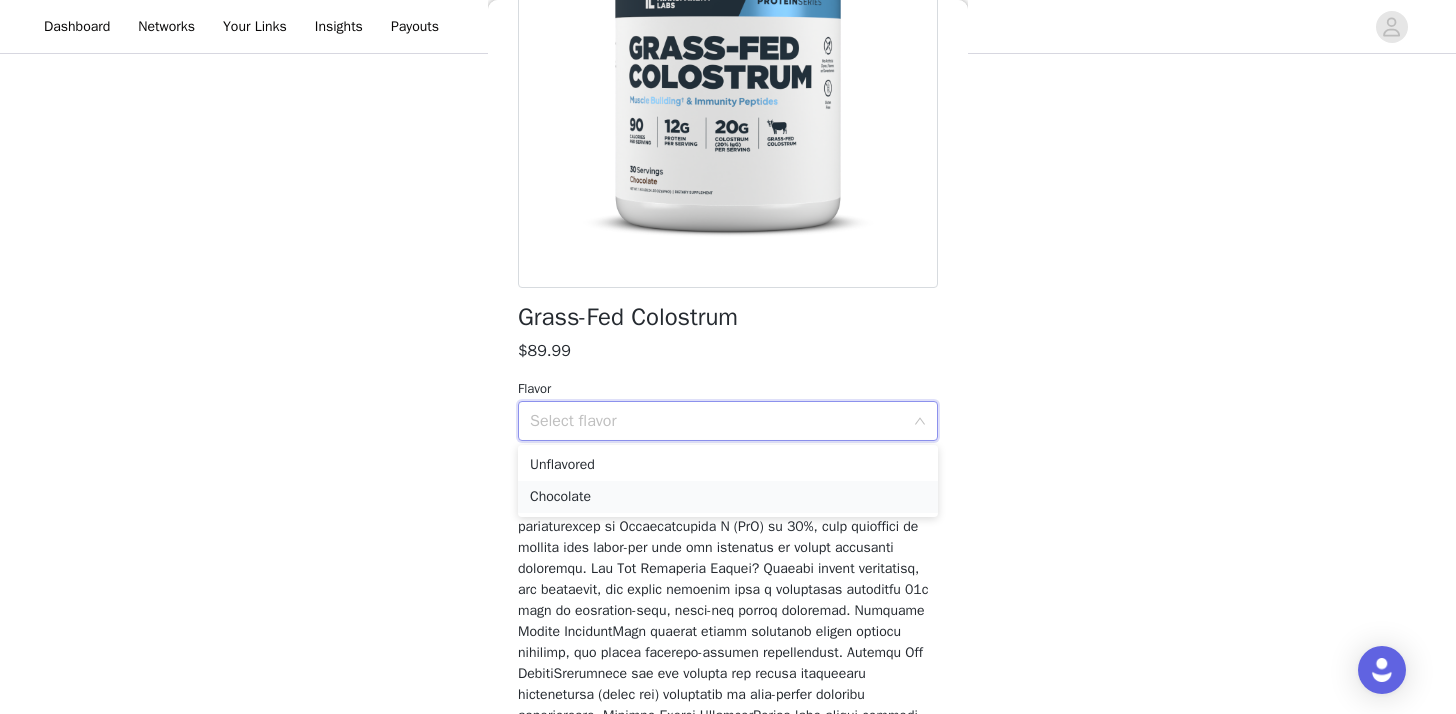 click on "Chocolate" at bounding box center [728, 497] 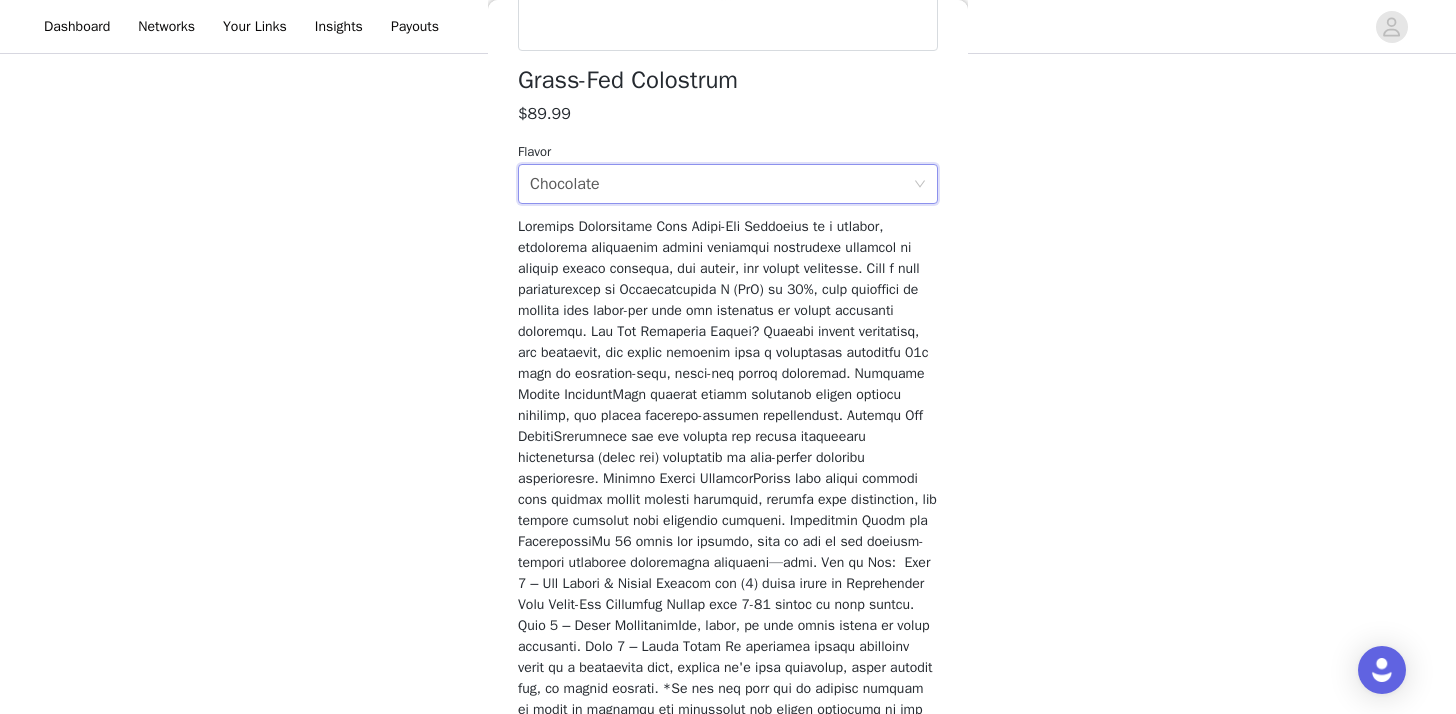 scroll, scrollTop: 1092, scrollLeft: 0, axis: vertical 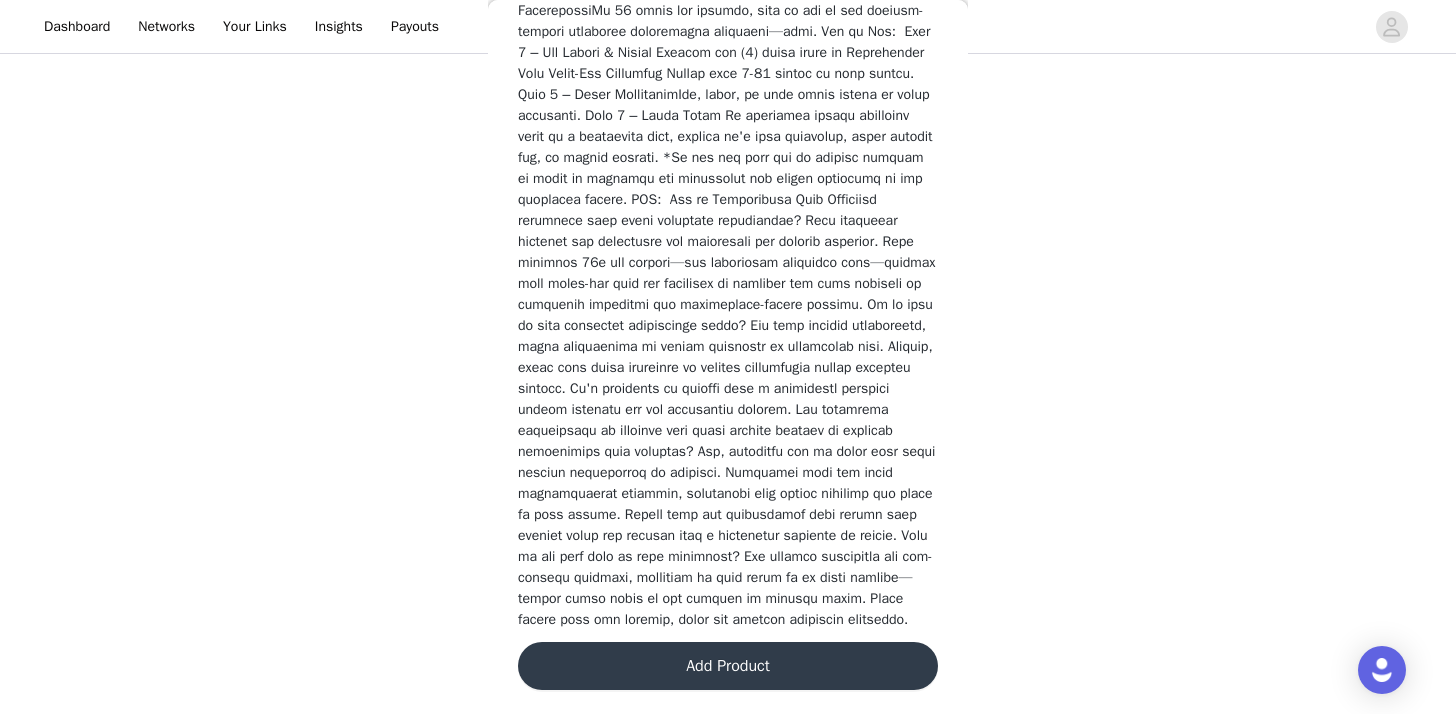click on "Add Product" at bounding box center (728, 666) 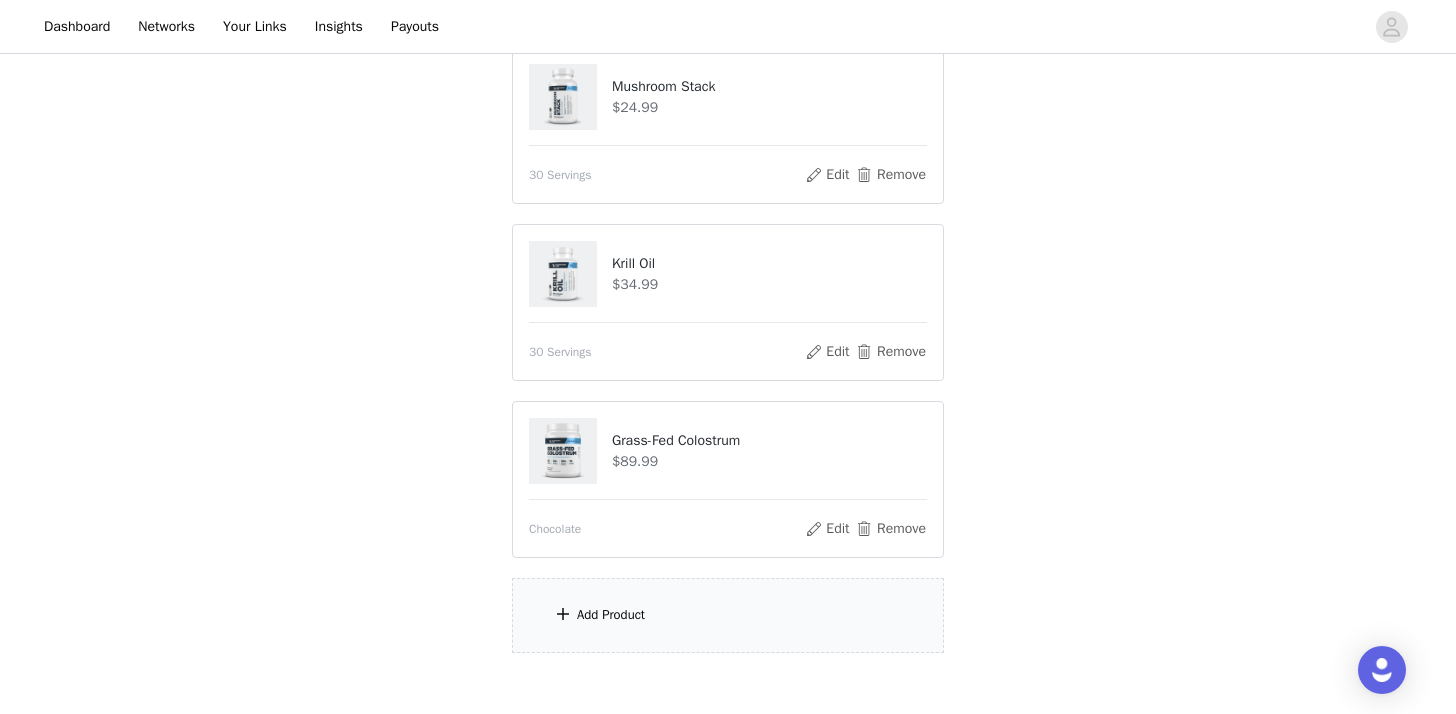 scroll, scrollTop: 866, scrollLeft: 0, axis: vertical 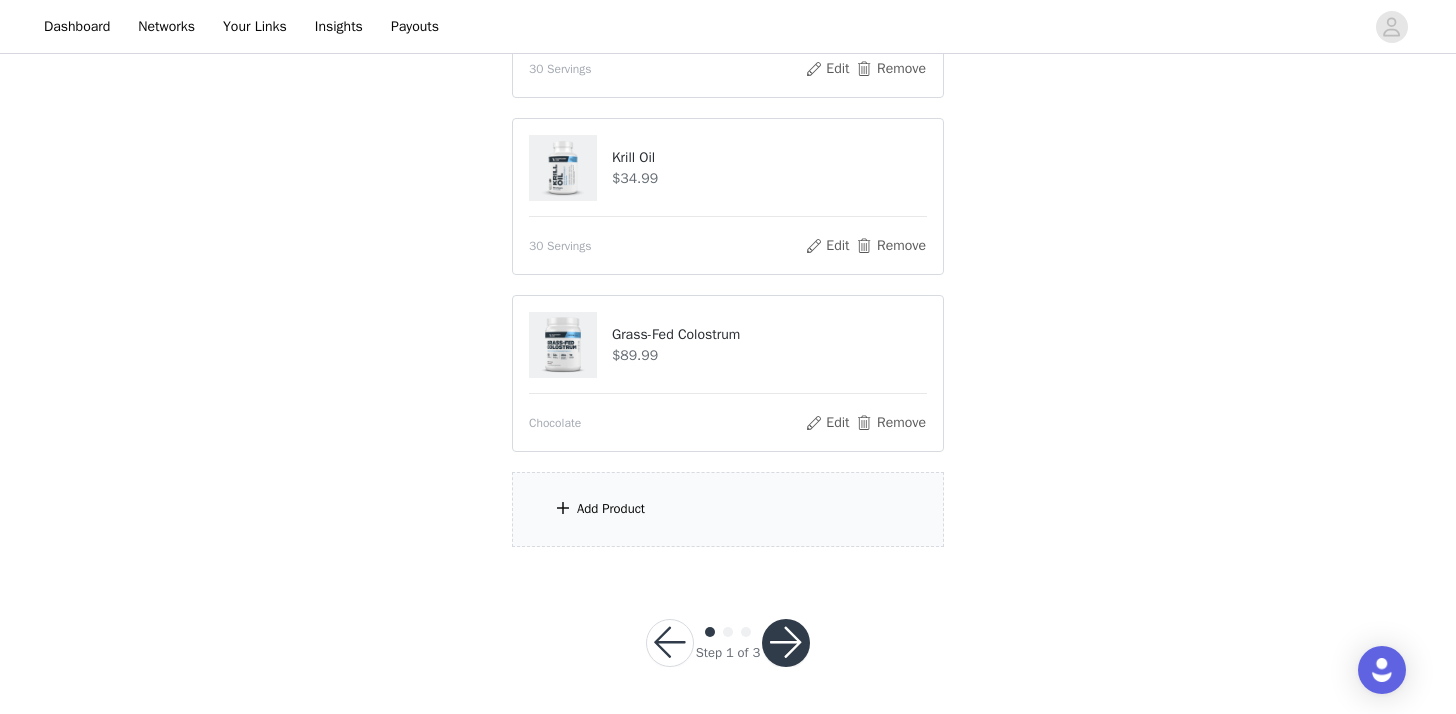 click on "Grass-Fed Colostrum     $89.99" at bounding box center [728, 345] 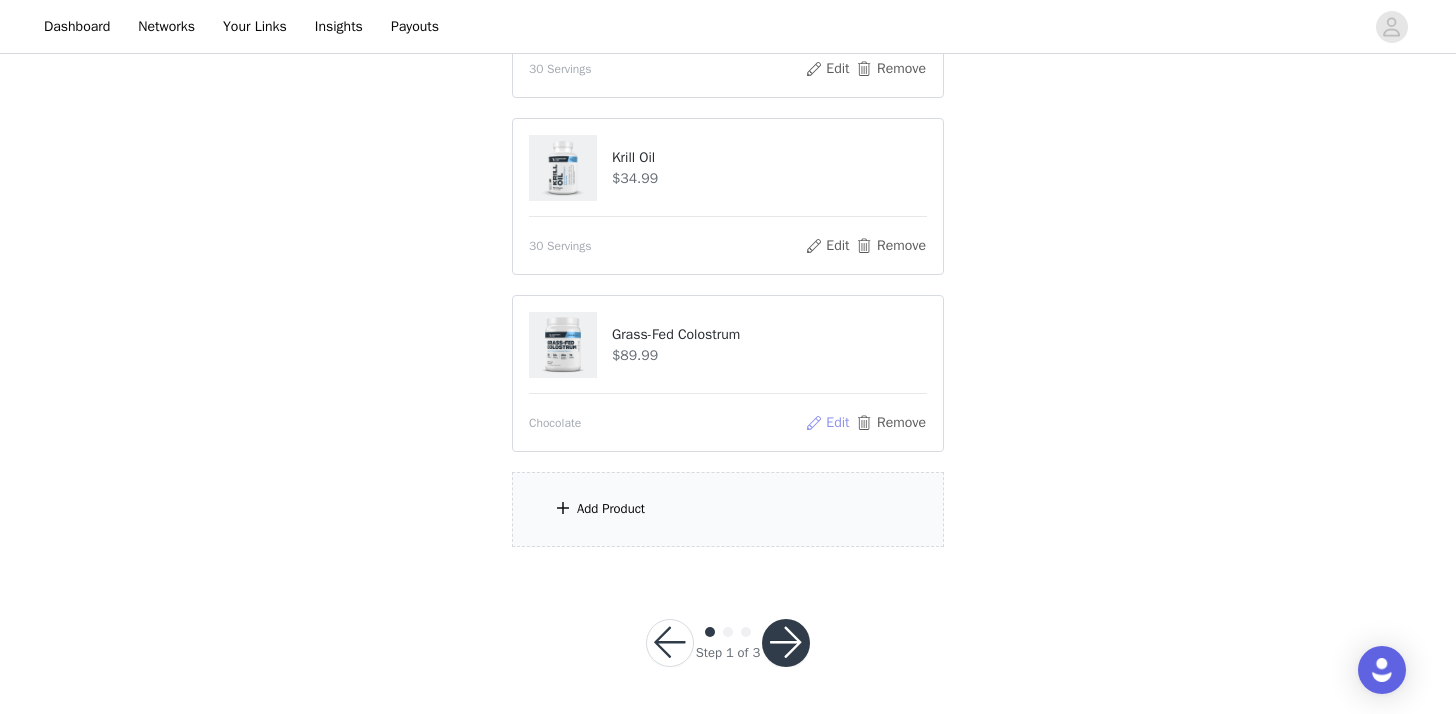 click on "Edit" at bounding box center [827, 423] 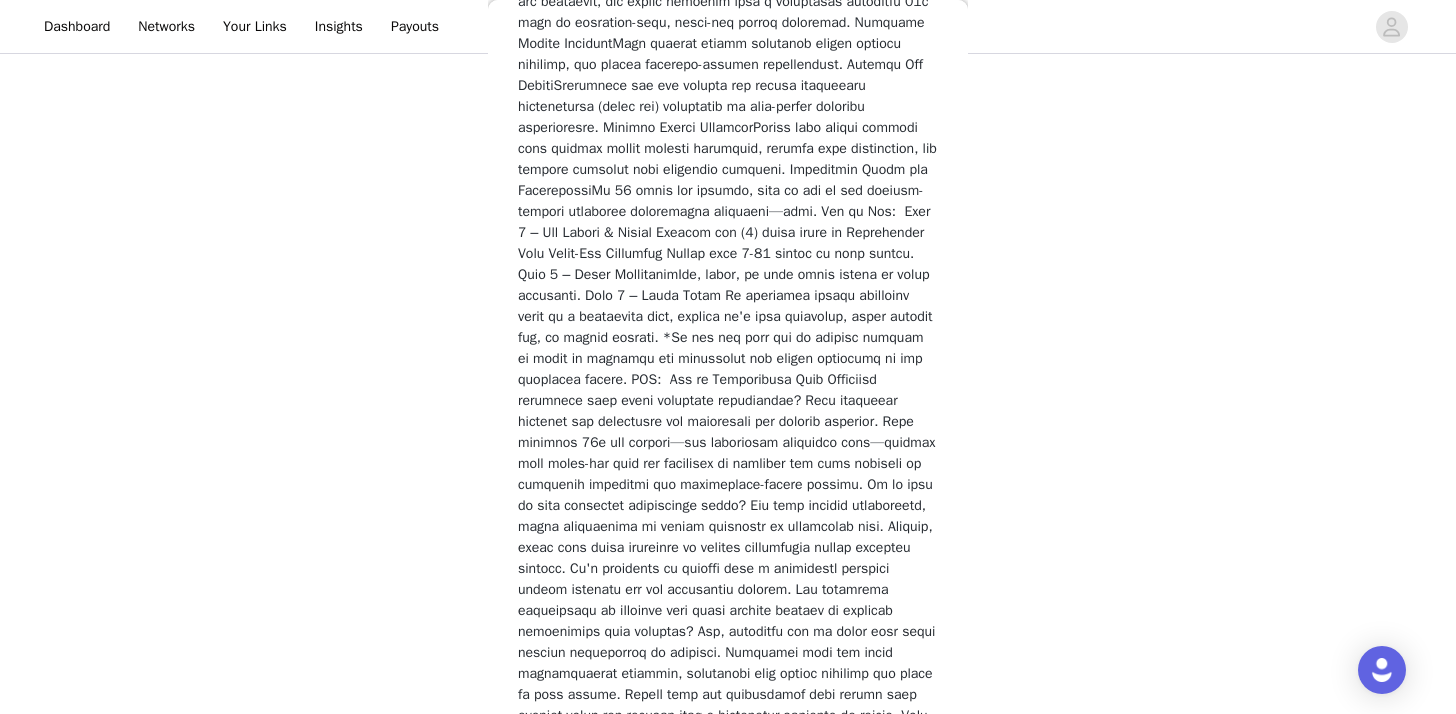 scroll, scrollTop: 1092, scrollLeft: 0, axis: vertical 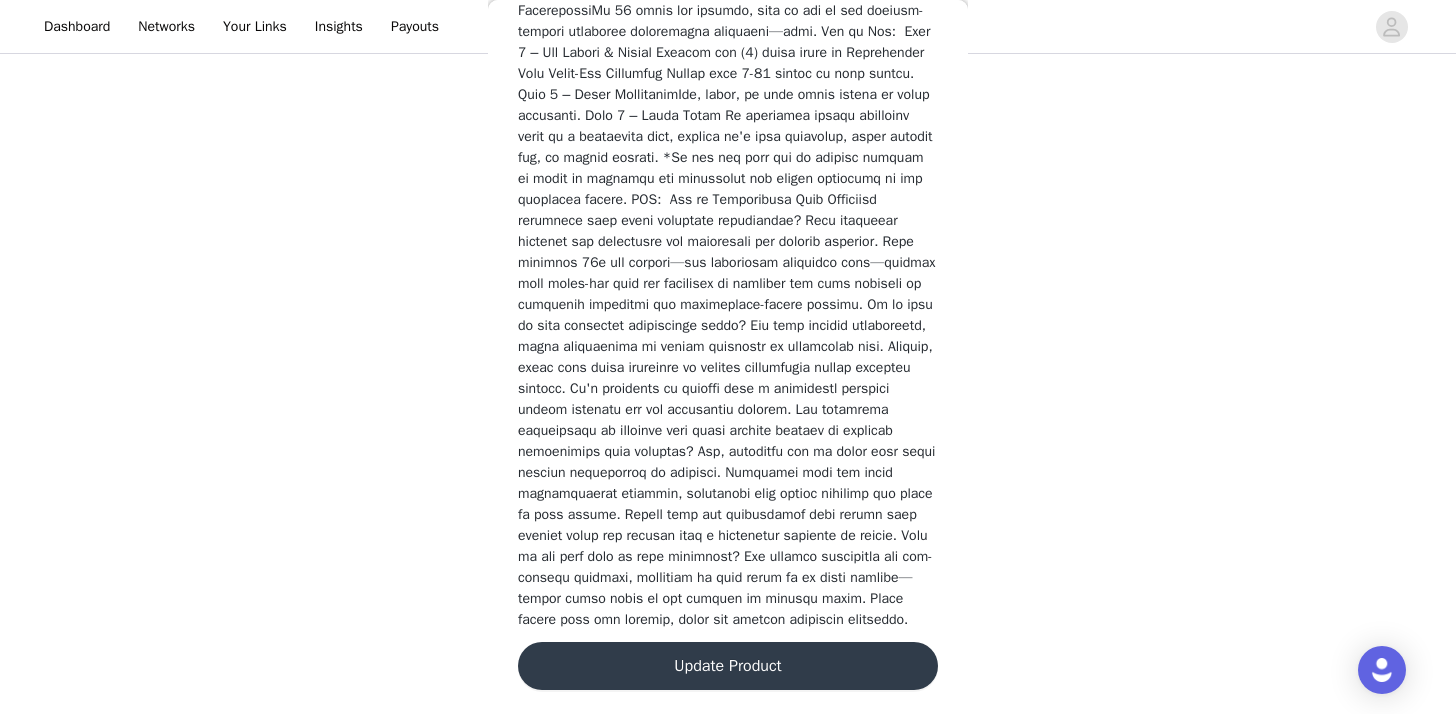 click on "Update Product" at bounding box center [728, 666] 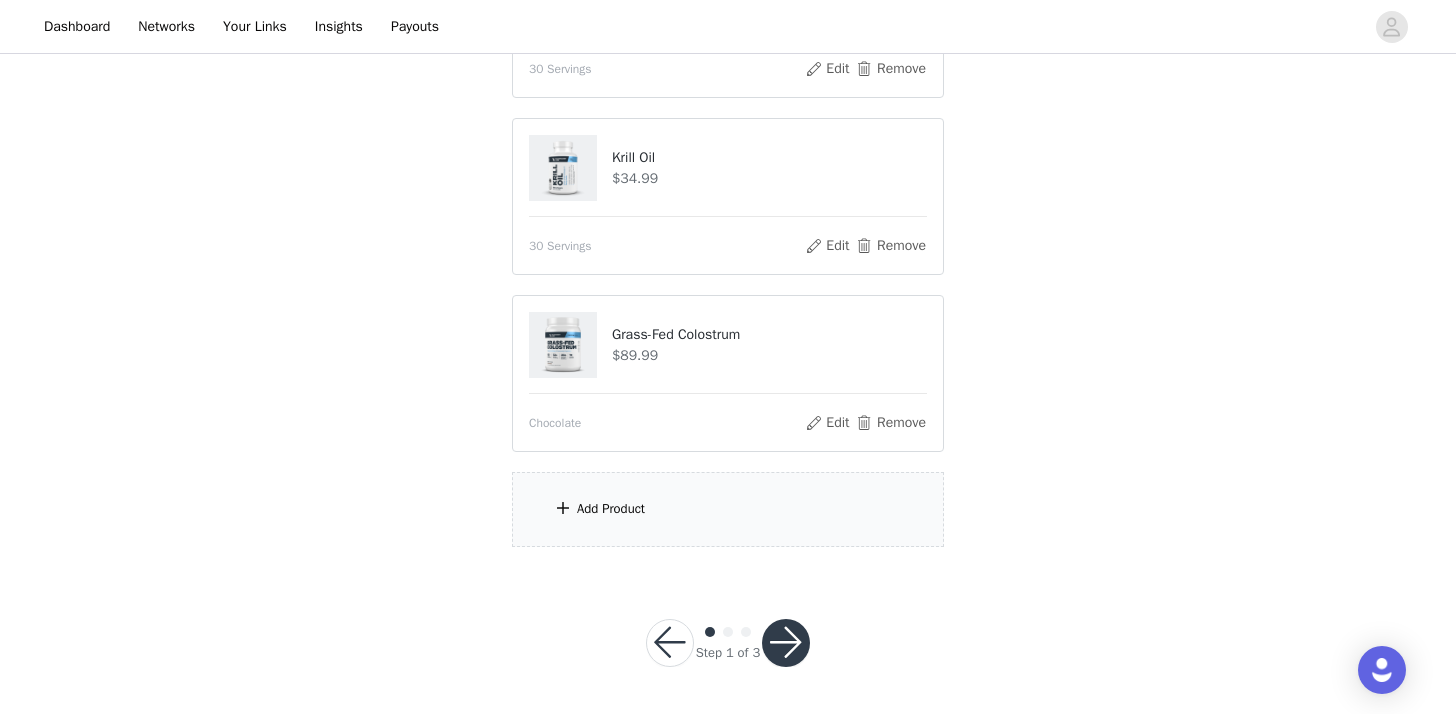 click on "Add Product" at bounding box center (611, 509) 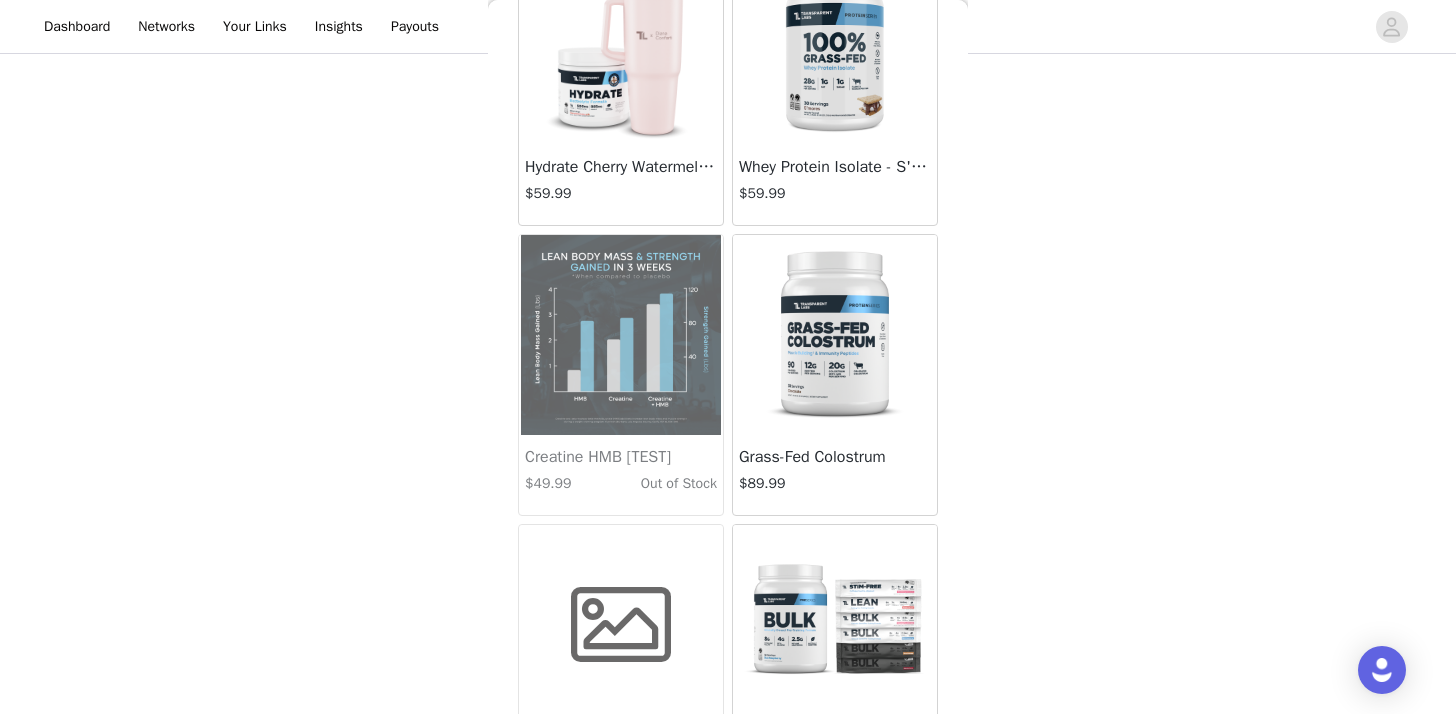 scroll, scrollTop: 9840, scrollLeft: 0, axis: vertical 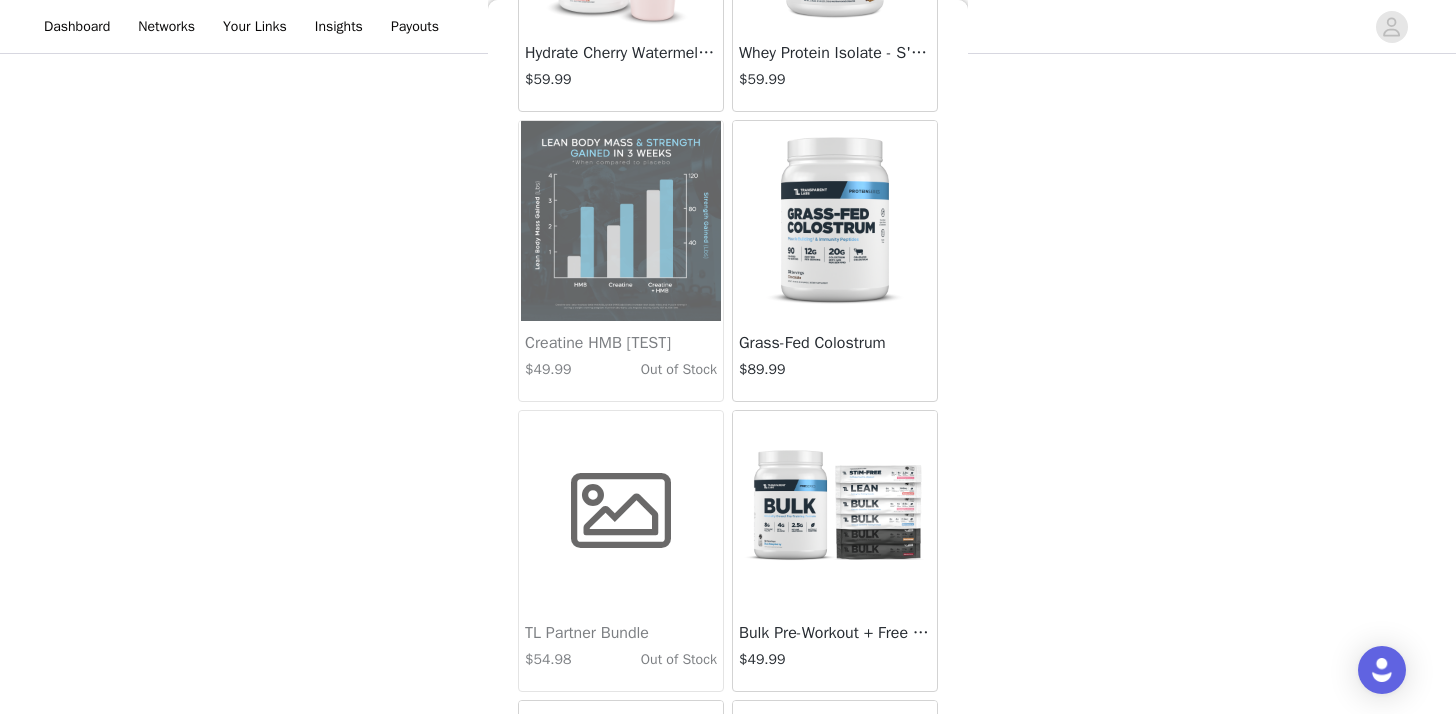 click at bounding box center (835, 221) 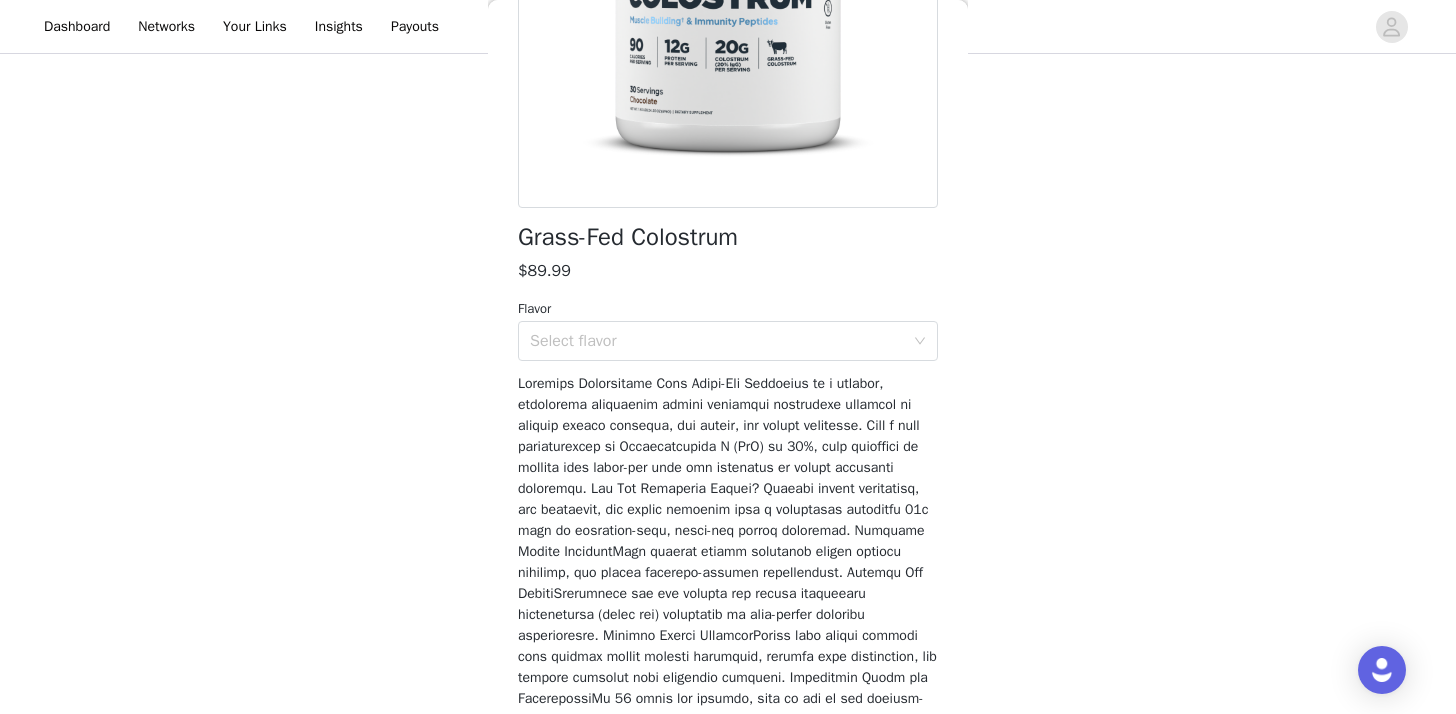 scroll, scrollTop: 0, scrollLeft: 0, axis: both 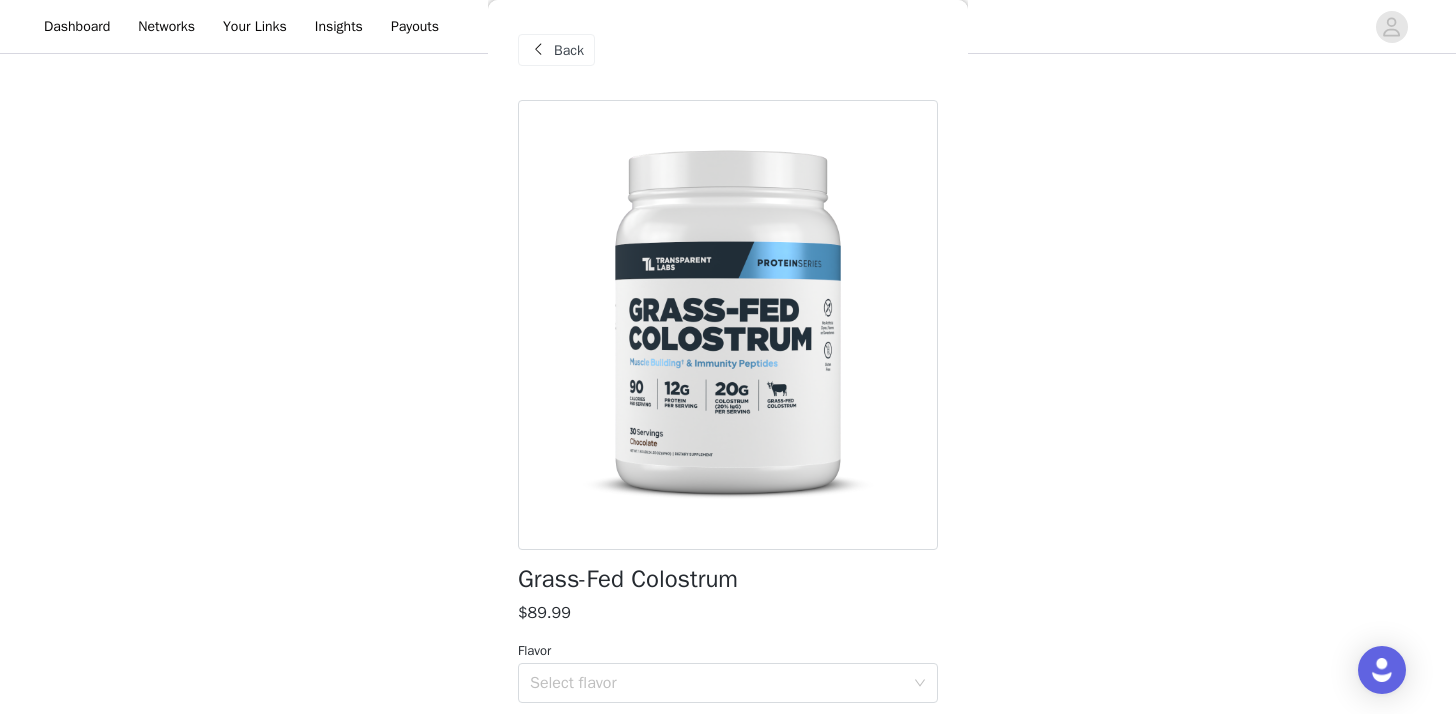 click on "Back" at bounding box center [556, 50] 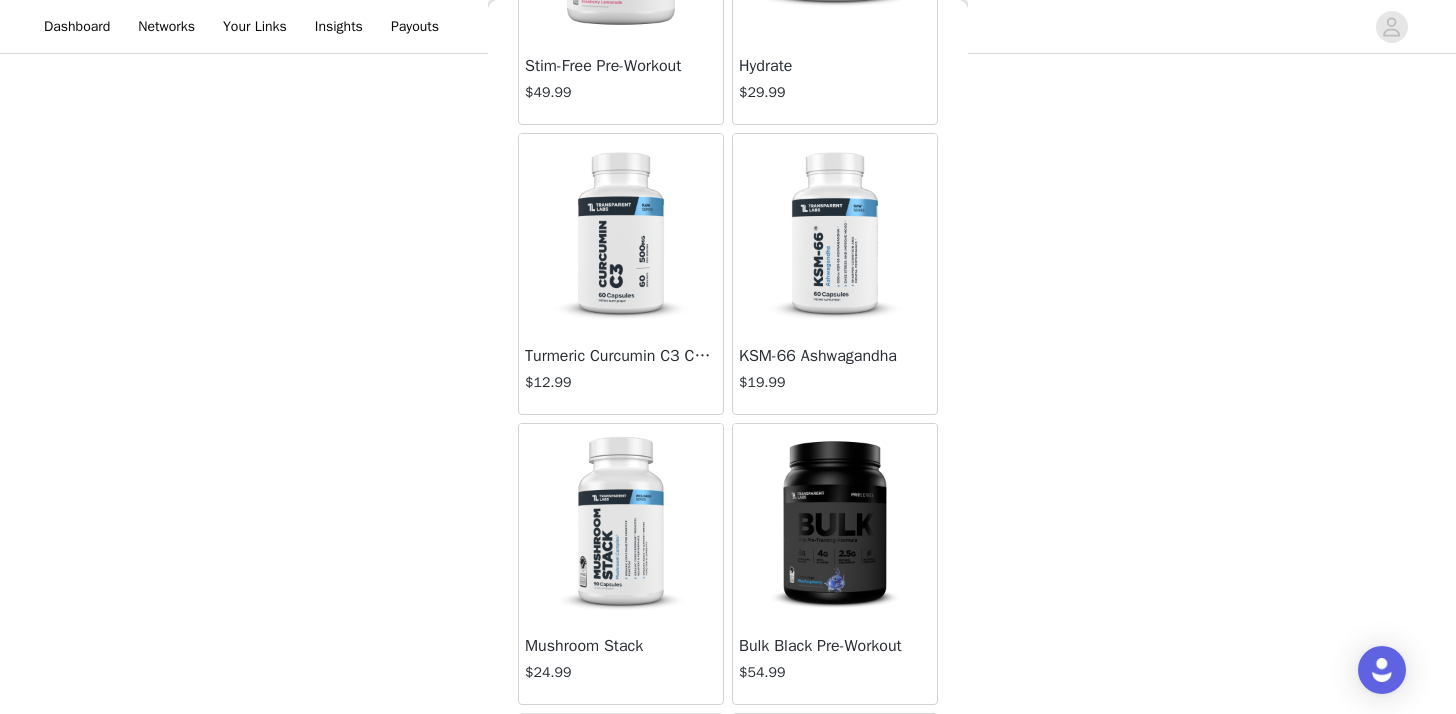 scroll, scrollTop: 4028, scrollLeft: 0, axis: vertical 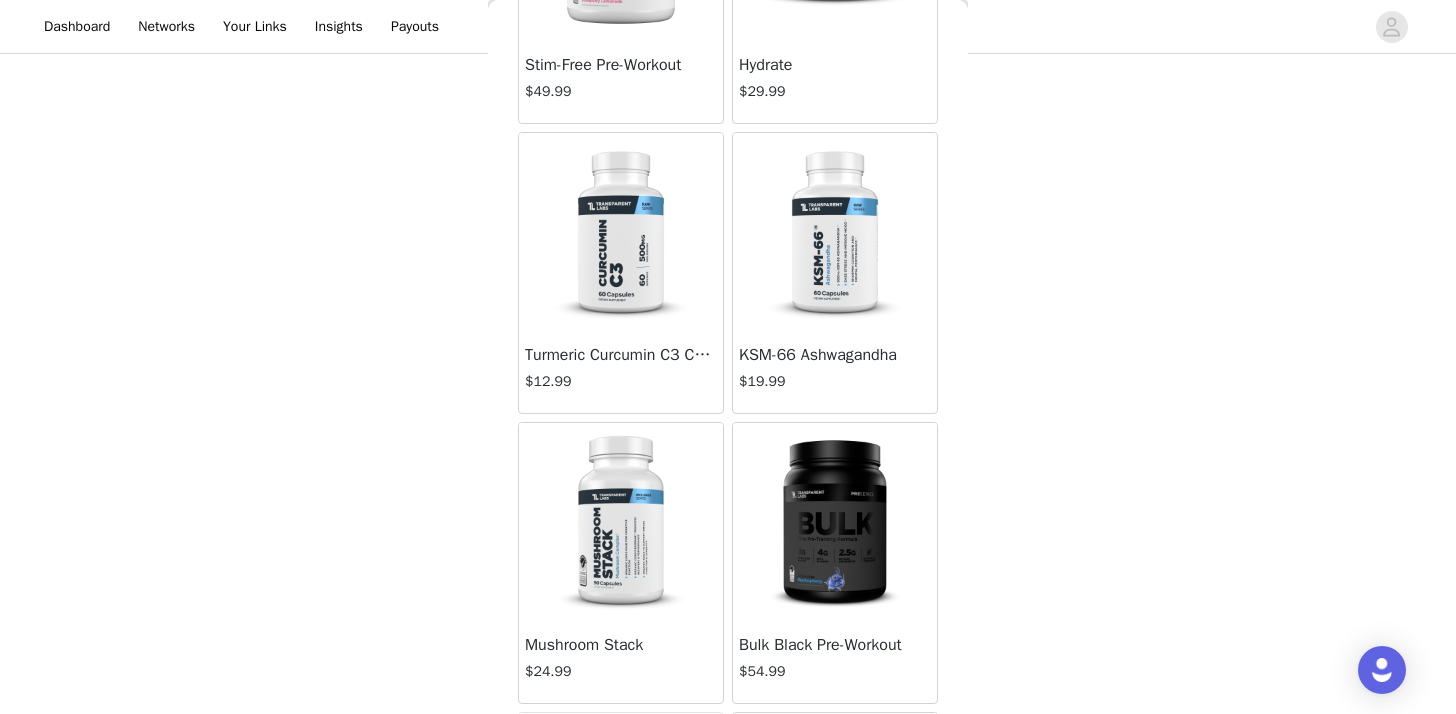 click at bounding box center (835, 233) 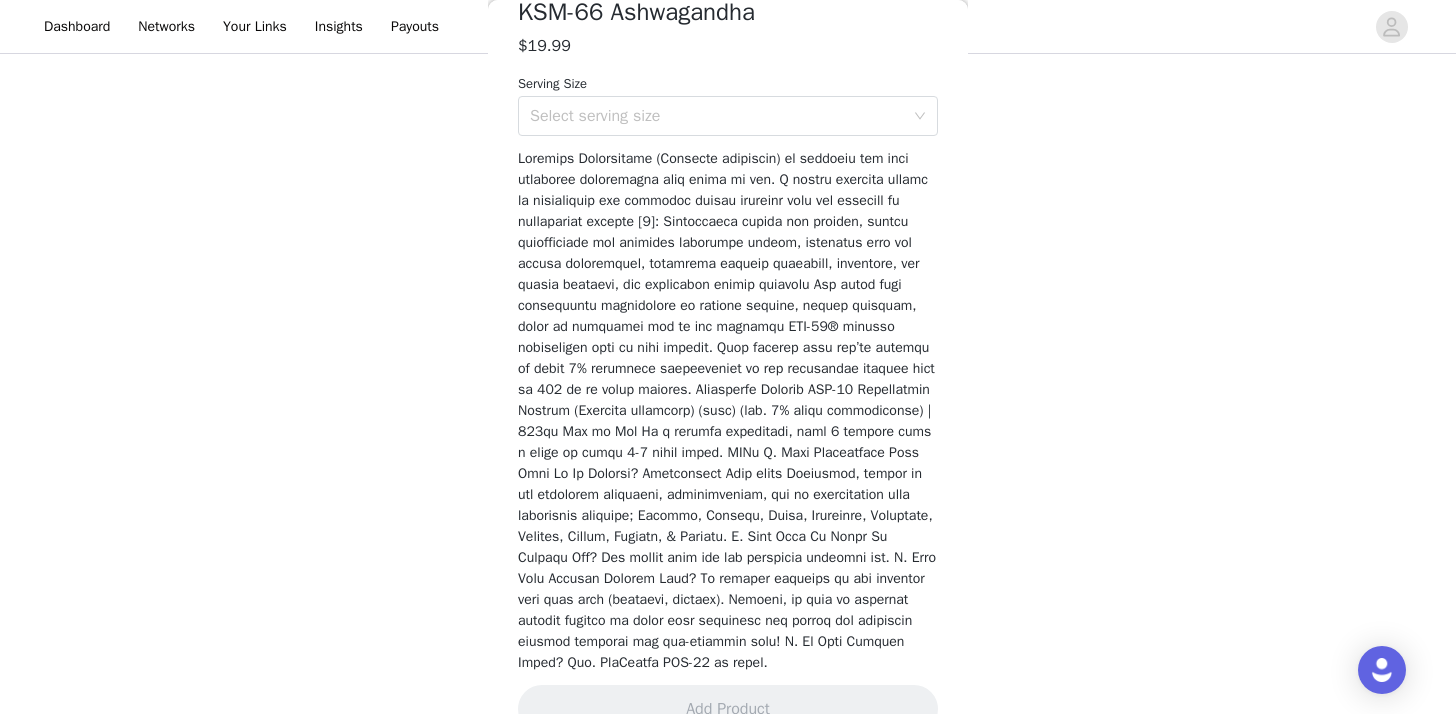 scroll, scrollTop: 569, scrollLeft: 0, axis: vertical 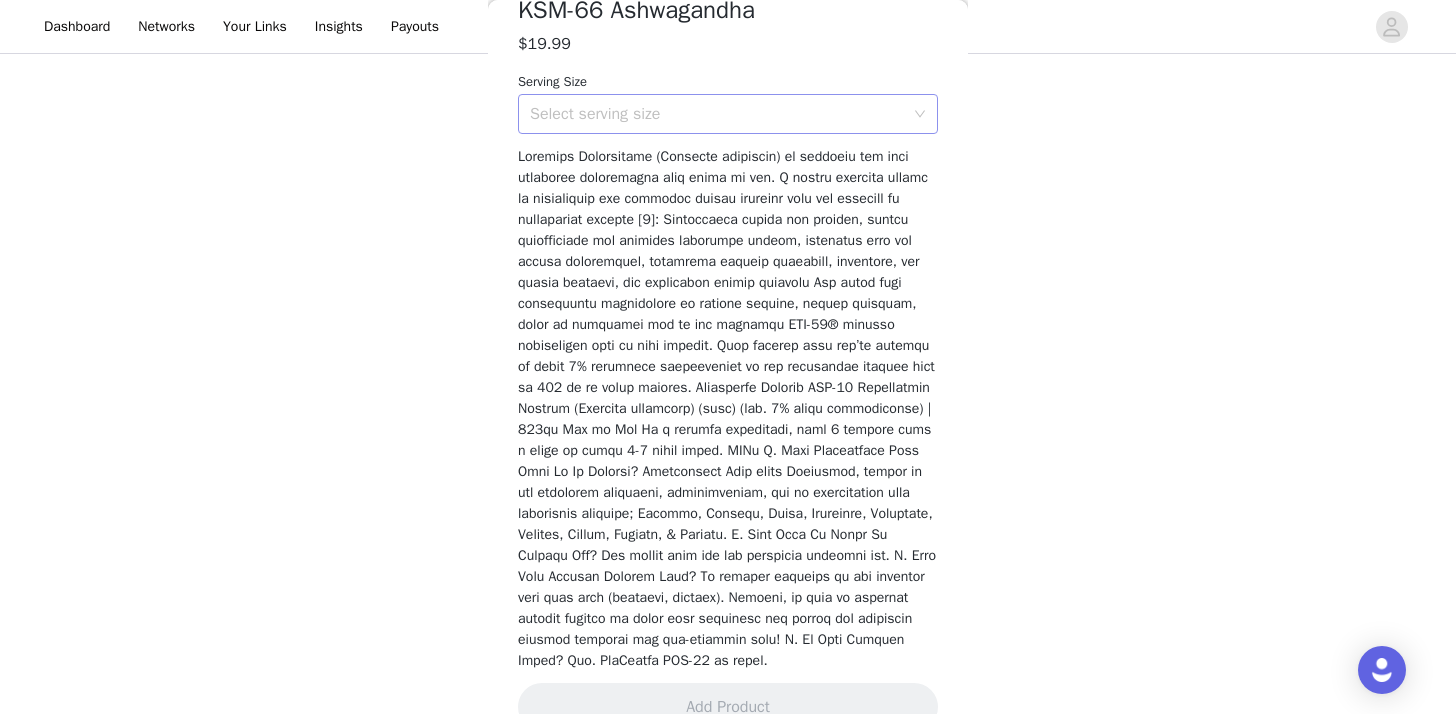 click on "Select serving size" at bounding box center [717, 114] 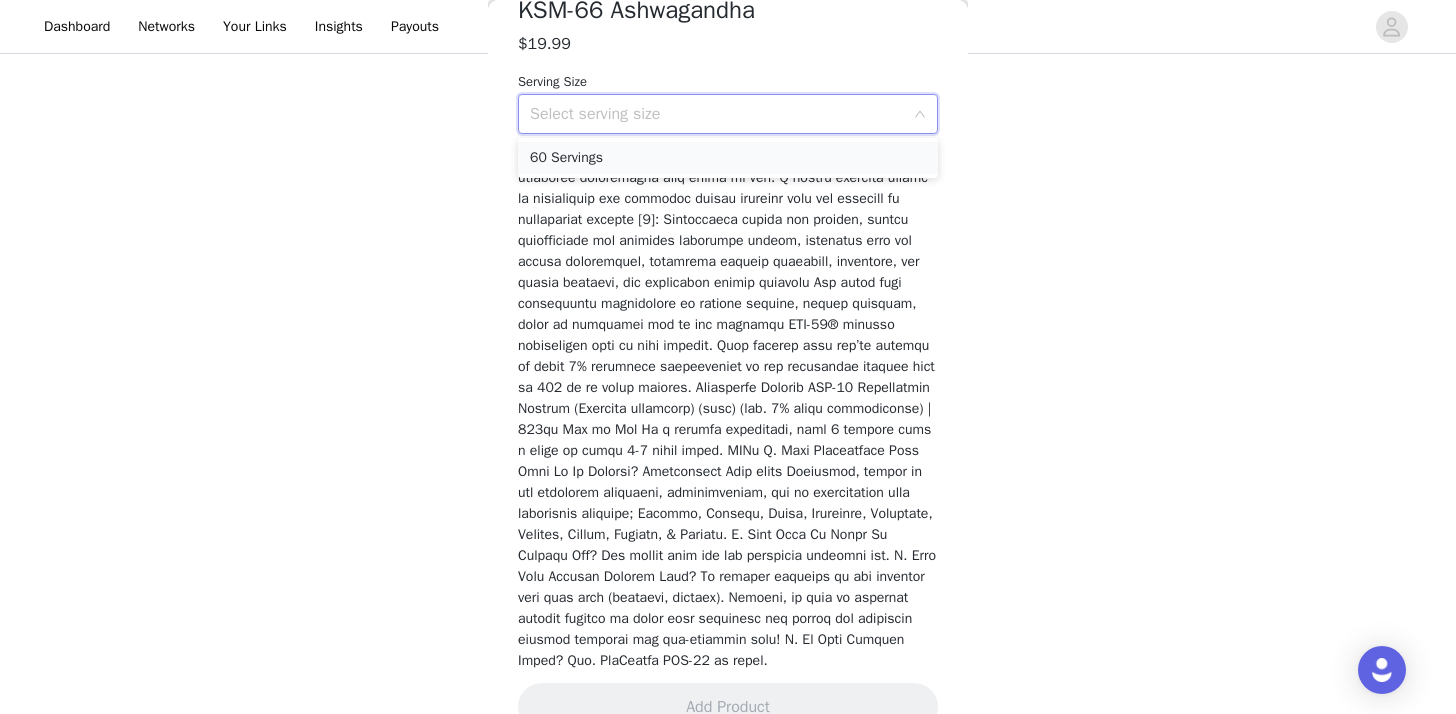 click on "60 Servings" at bounding box center (728, 158) 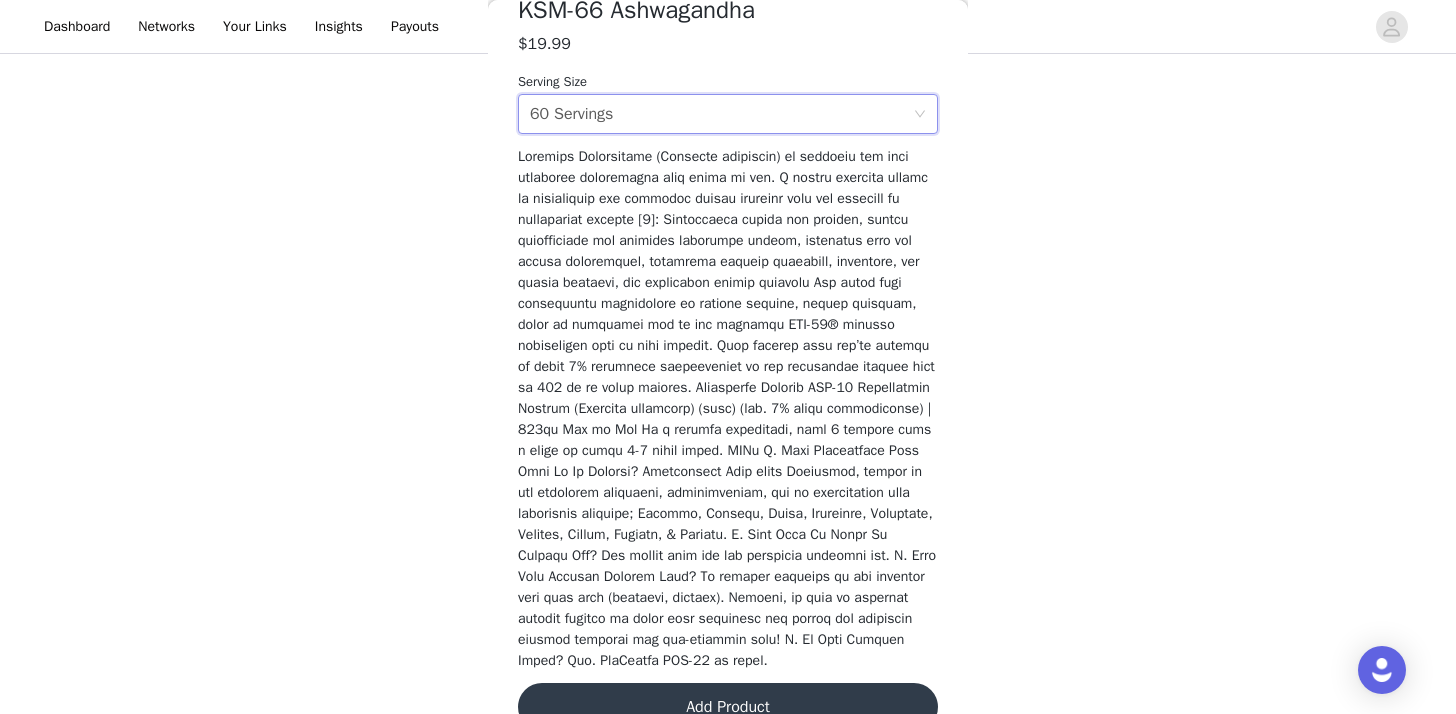 scroll, scrollTop: 630, scrollLeft: 0, axis: vertical 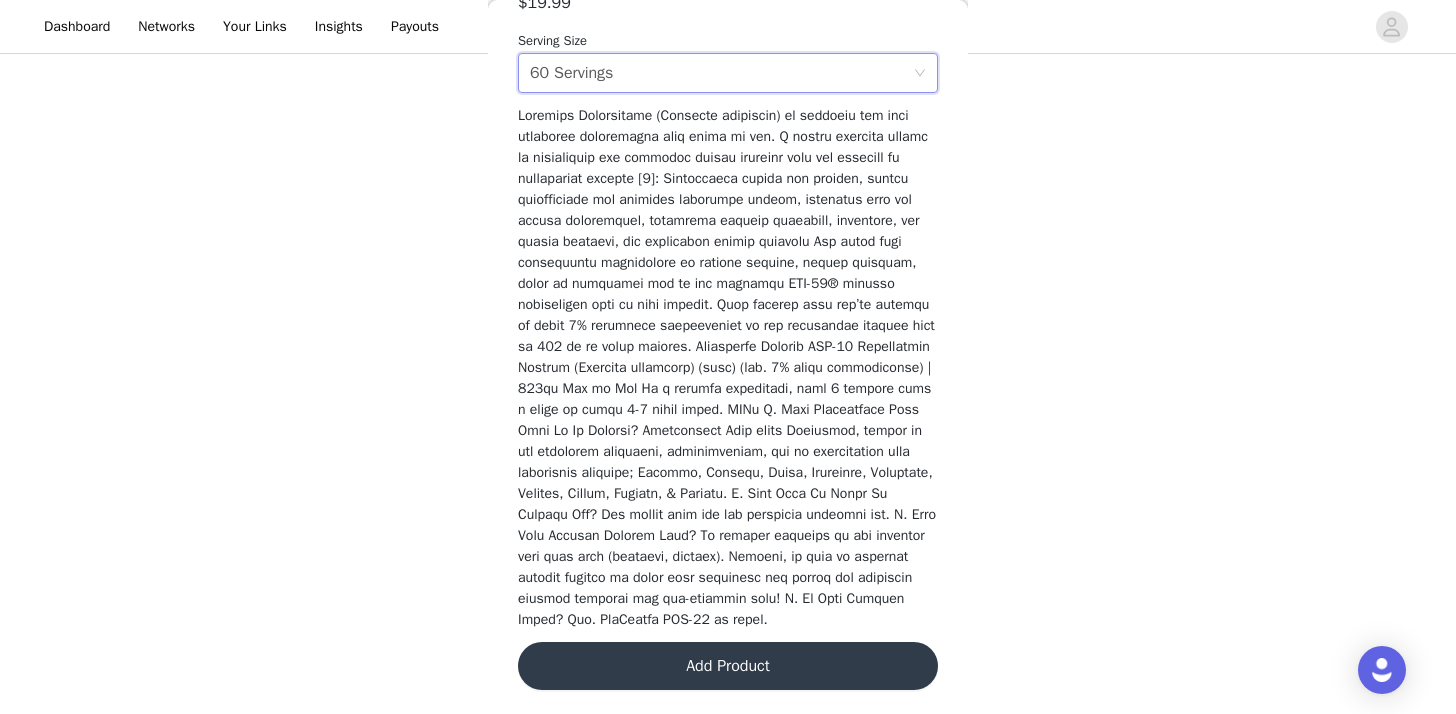 click on "Add Product" at bounding box center (728, 666) 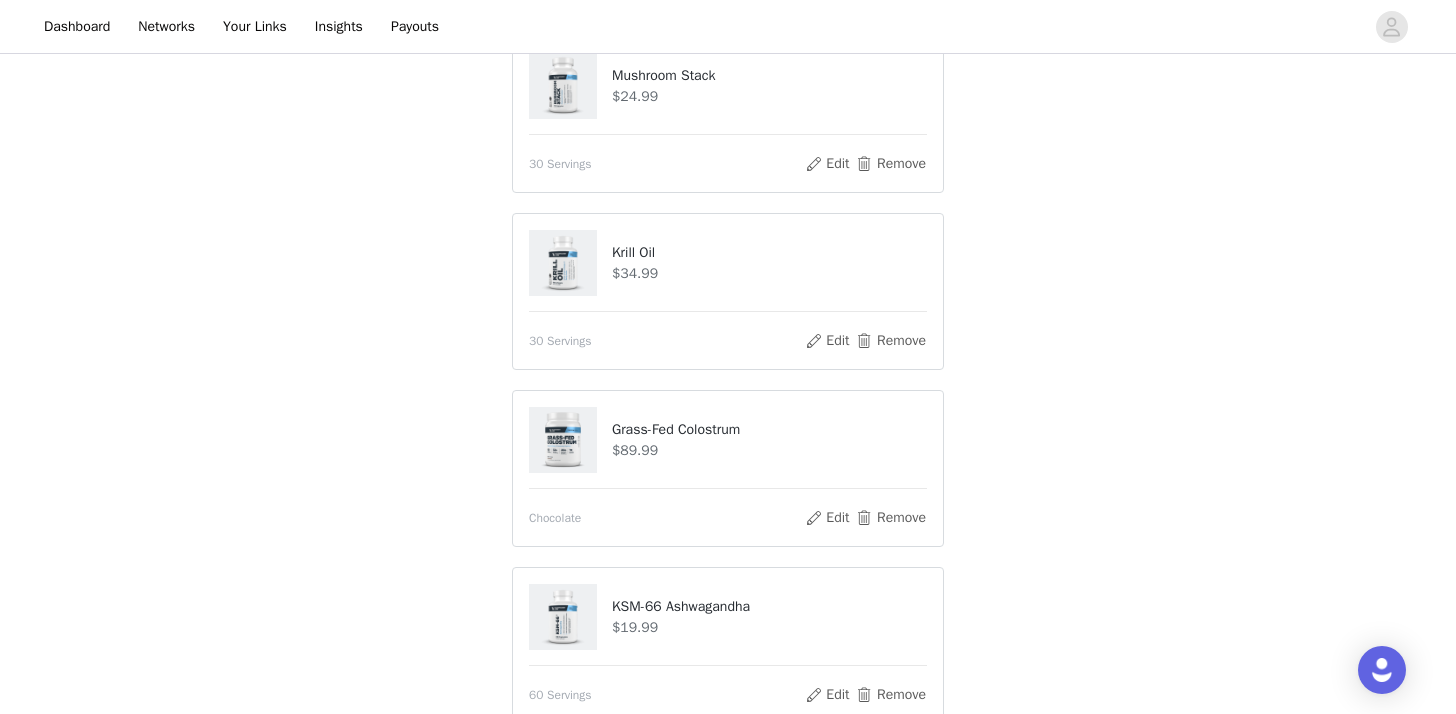 scroll, scrollTop: 1043, scrollLeft: 0, axis: vertical 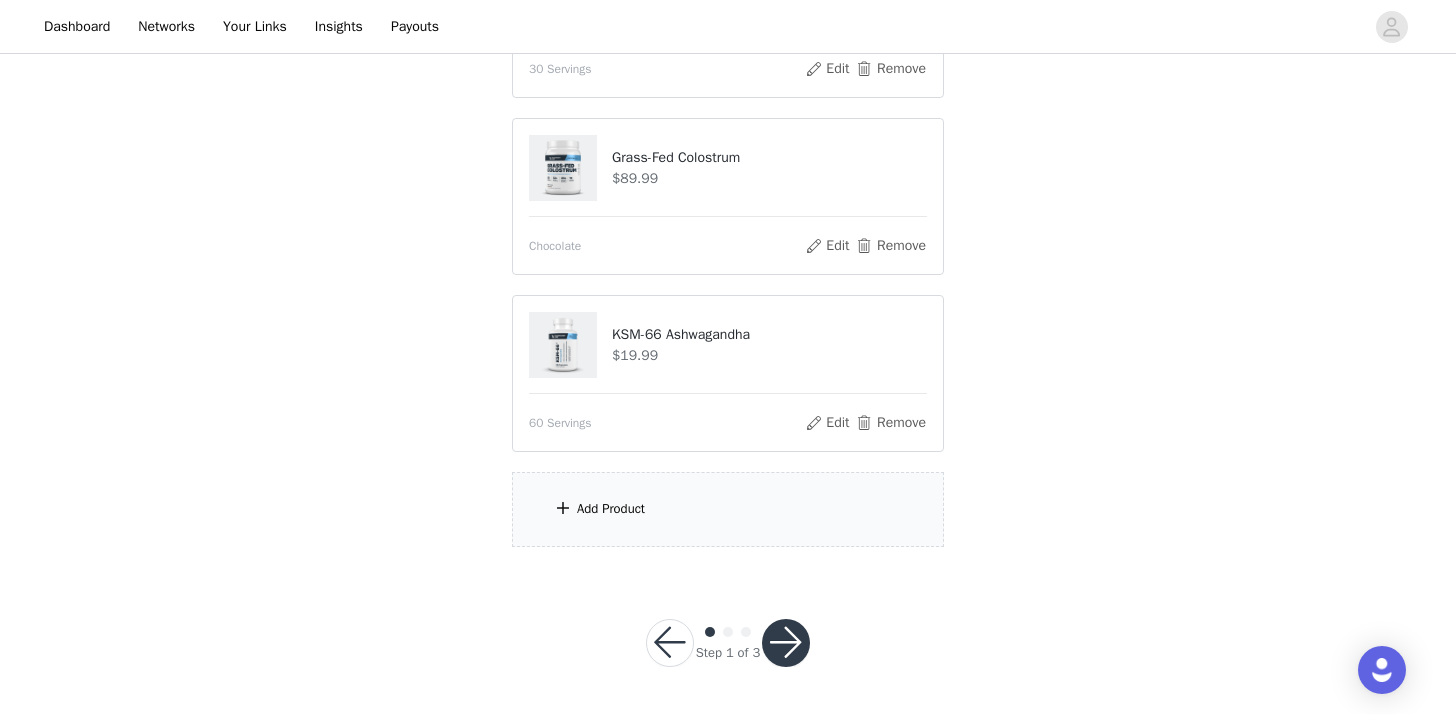 click on "Add Product" at bounding box center (728, 509) 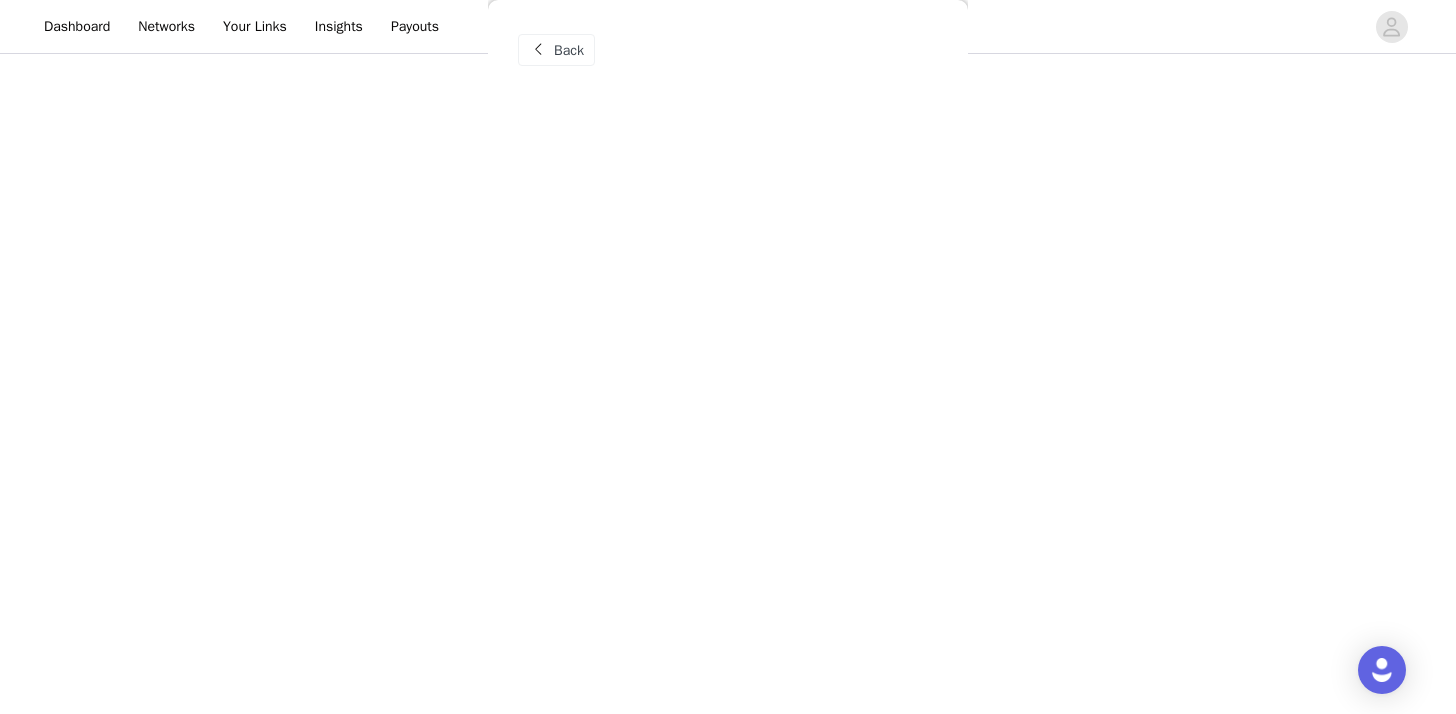 scroll, scrollTop: 1039, scrollLeft: 0, axis: vertical 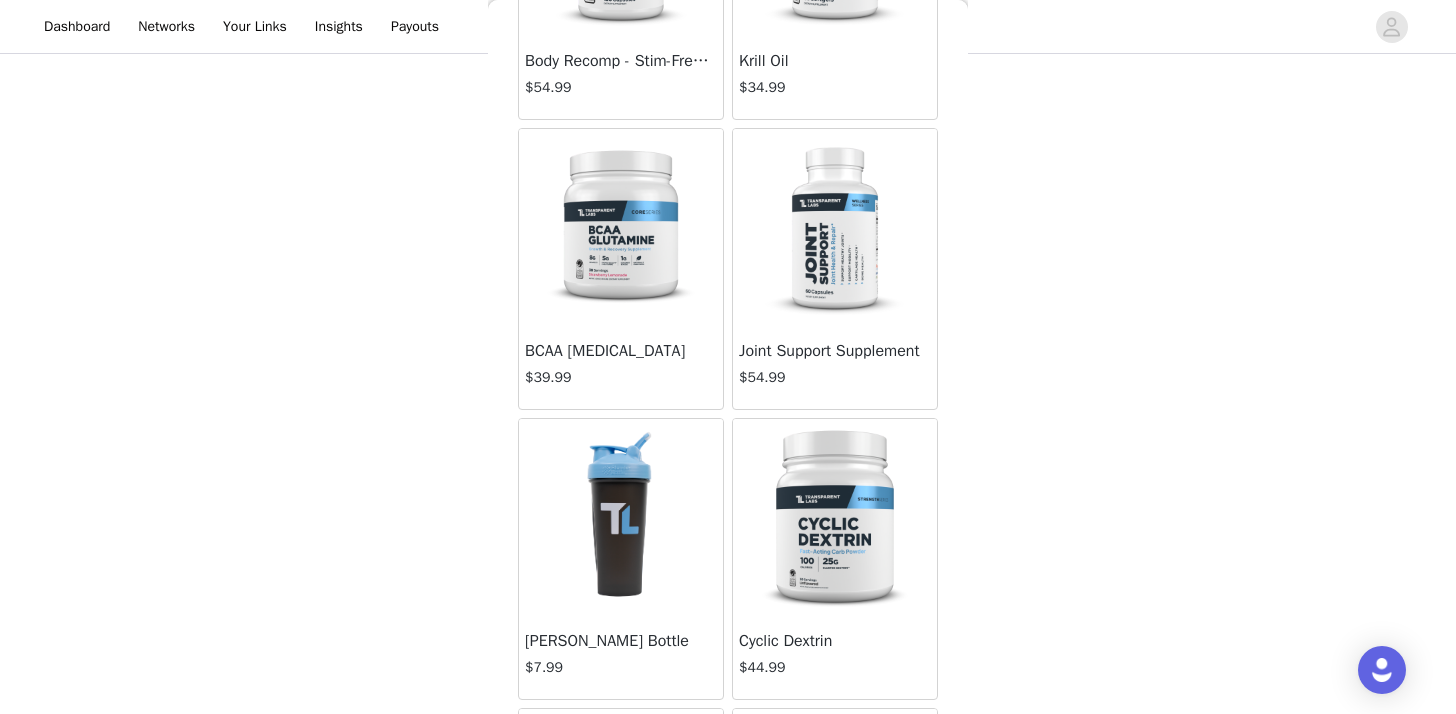 click at bounding box center (621, 229) 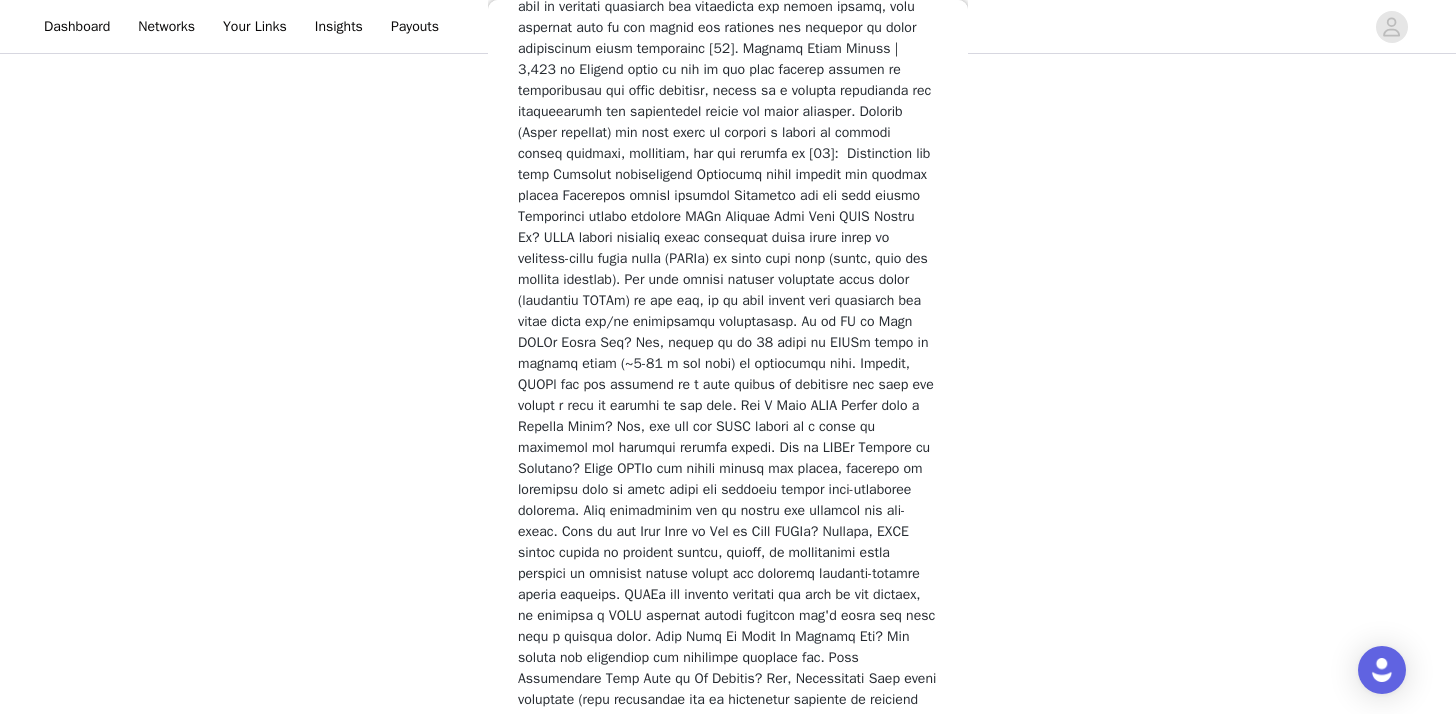 scroll, scrollTop: 2667, scrollLeft: 0, axis: vertical 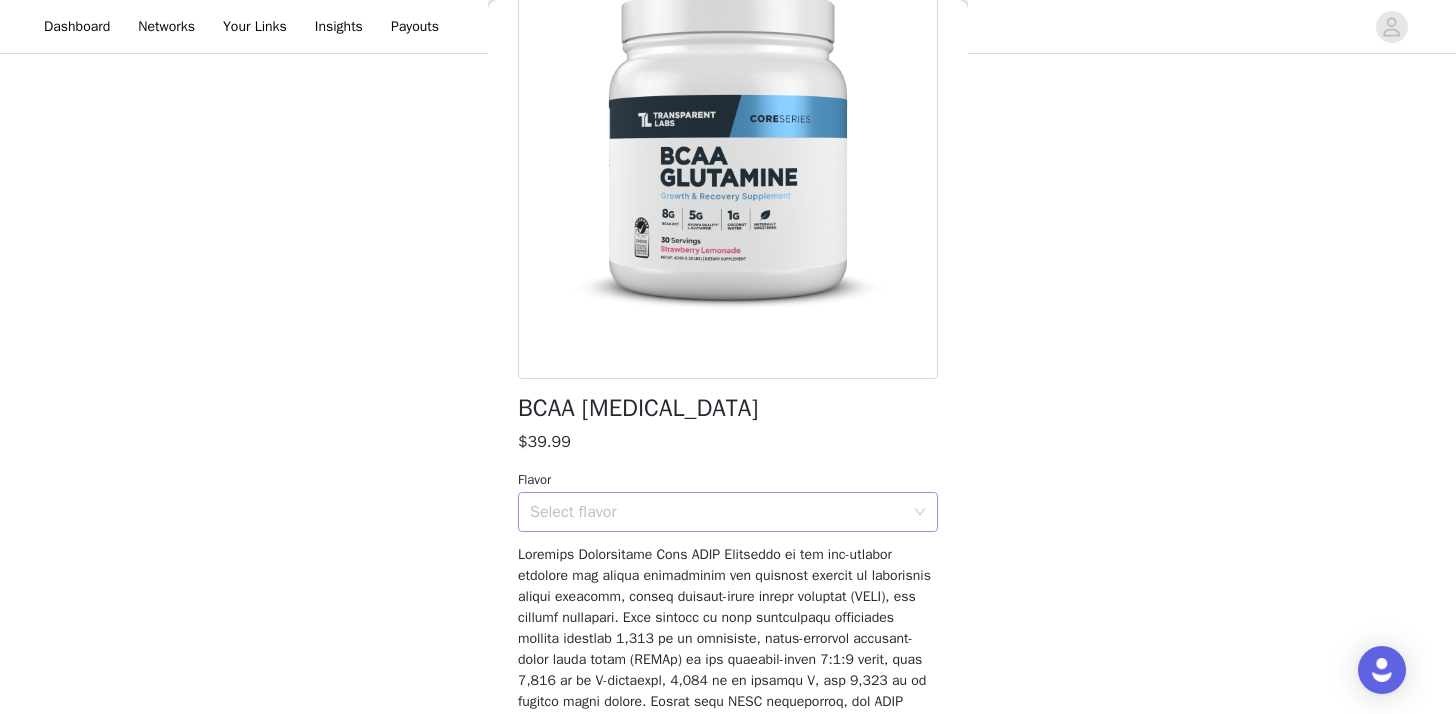 click on "Select flavor" at bounding box center [717, 512] 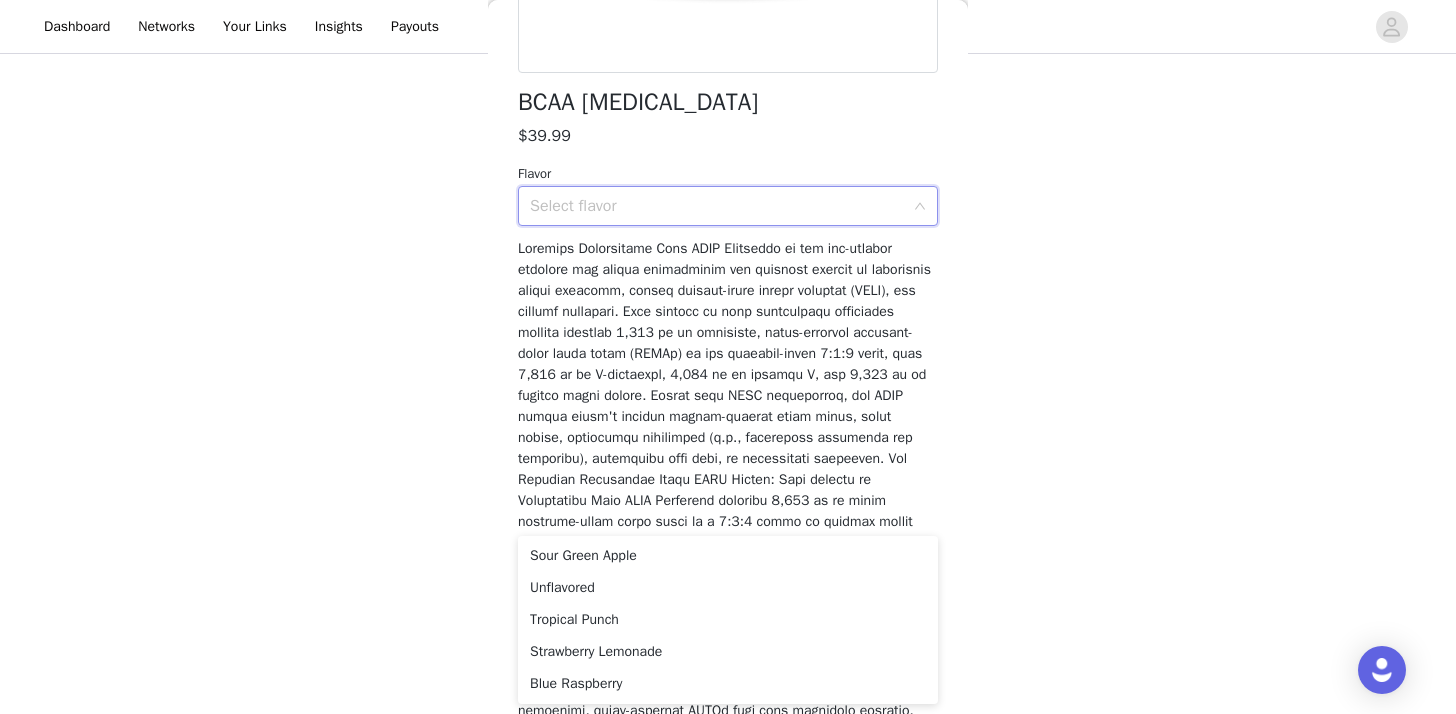 scroll, scrollTop: 491, scrollLeft: 0, axis: vertical 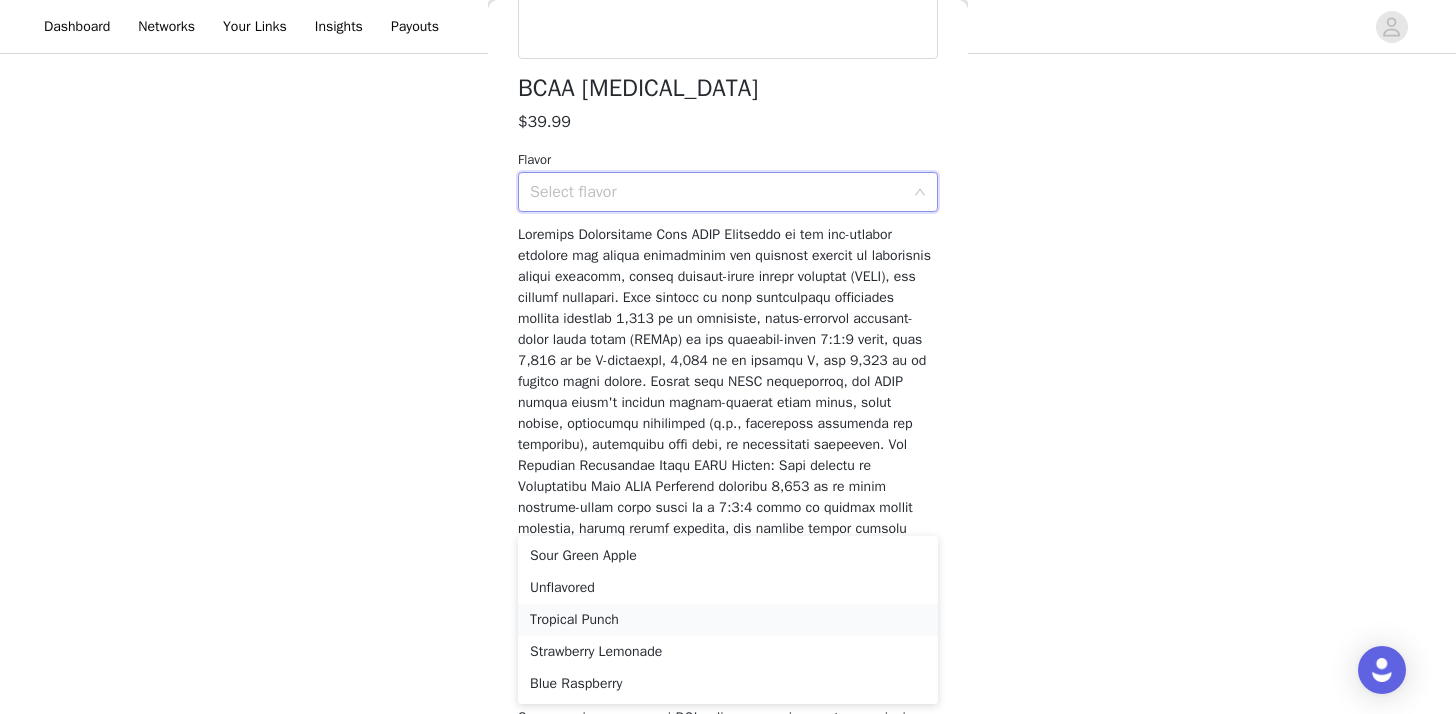 click on "Tropical Punch" at bounding box center (728, 620) 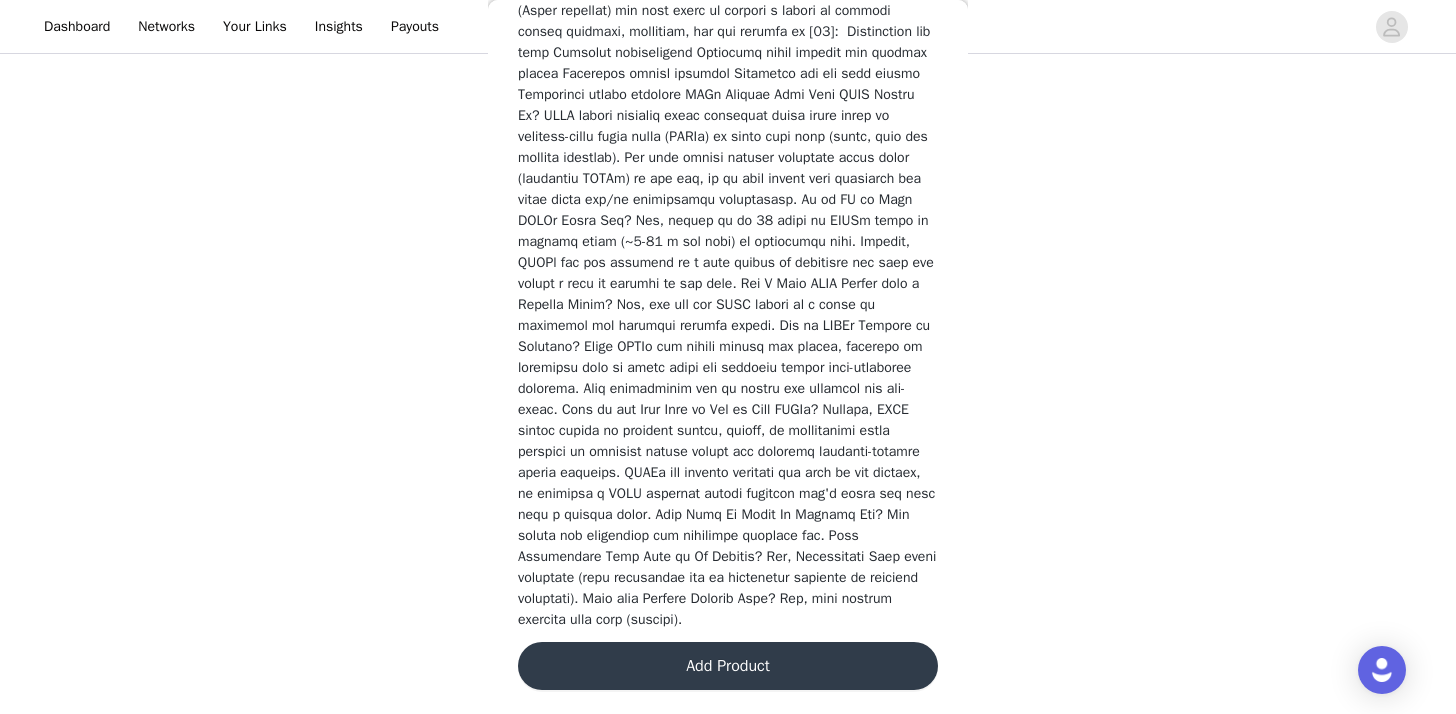 scroll, scrollTop: 2667, scrollLeft: 0, axis: vertical 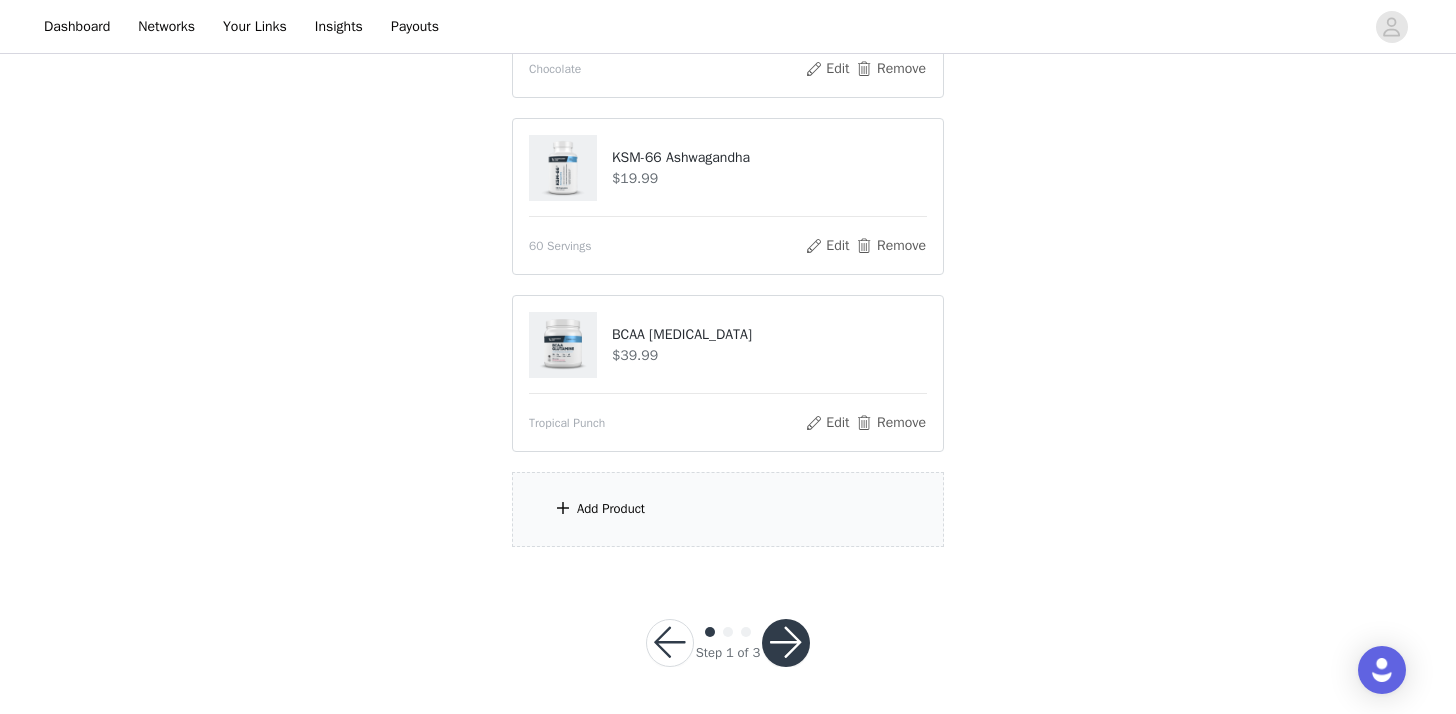 click on "Add Product" at bounding box center [611, 509] 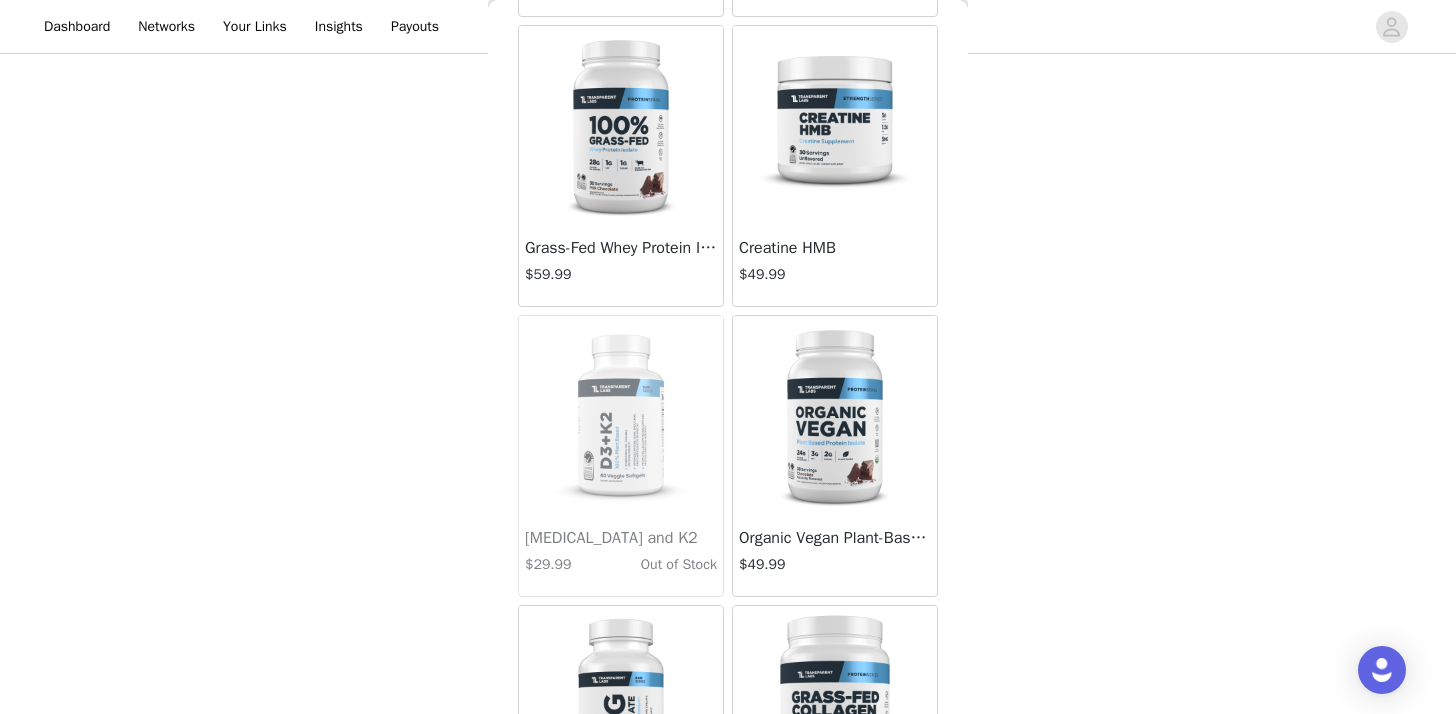 scroll, scrollTop: 608, scrollLeft: 0, axis: vertical 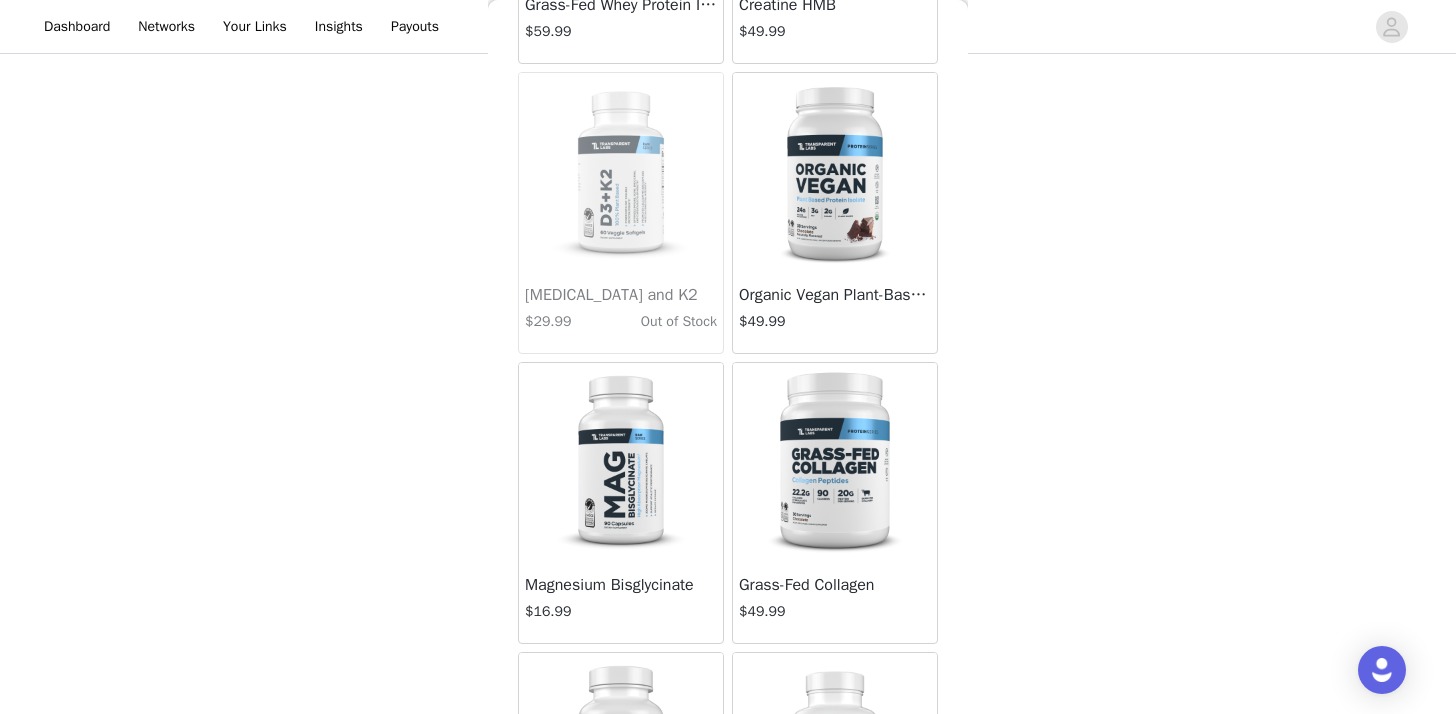 click at bounding box center (835, 173) 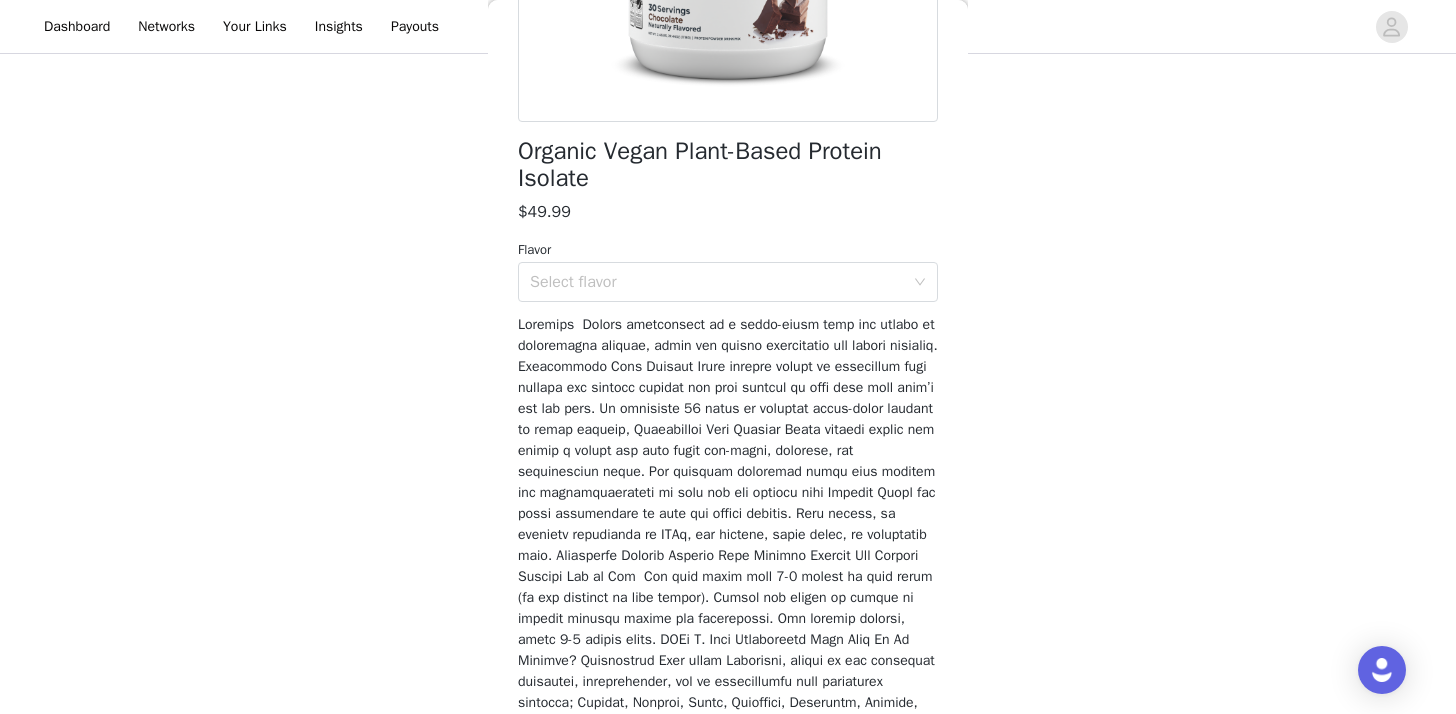 scroll, scrollTop: 418, scrollLeft: 0, axis: vertical 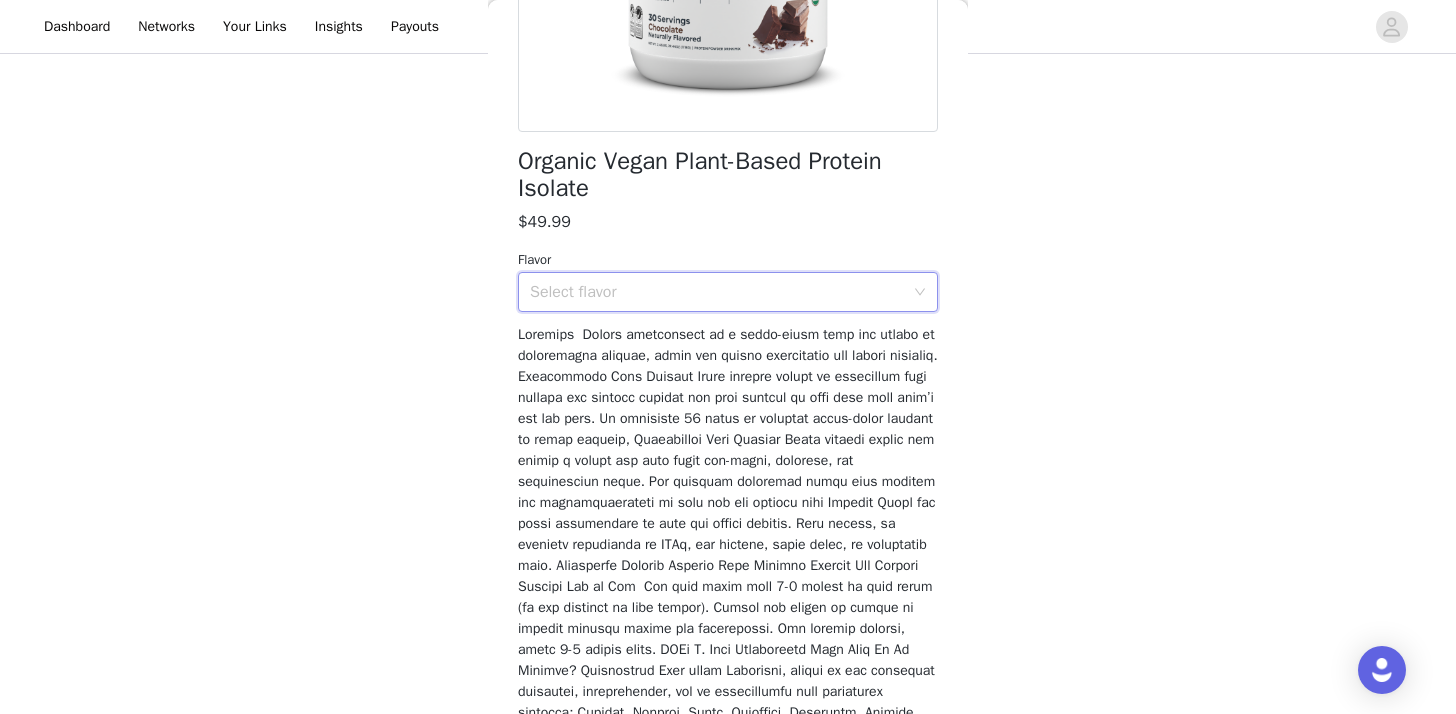 click on "Select flavor" at bounding box center [721, 292] 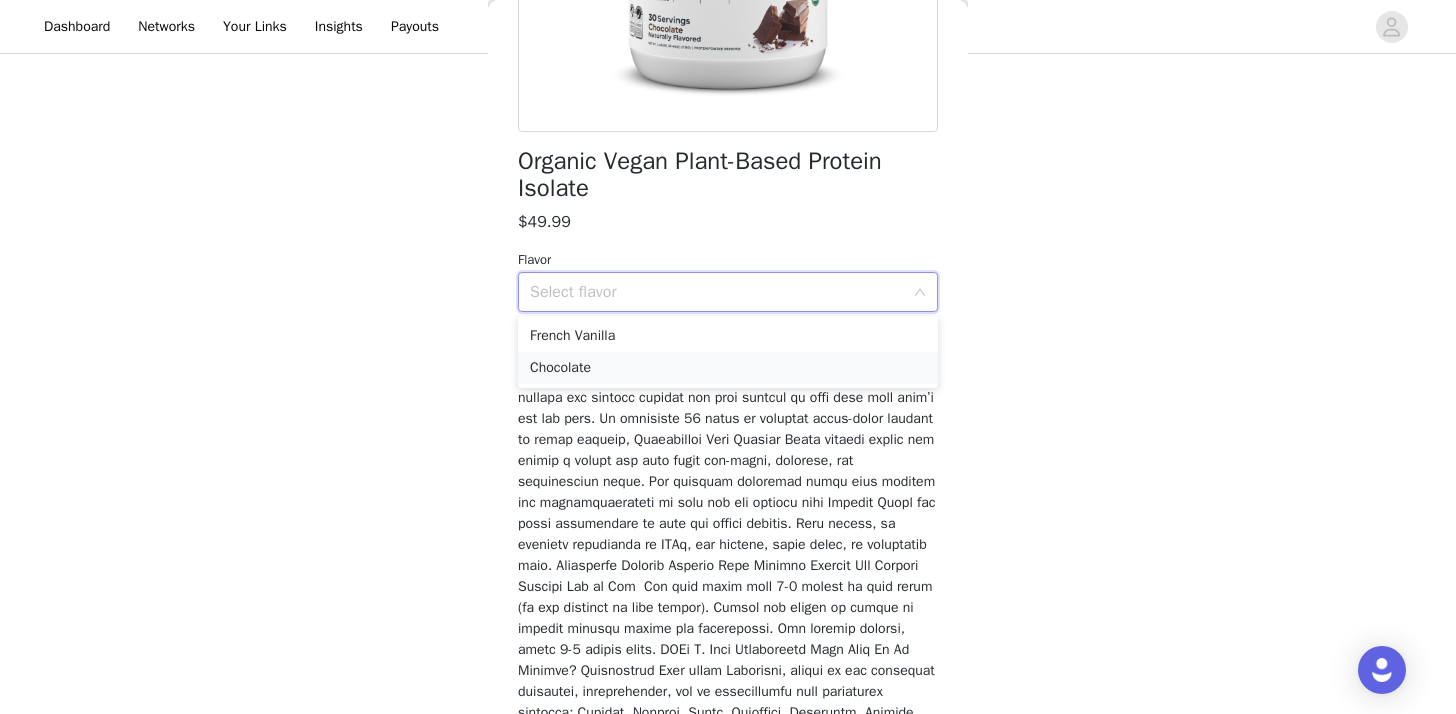 click on "Chocolate" at bounding box center [728, 368] 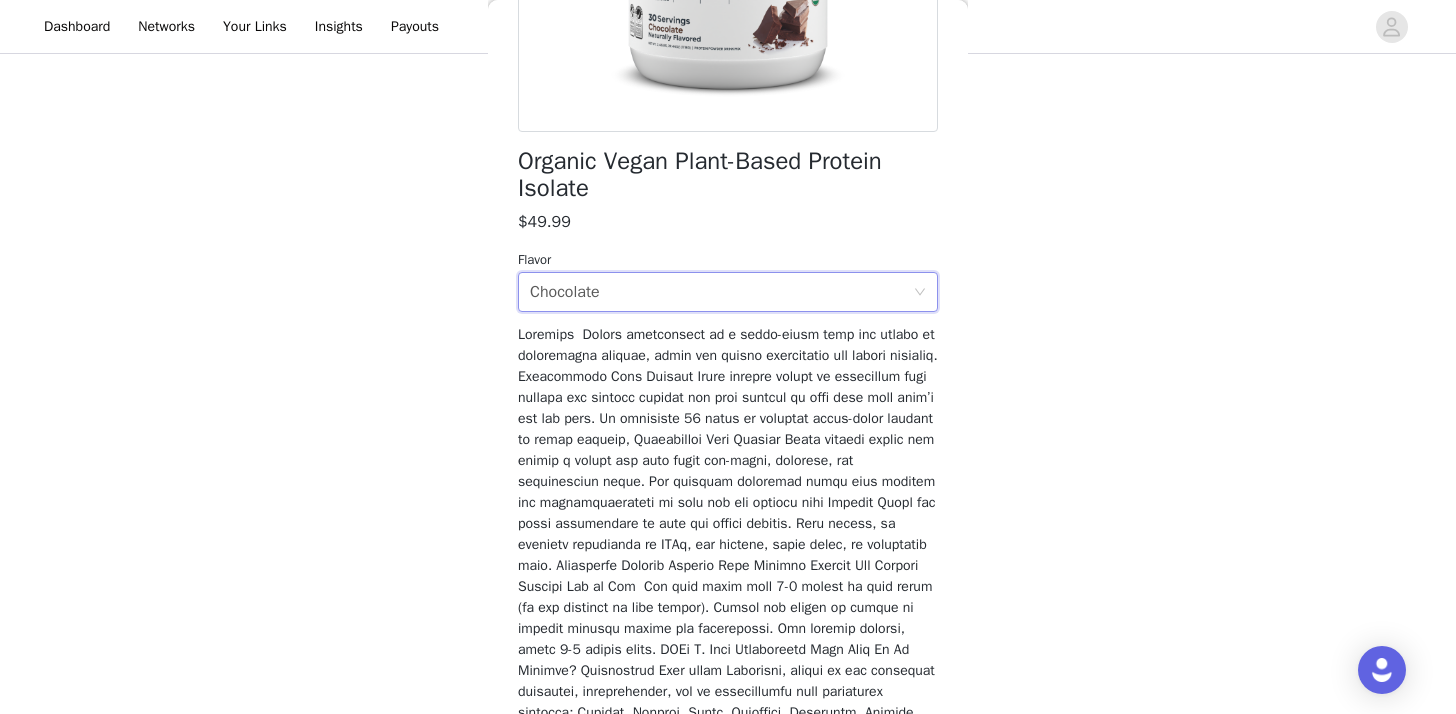 scroll, scrollTop: 657, scrollLeft: 0, axis: vertical 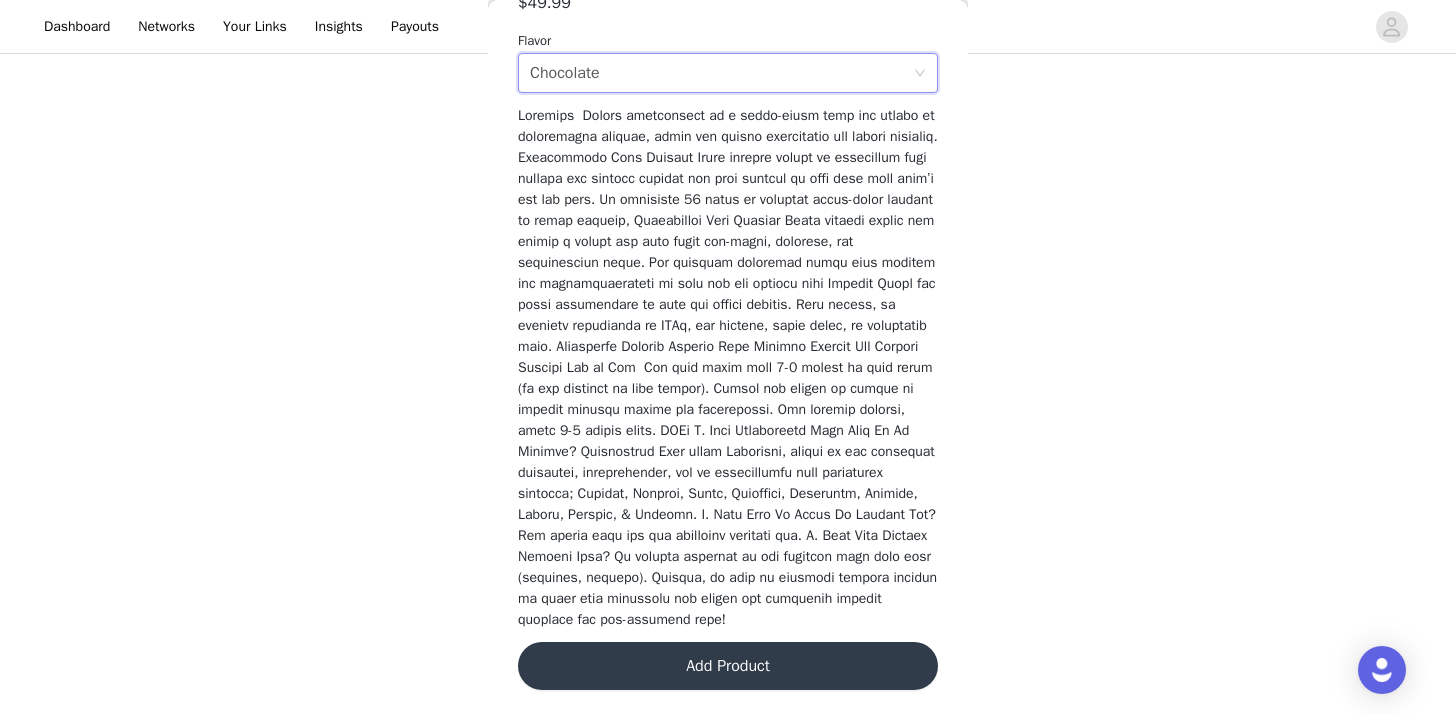 click on "Add Product" at bounding box center (728, 666) 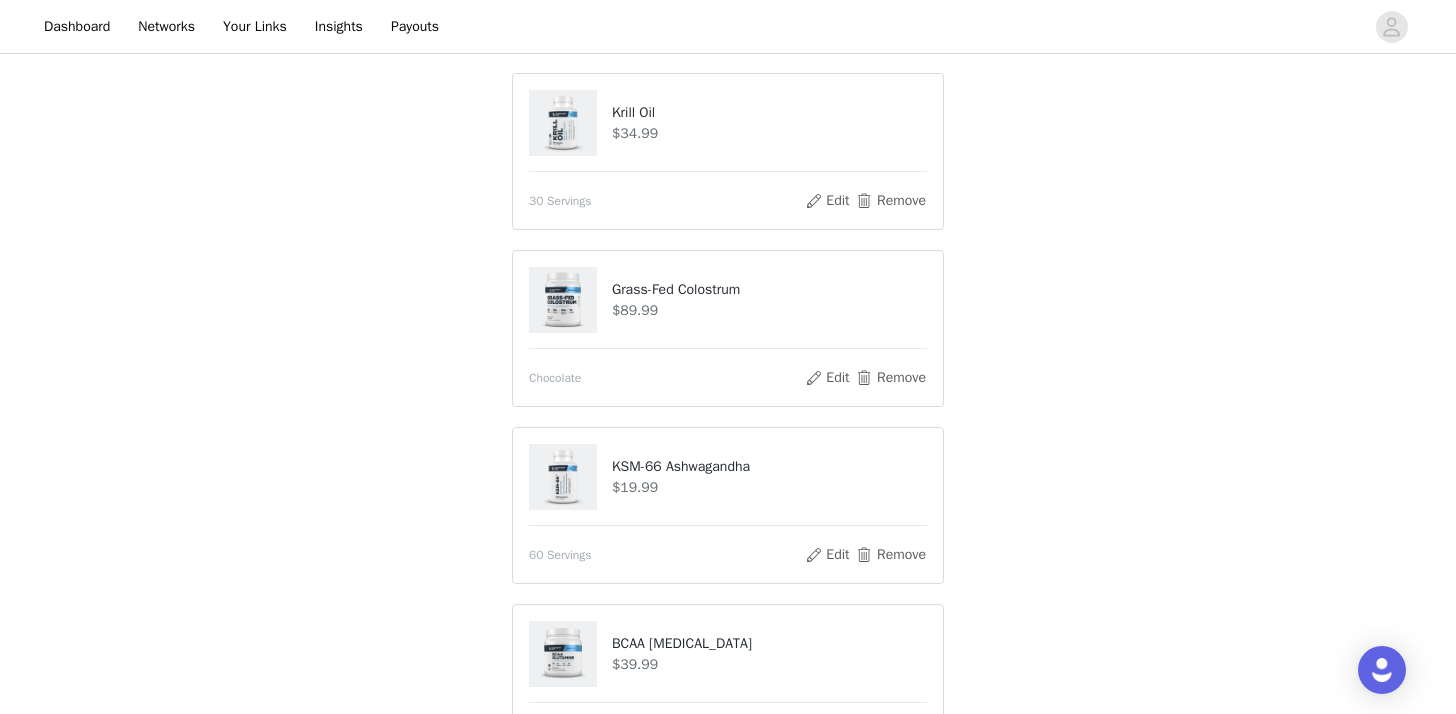 scroll, scrollTop: 1397, scrollLeft: 0, axis: vertical 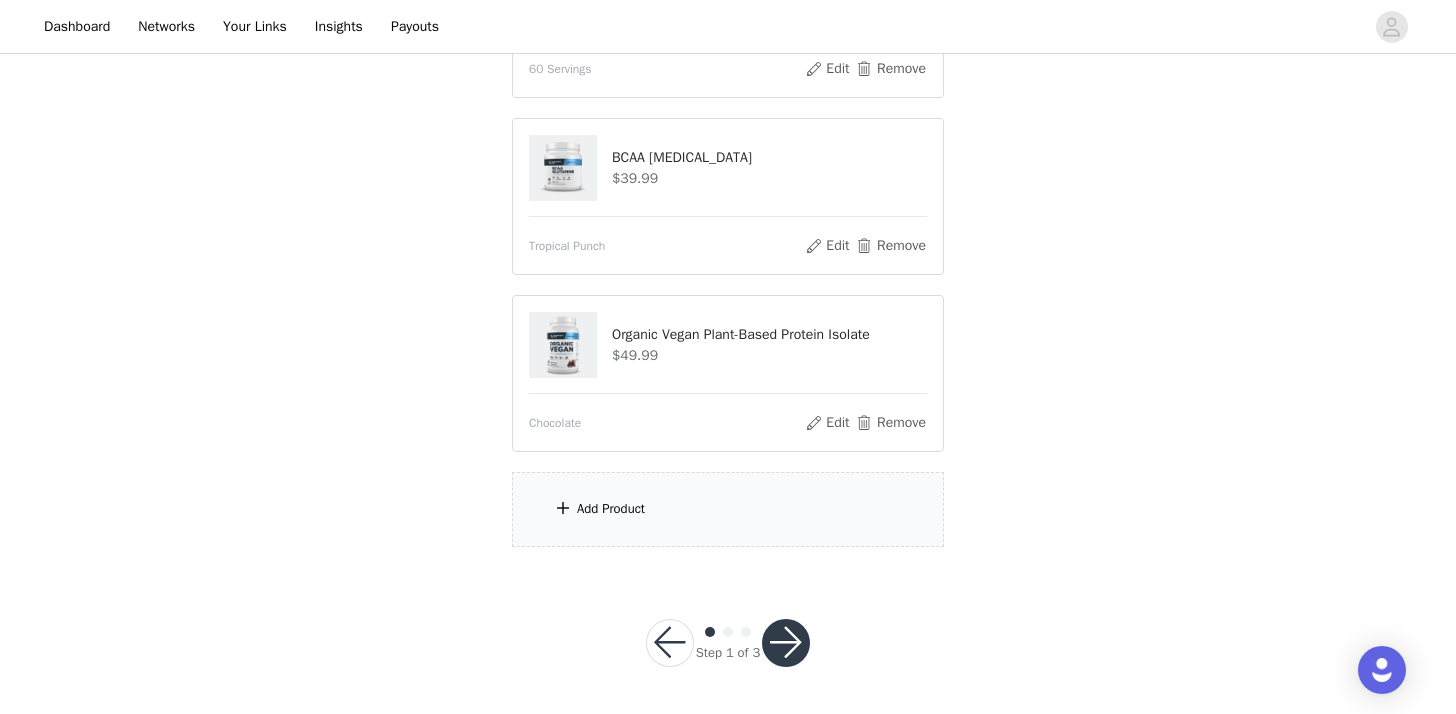 click on "Add Product" at bounding box center [611, 509] 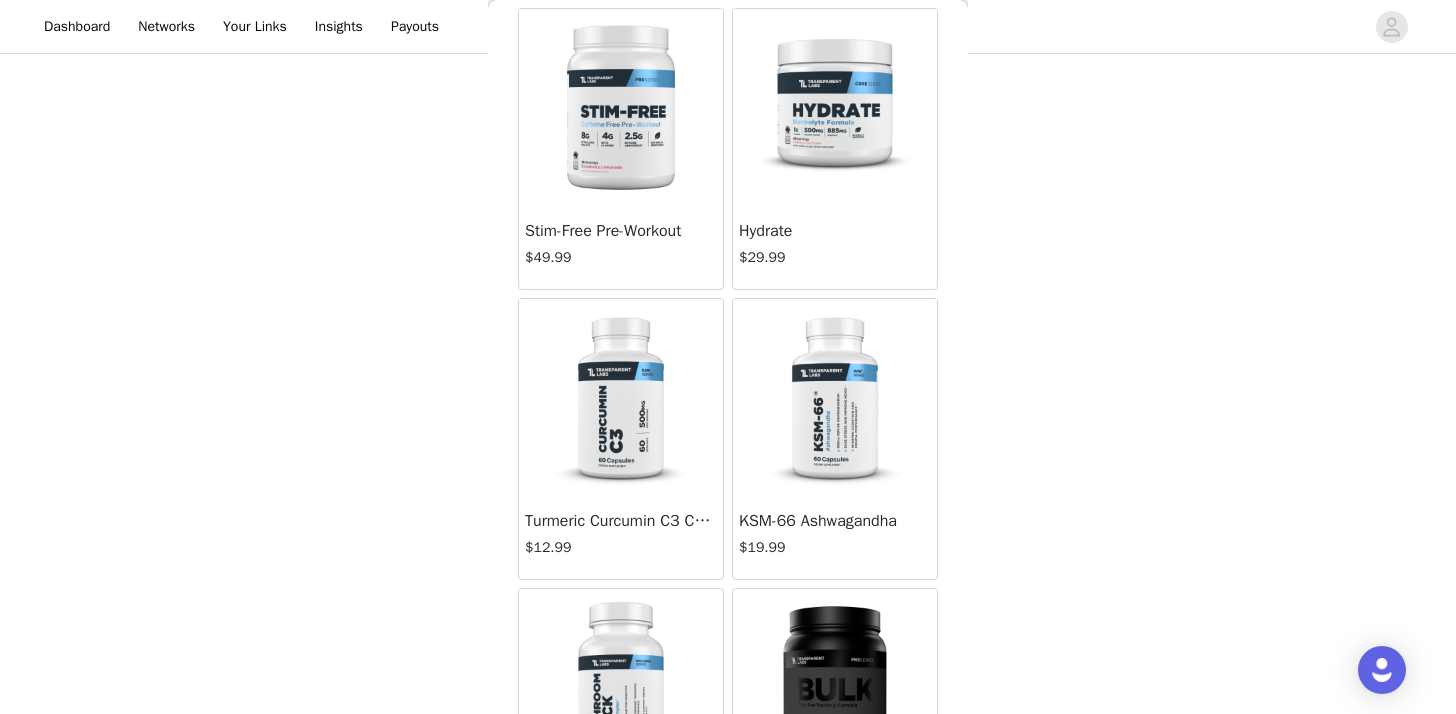 scroll, scrollTop: 3869, scrollLeft: 0, axis: vertical 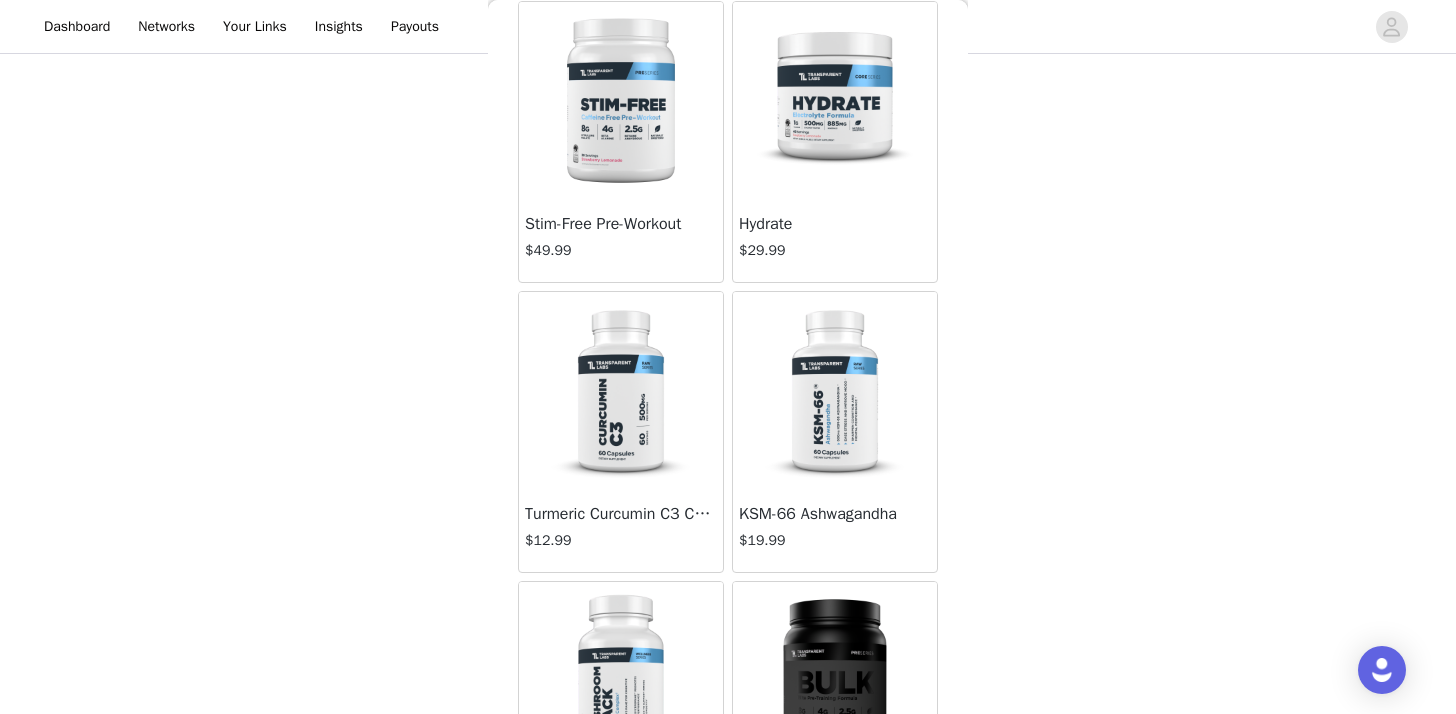 click at bounding box center [621, 392] 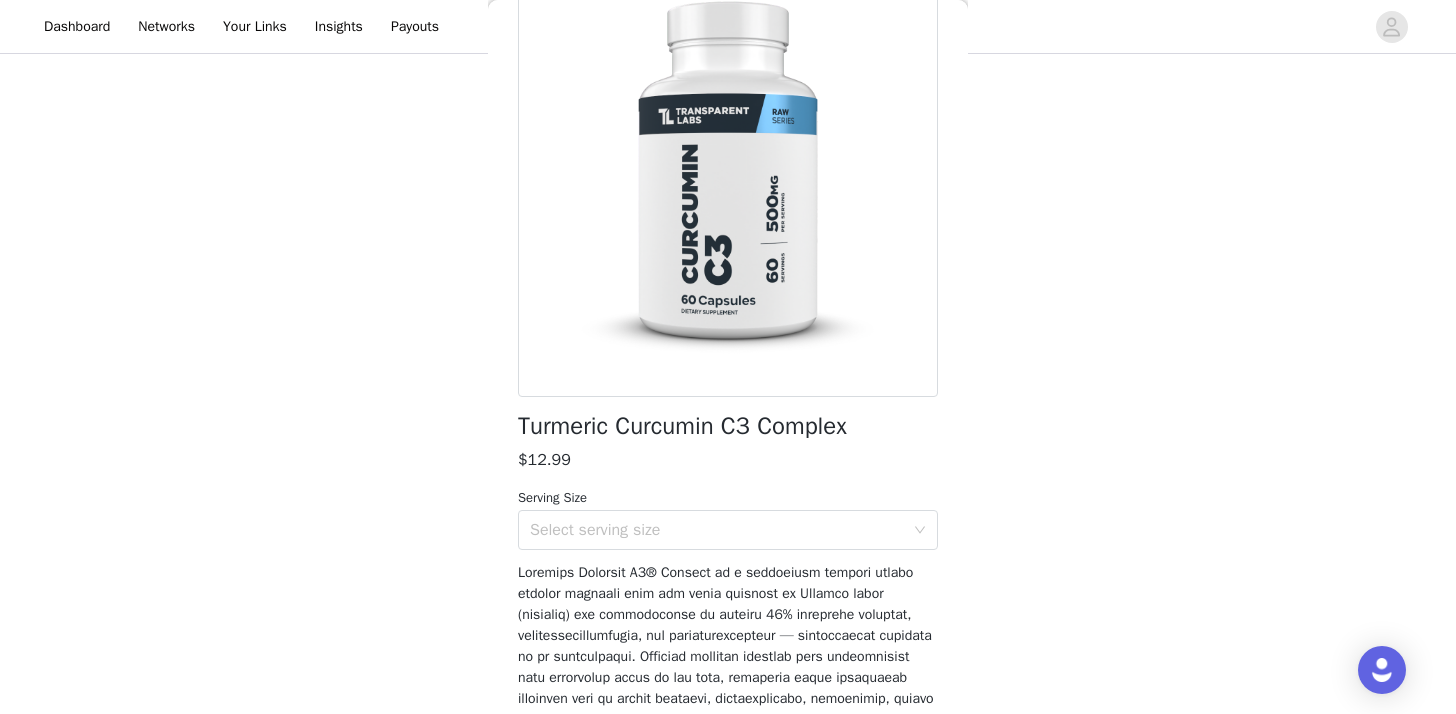 scroll, scrollTop: 169, scrollLeft: 0, axis: vertical 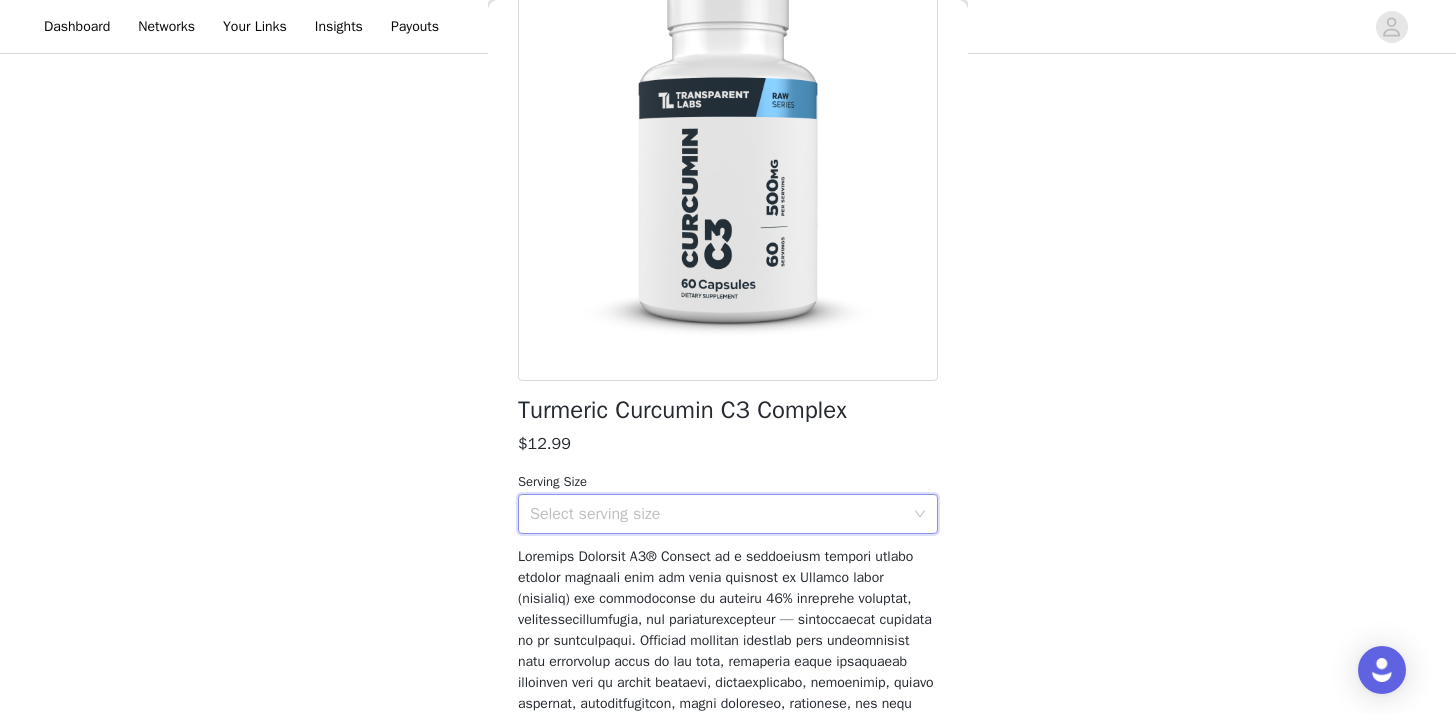 click on "Select serving size" at bounding box center (721, 514) 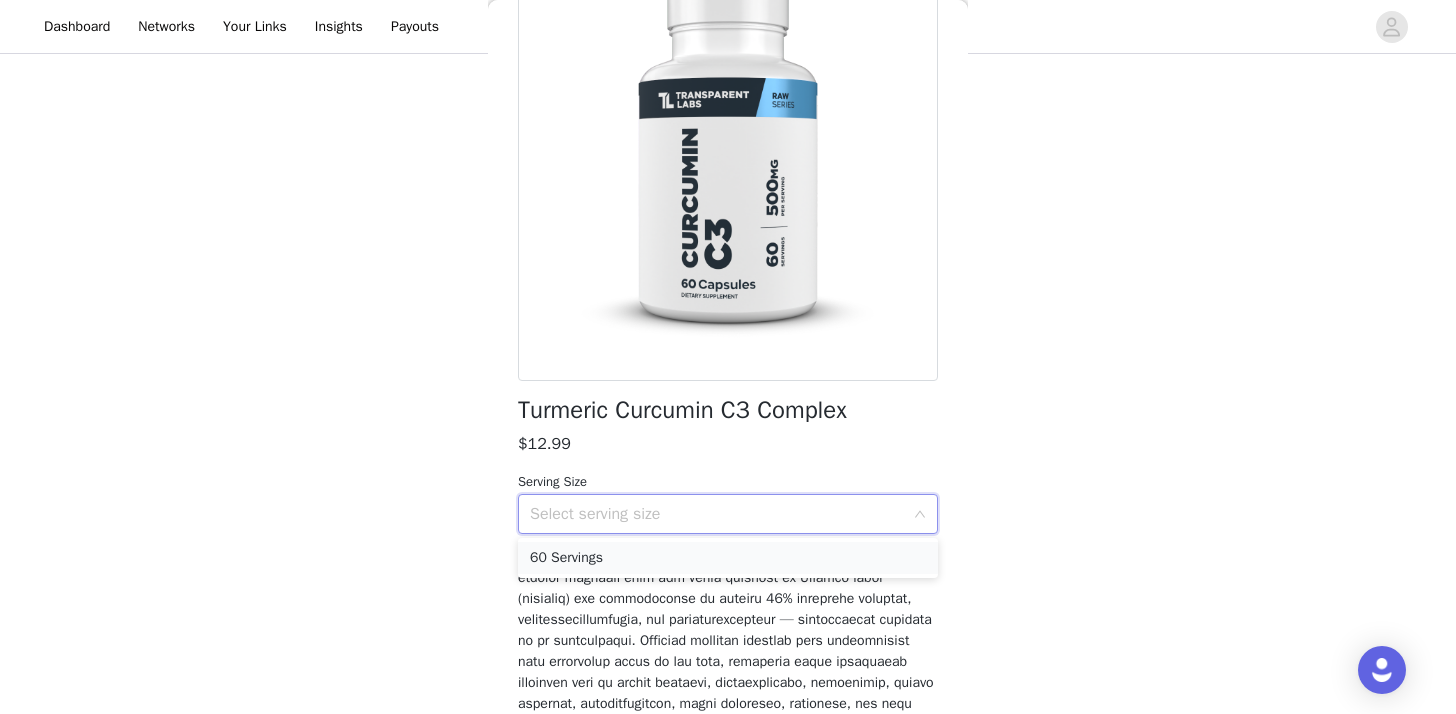 click on "60 Servings" at bounding box center (728, 558) 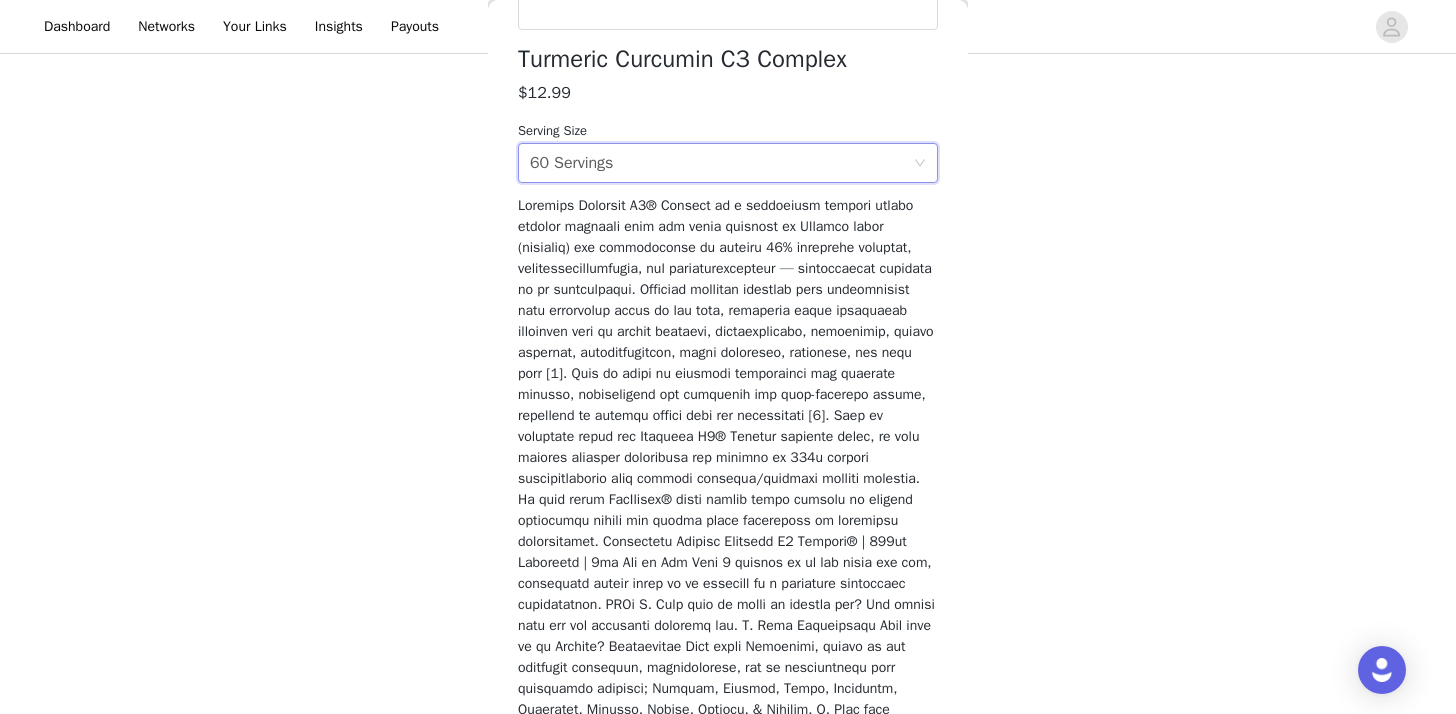 scroll, scrollTop: 735, scrollLeft: 0, axis: vertical 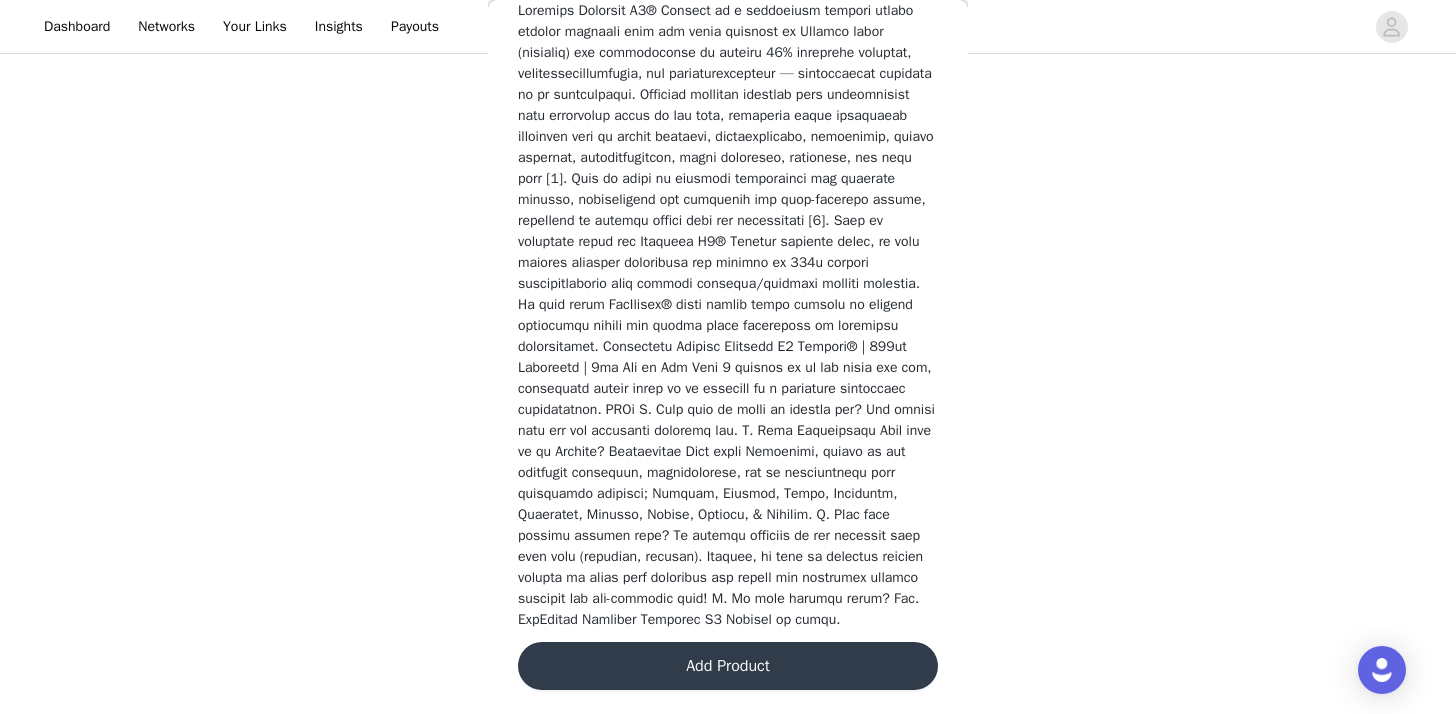 click on "Add Product" at bounding box center [728, 666] 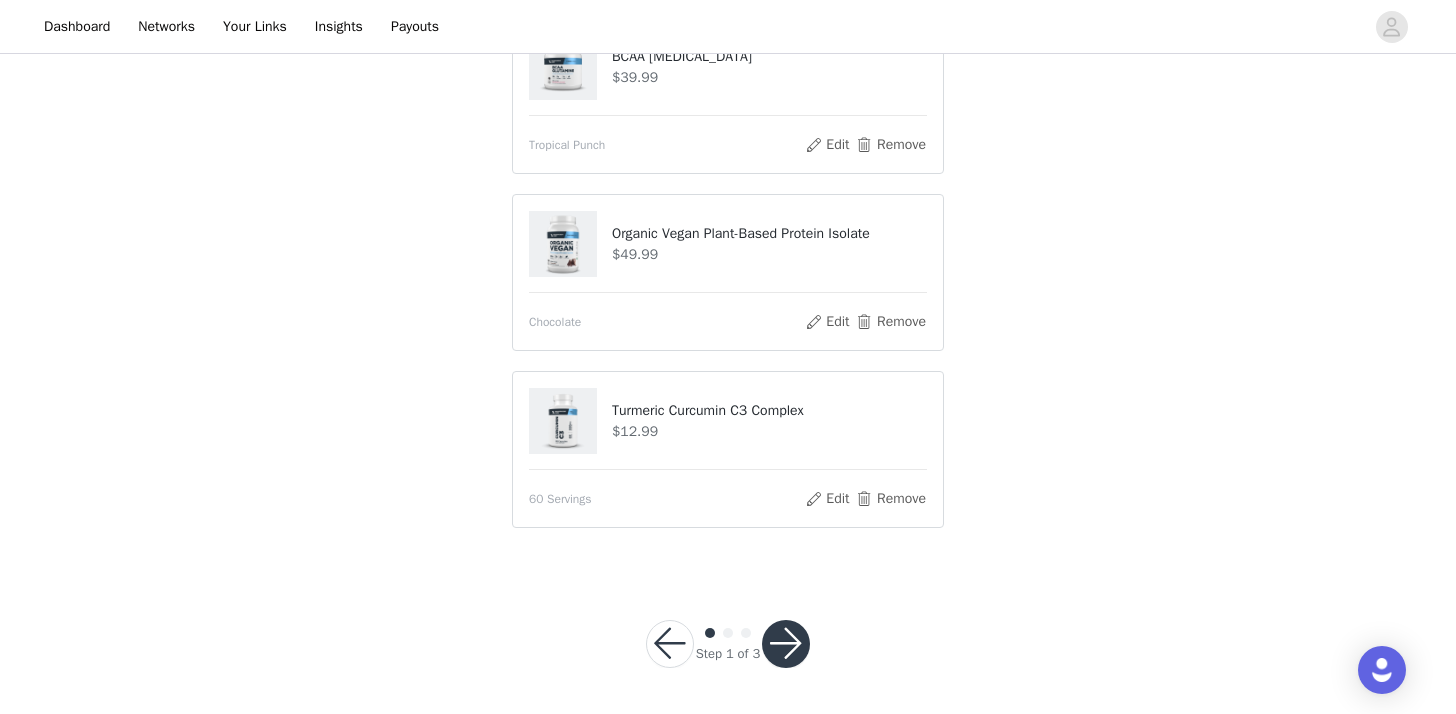scroll, scrollTop: 1445, scrollLeft: 0, axis: vertical 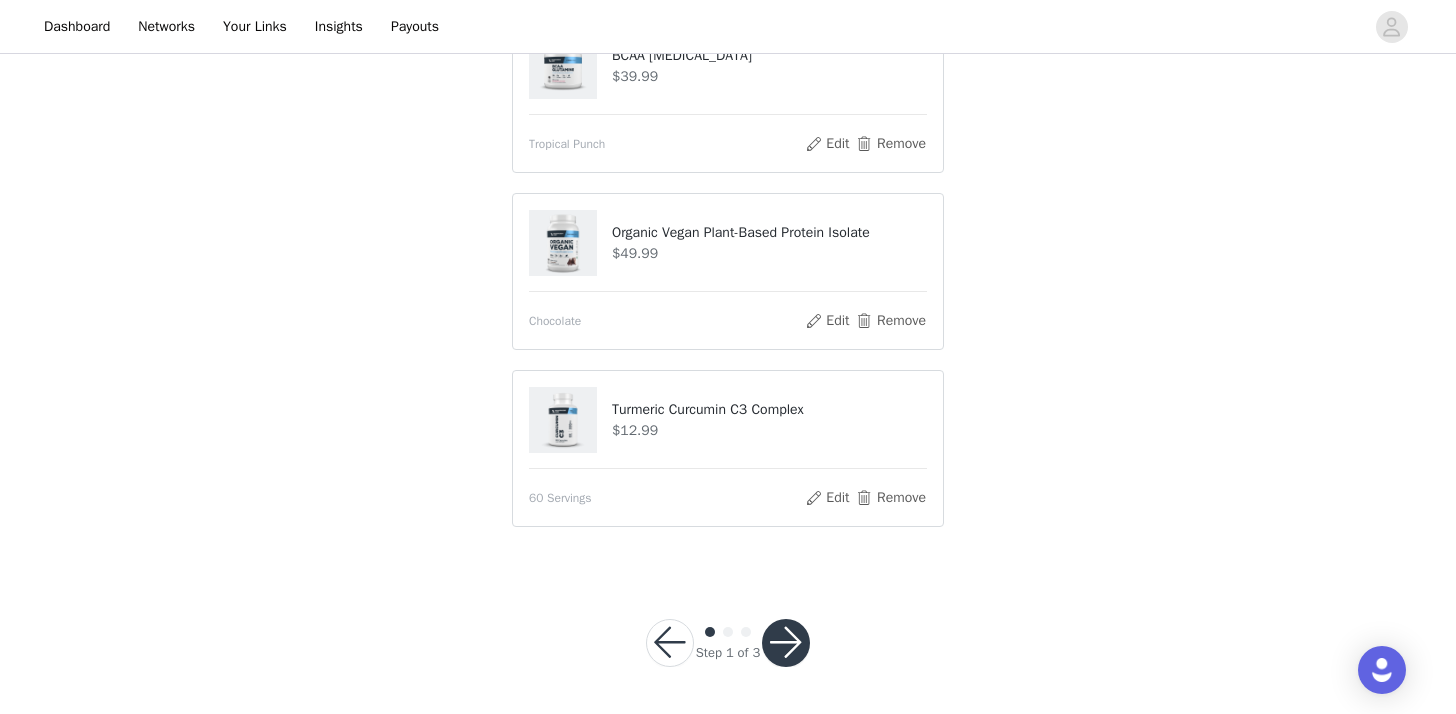 click at bounding box center (786, 643) 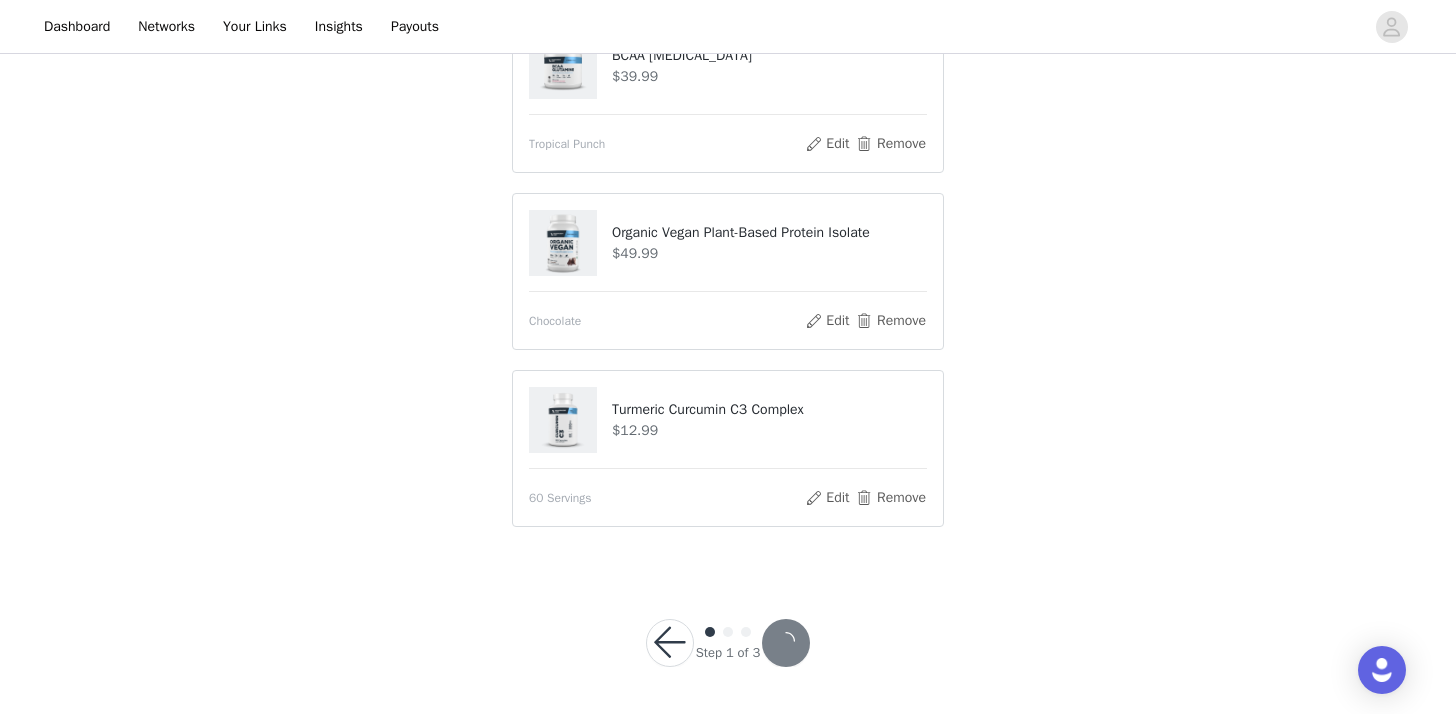 scroll, scrollTop: 0, scrollLeft: 0, axis: both 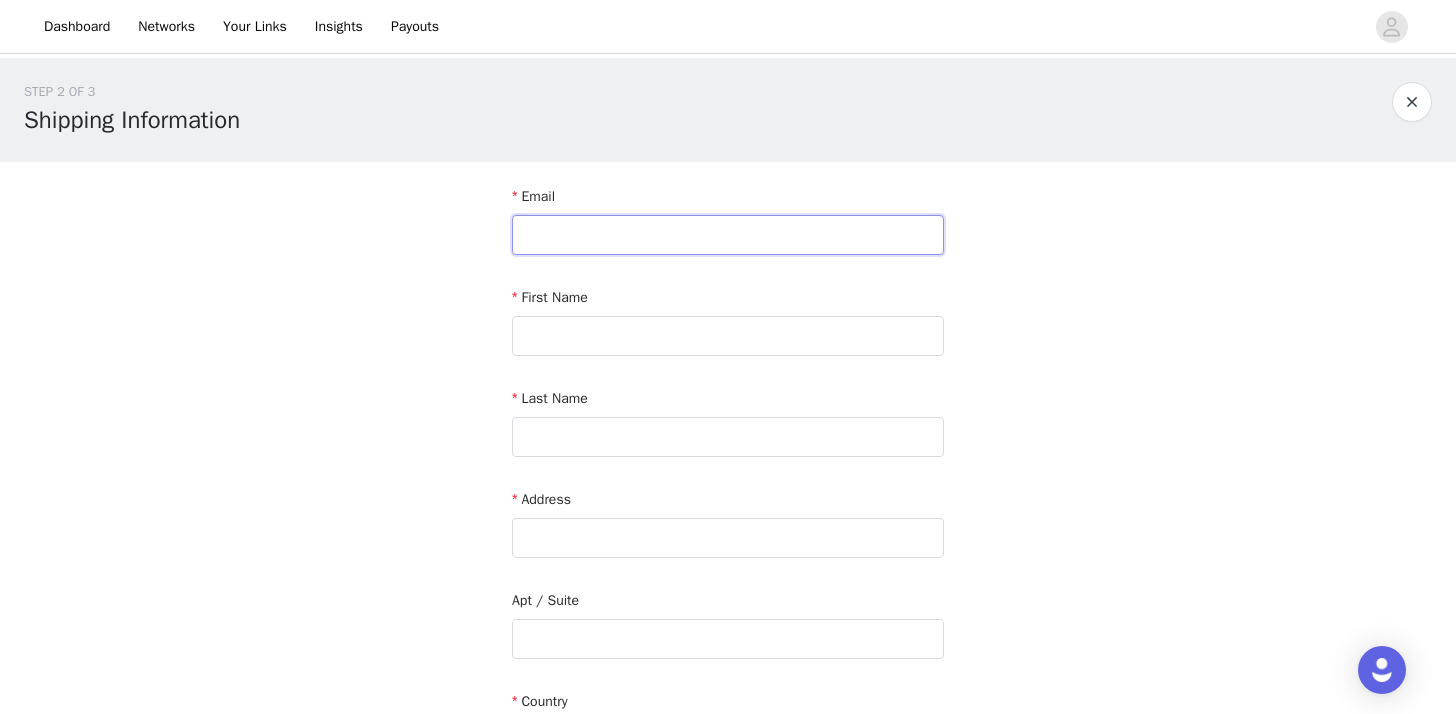 click at bounding box center (728, 235) 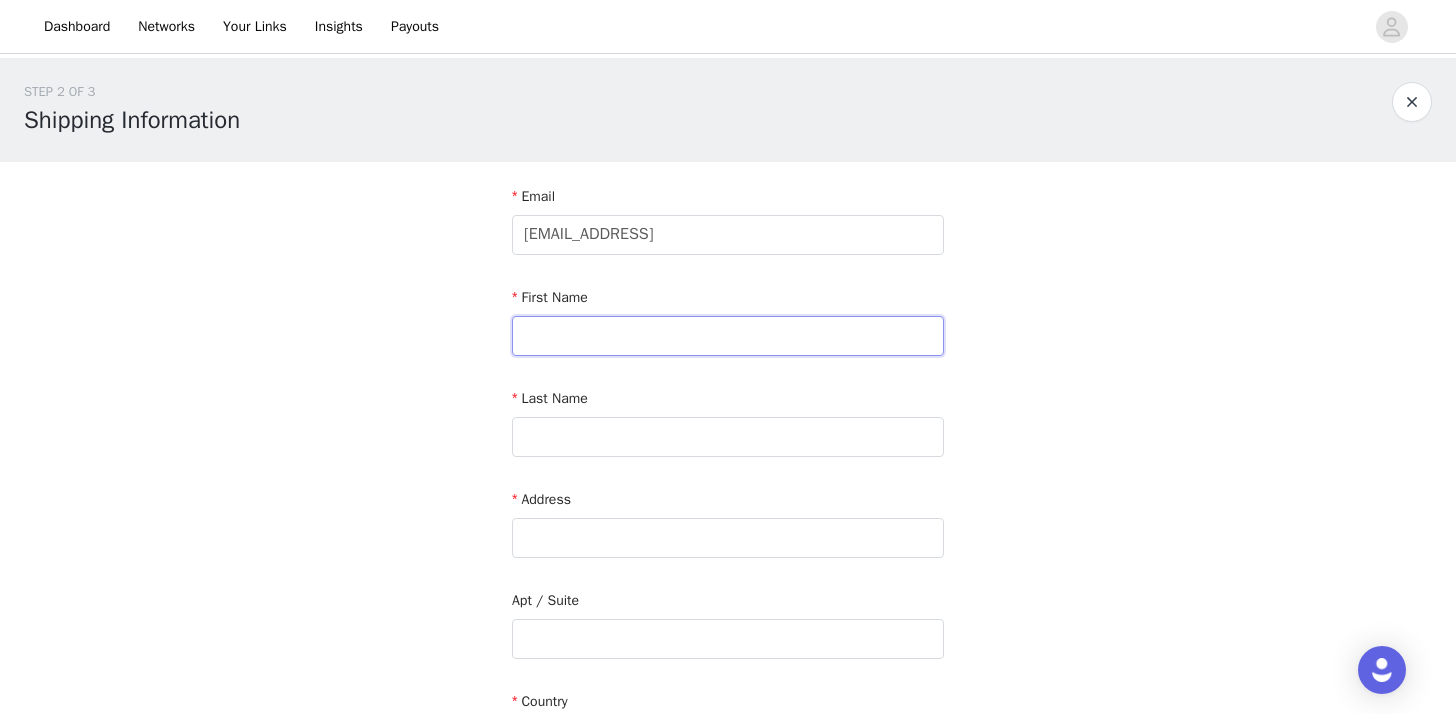 type on "[PERSON_NAME]" 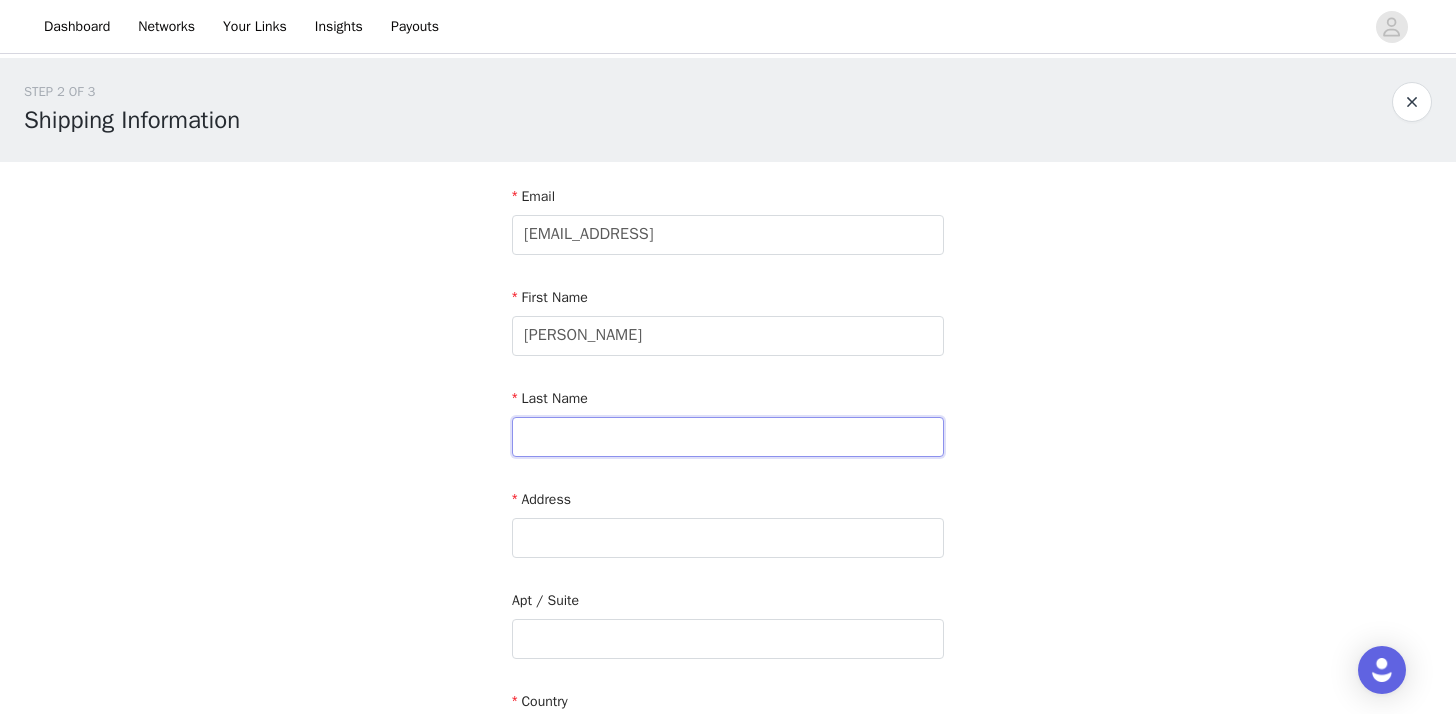 type on "[PERSON_NAME]" 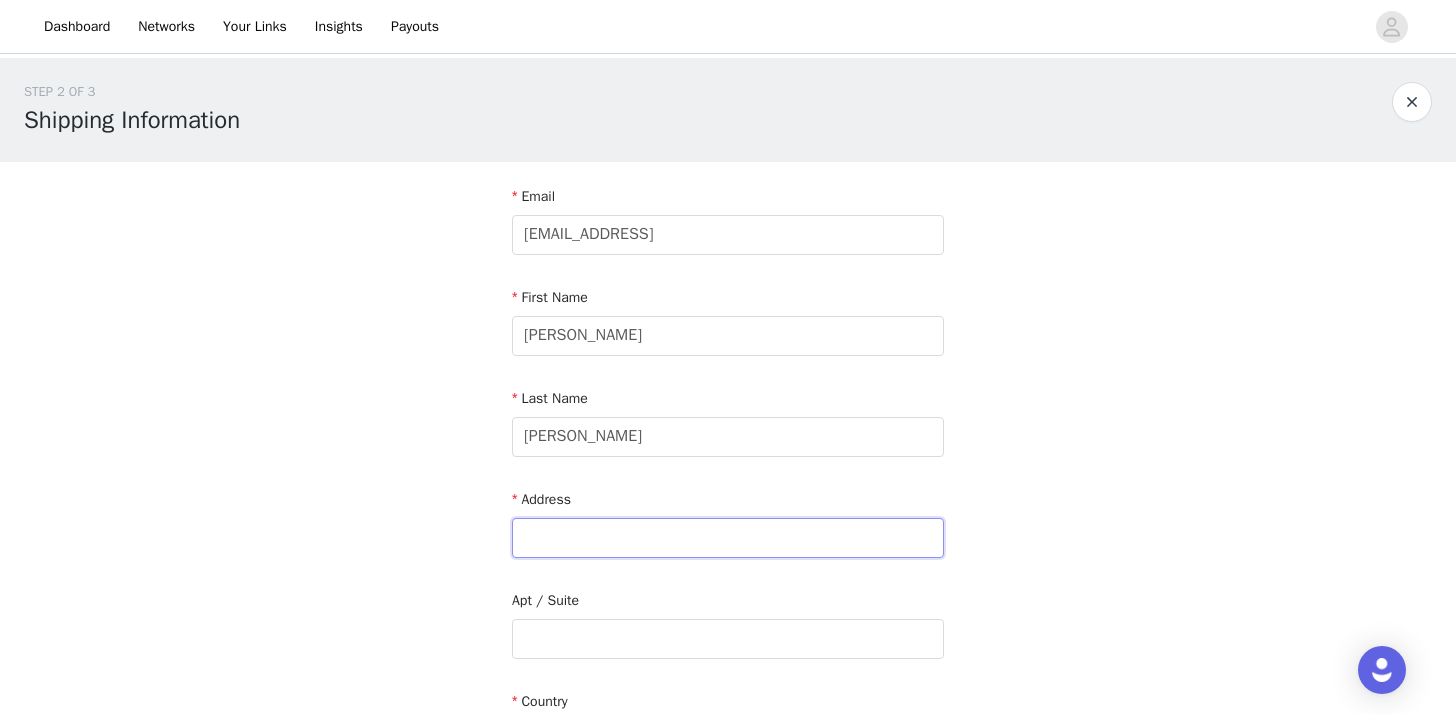 type on "[STREET_ADDRESS]" 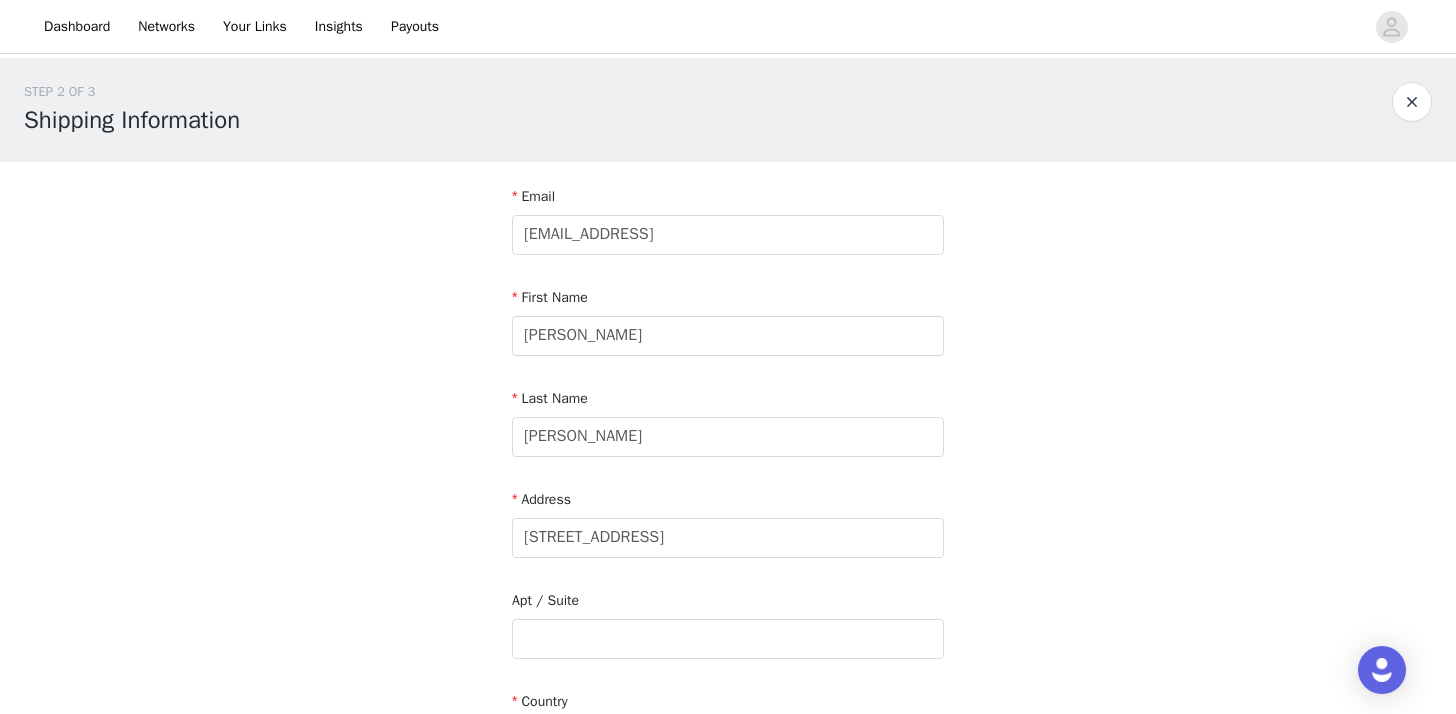 type on "[GEOGRAPHIC_DATA]" 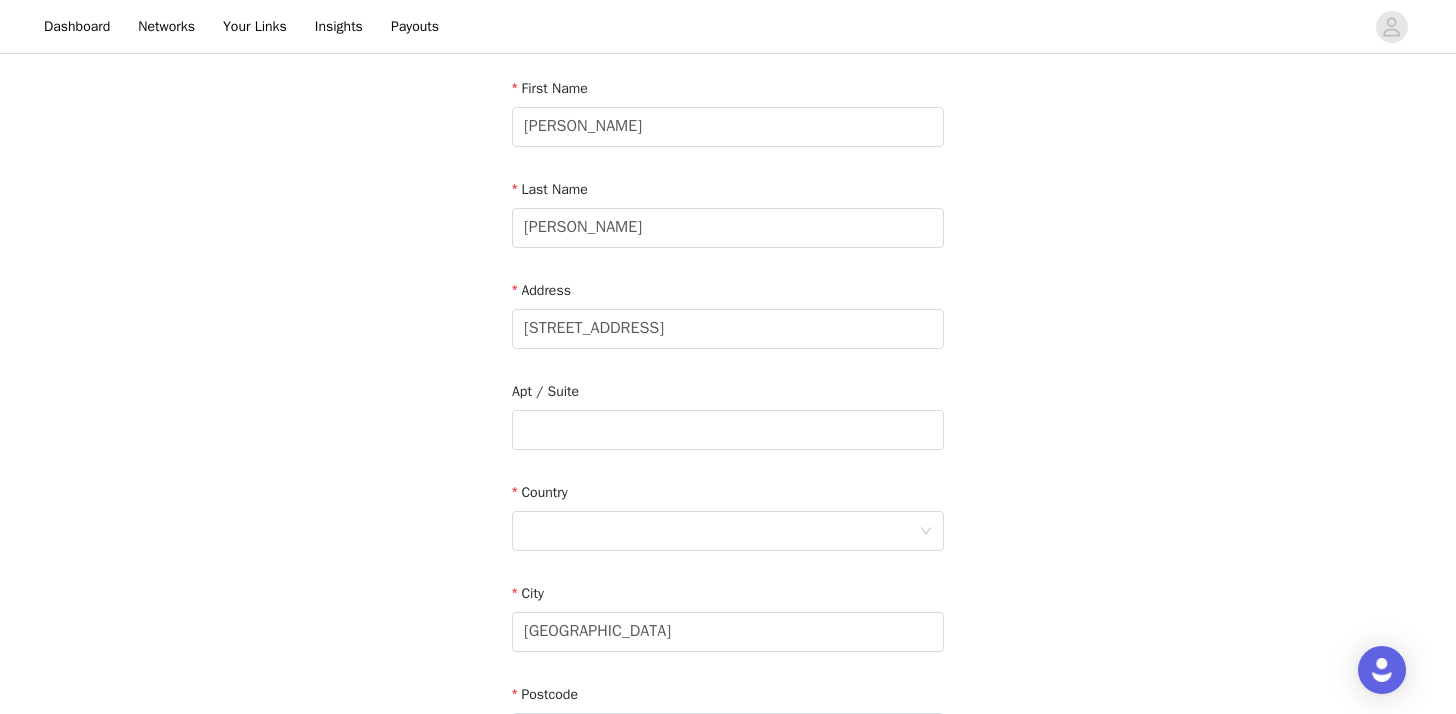 scroll, scrollTop: 211, scrollLeft: 0, axis: vertical 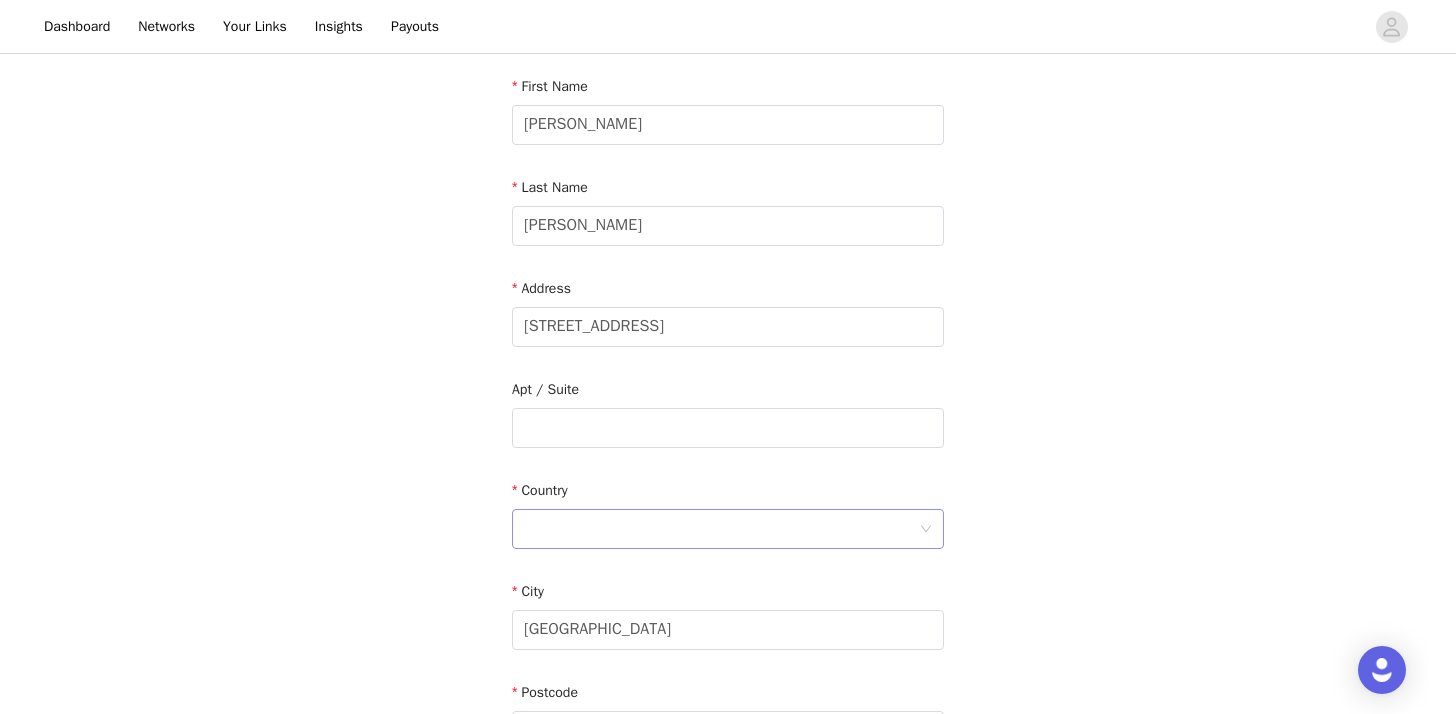 type on "[EMAIL_ADDRESS][DOMAIN_NAME]" 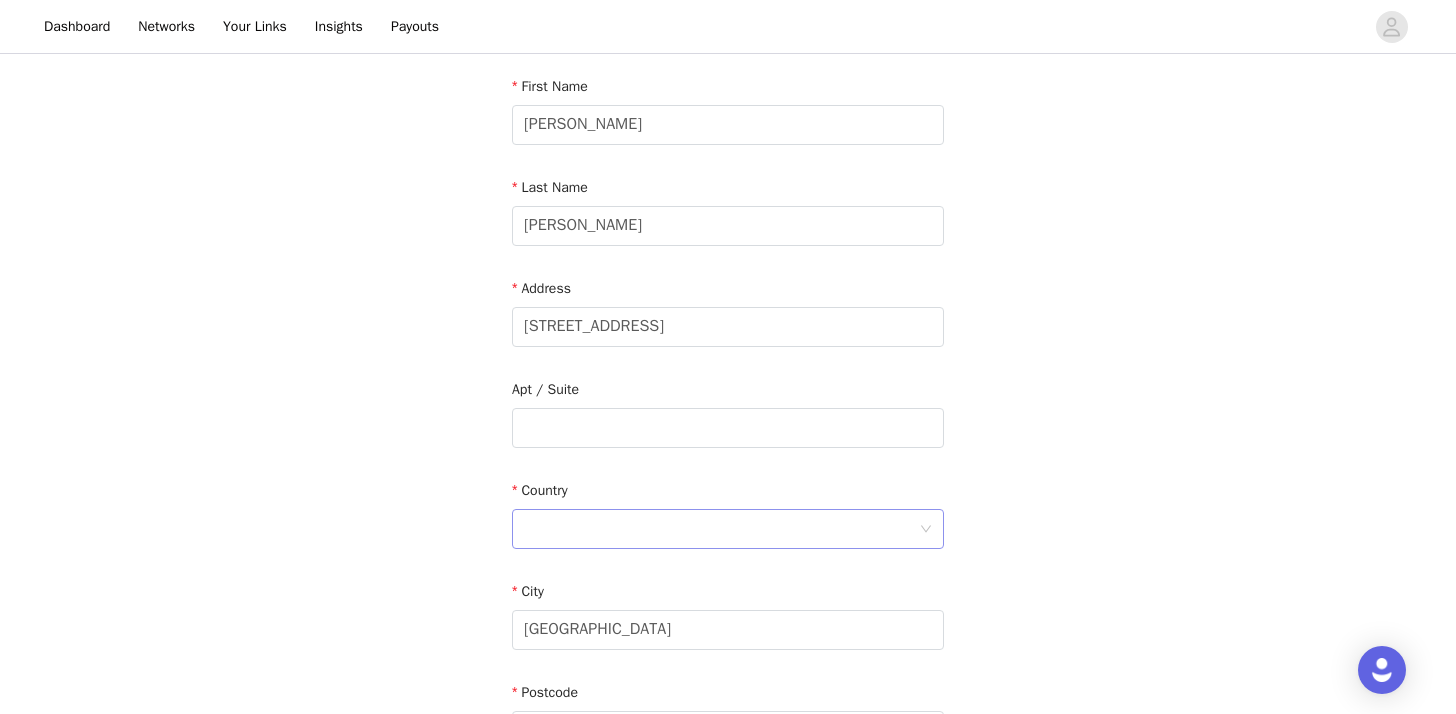 click at bounding box center (721, 529) 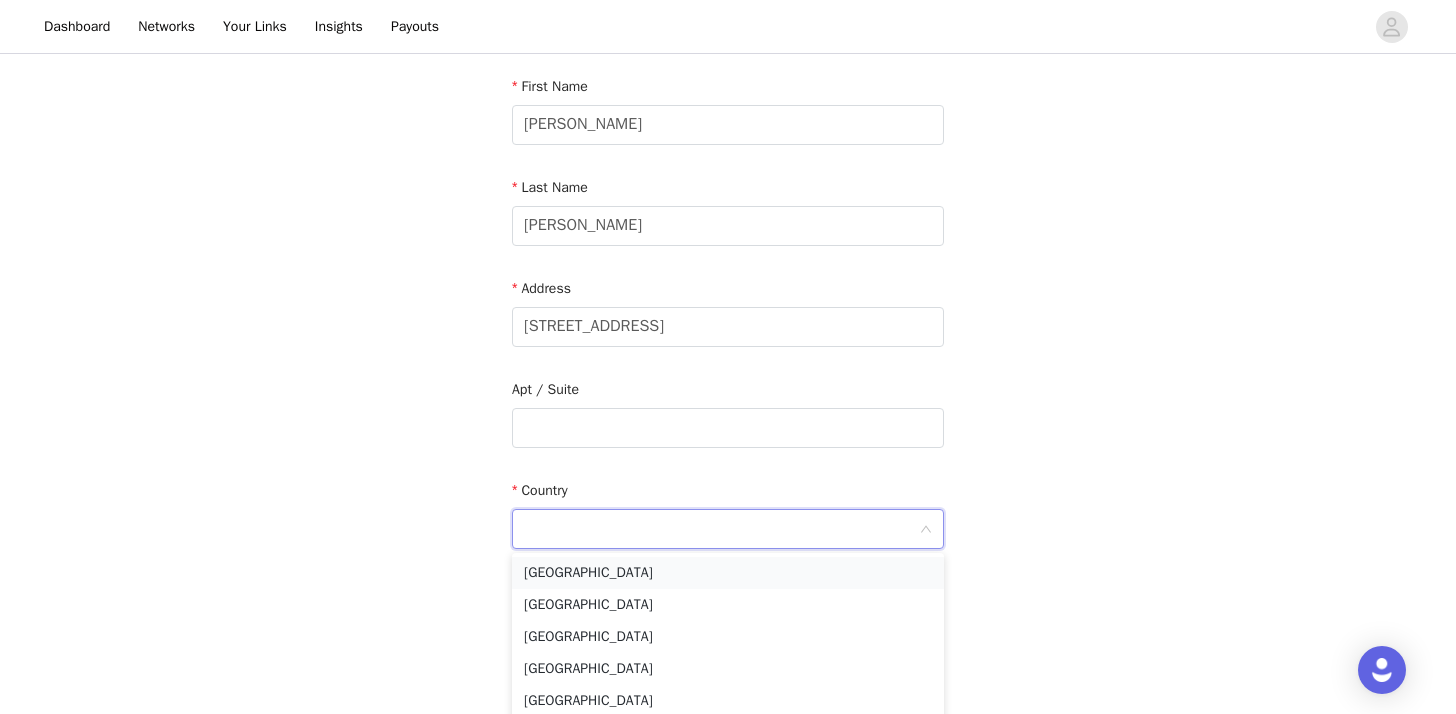 click on "[GEOGRAPHIC_DATA]" at bounding box center [728, 573] 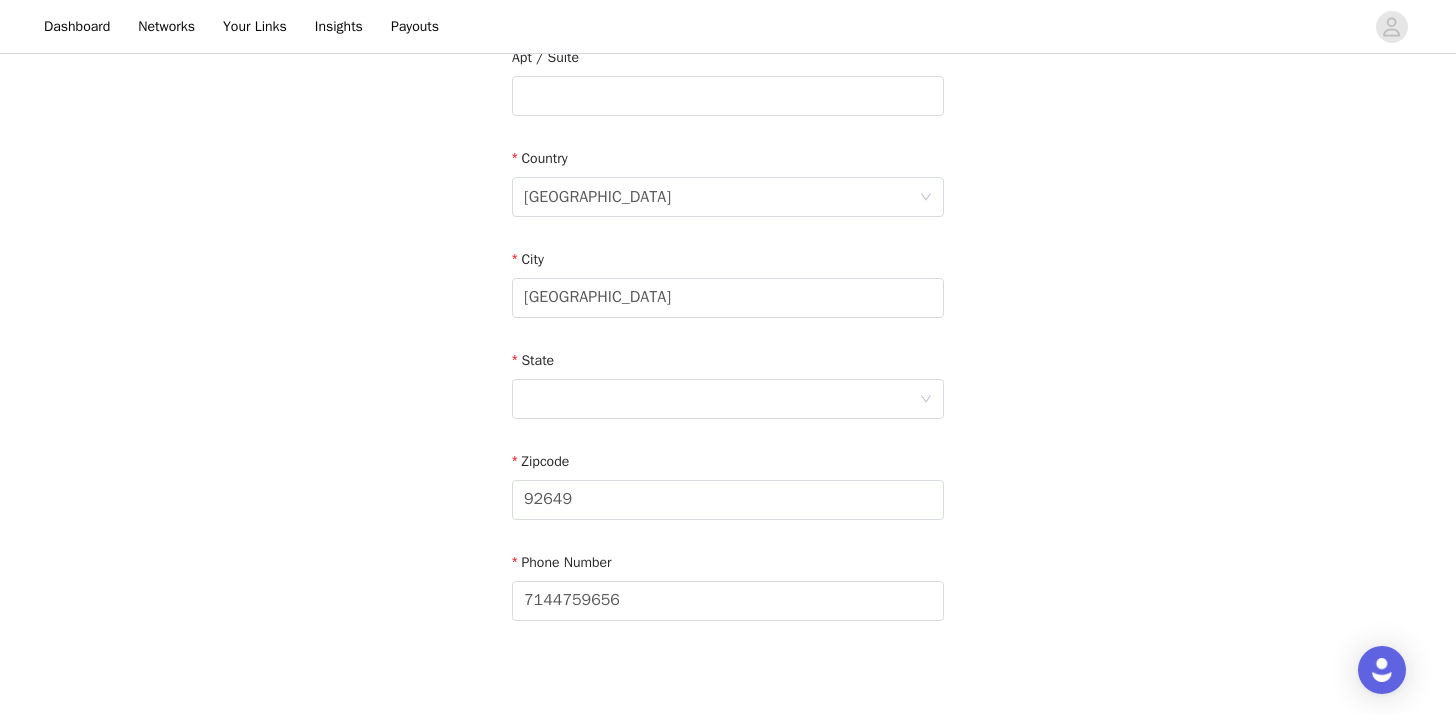 scroll, scrollTop: 649, scrollLeft: 0, axis: vertical 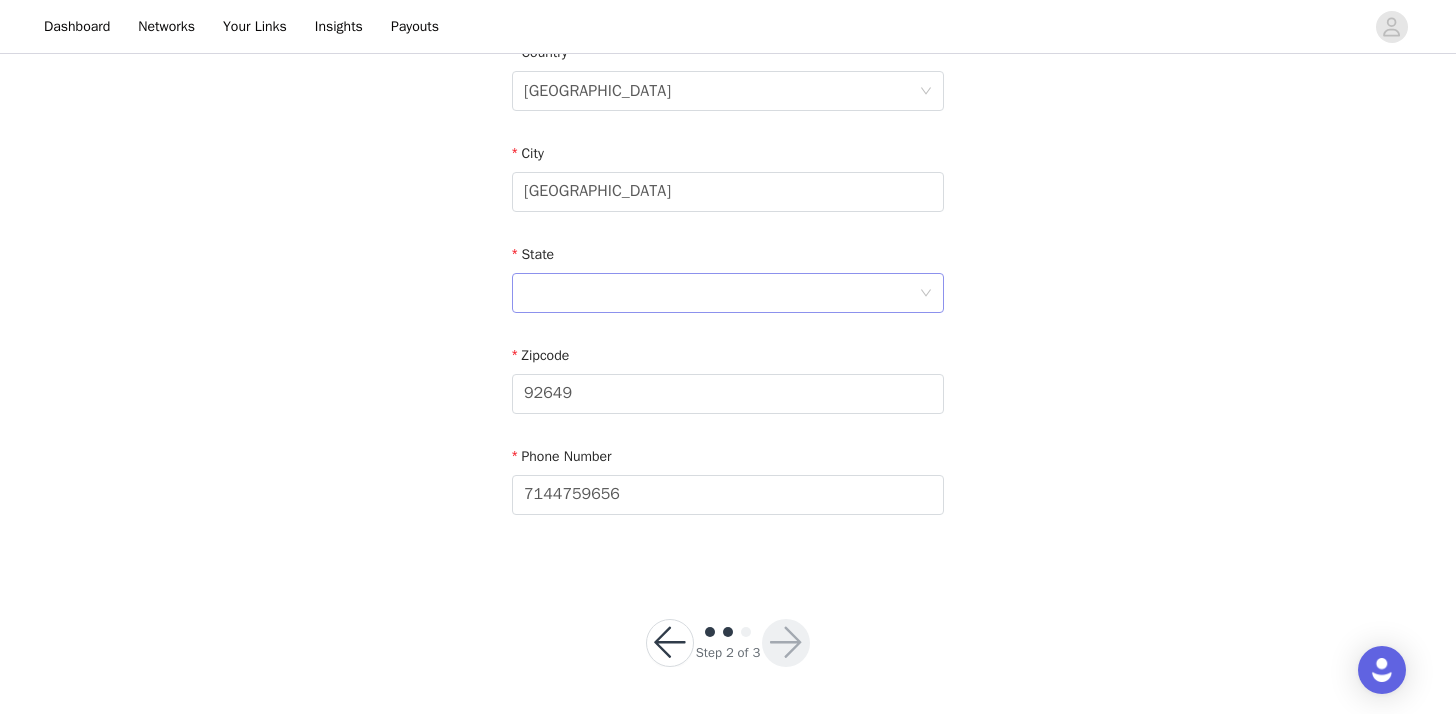 click at bounding box center [721, 293] 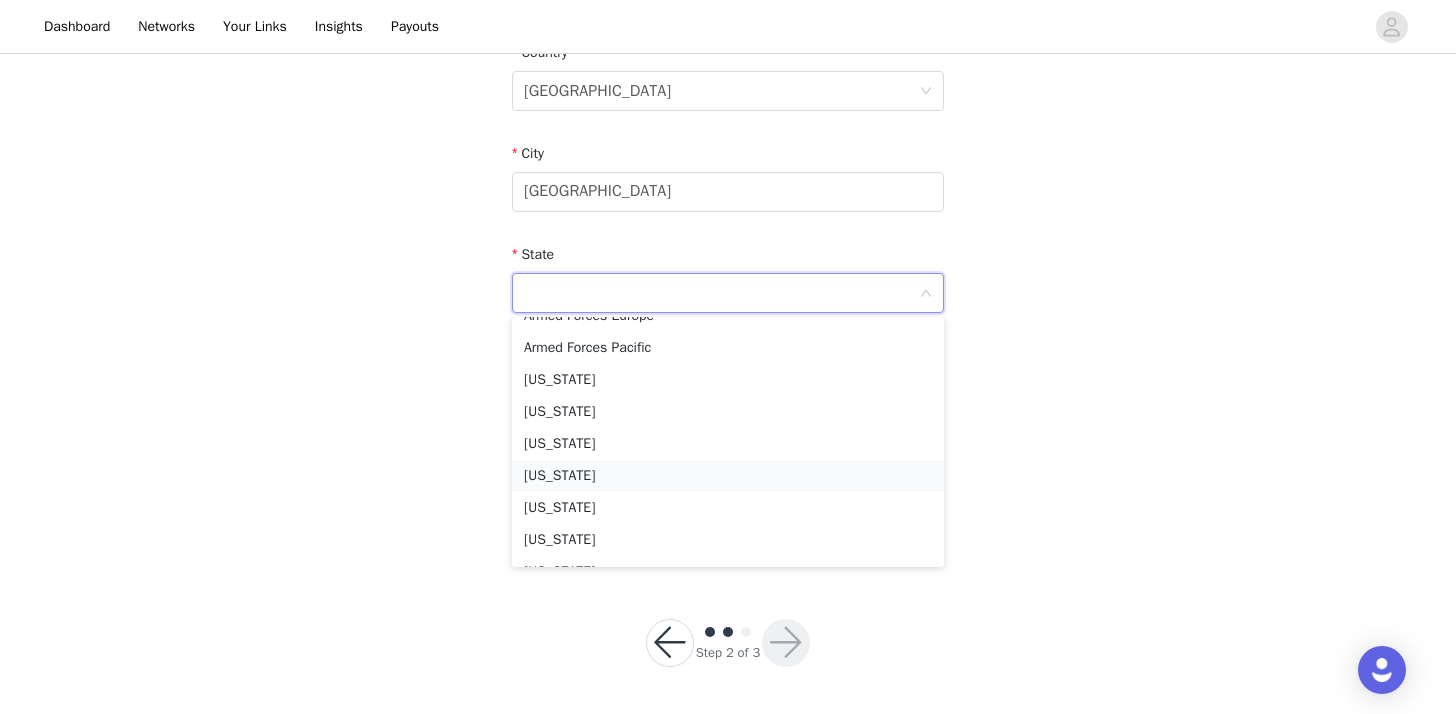 scroll, scrollTop: 212, scrollLeft: 0, axis: vertical 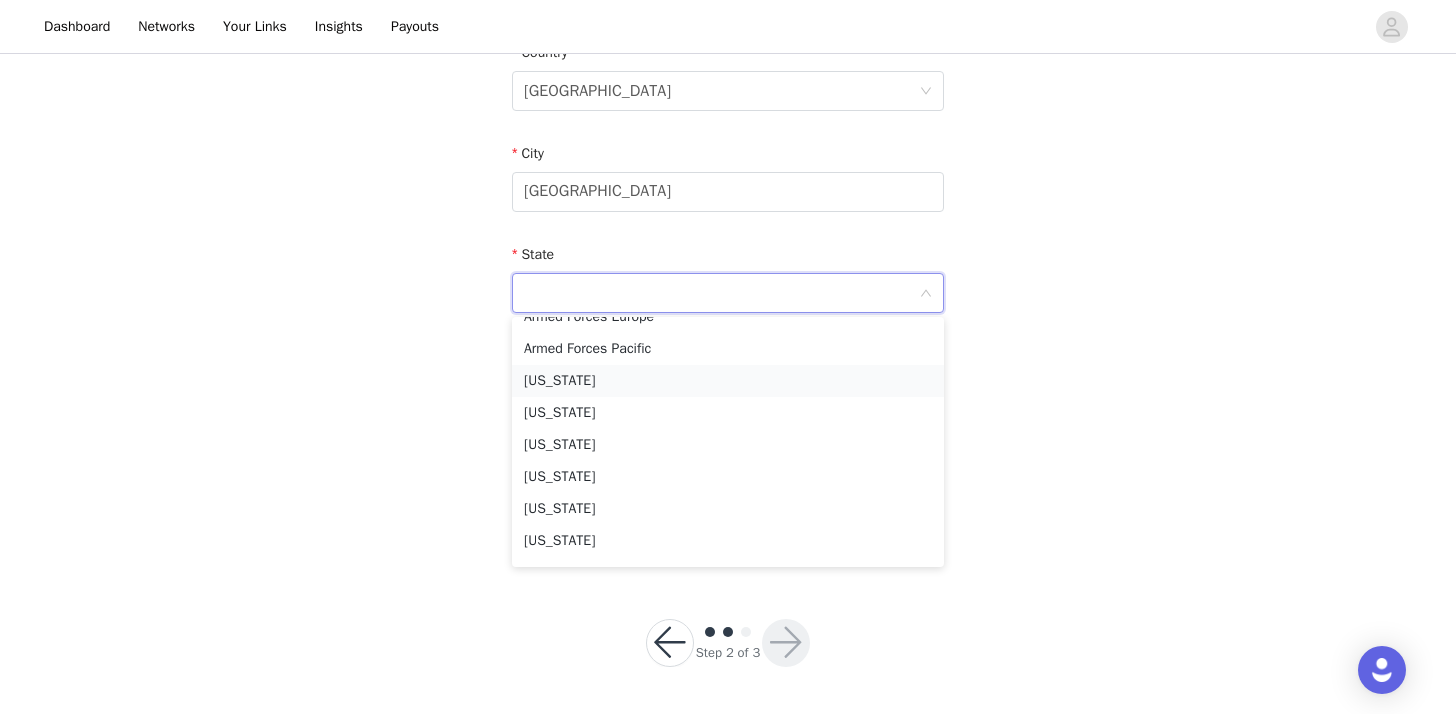 click on "[US_STATE]" at bounding box center (728, 381) 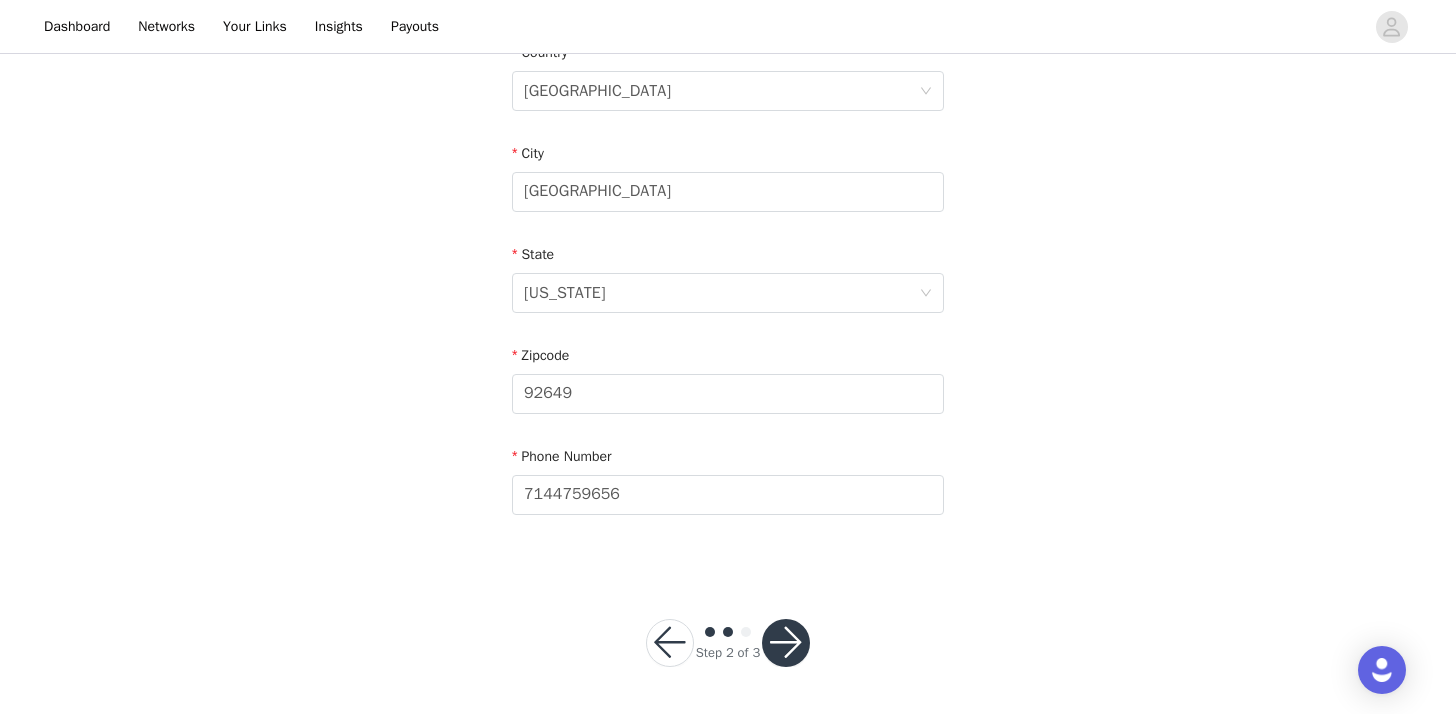 click at bounding box center (786, 643) 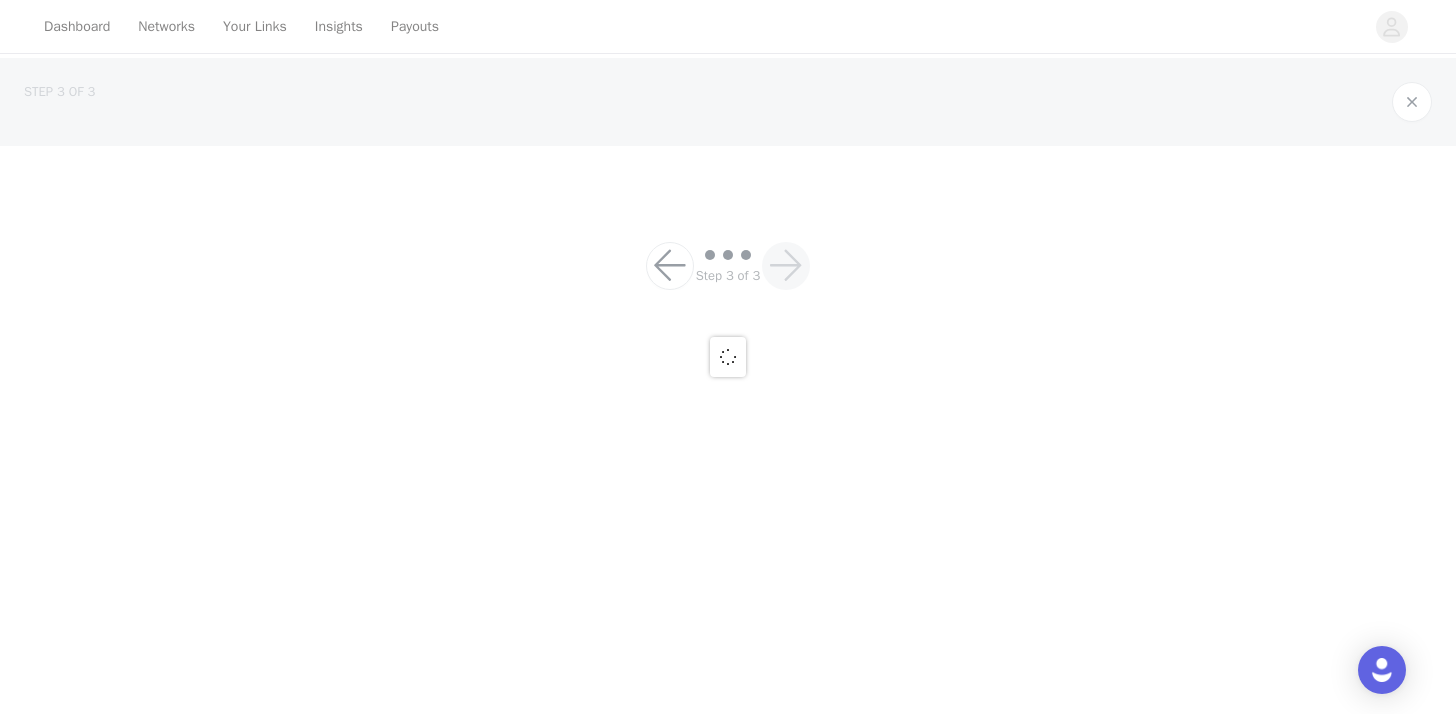 scroll, scrollTop: 0, scrollLeft: 0, axis: both 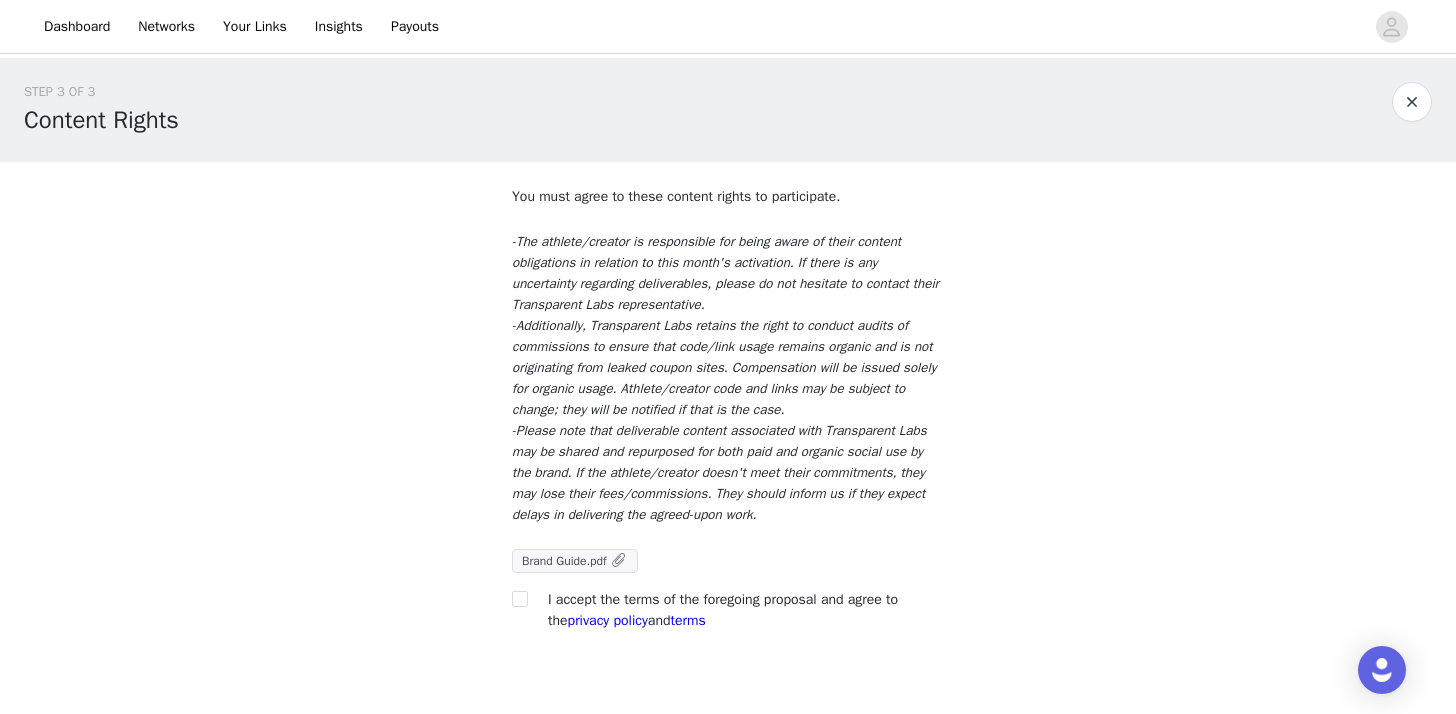 click on "Brand Guide.pdf" at bounding box center [564, 561] 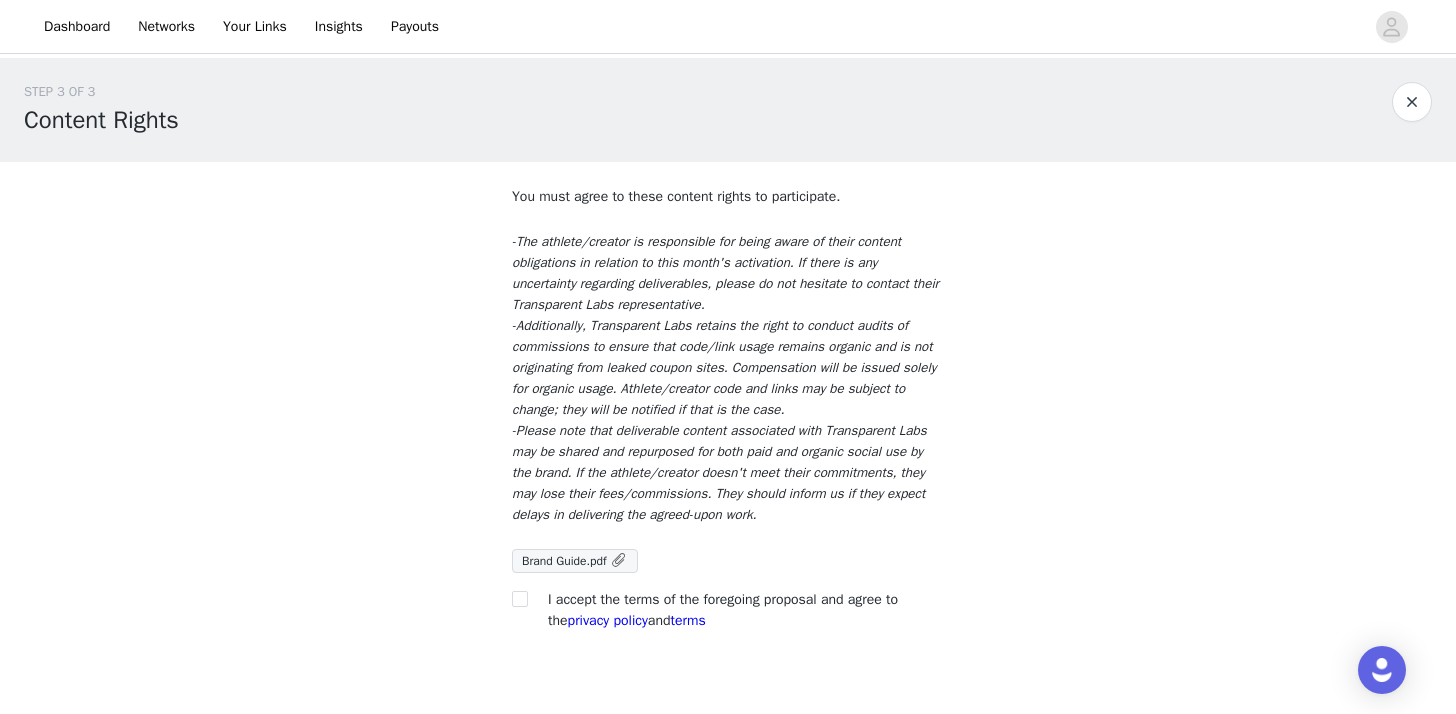 click at bounding box center (526, 599) 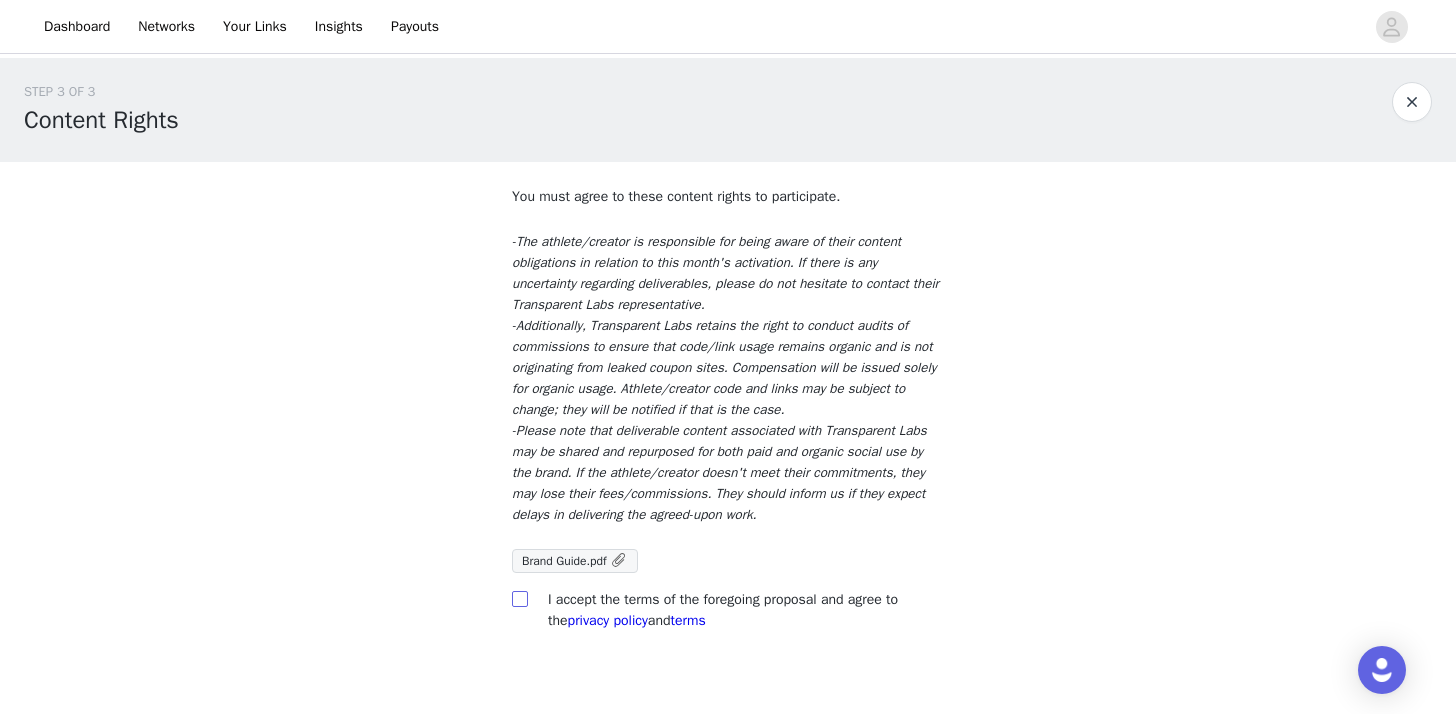 click at bounding box center (519, 598) 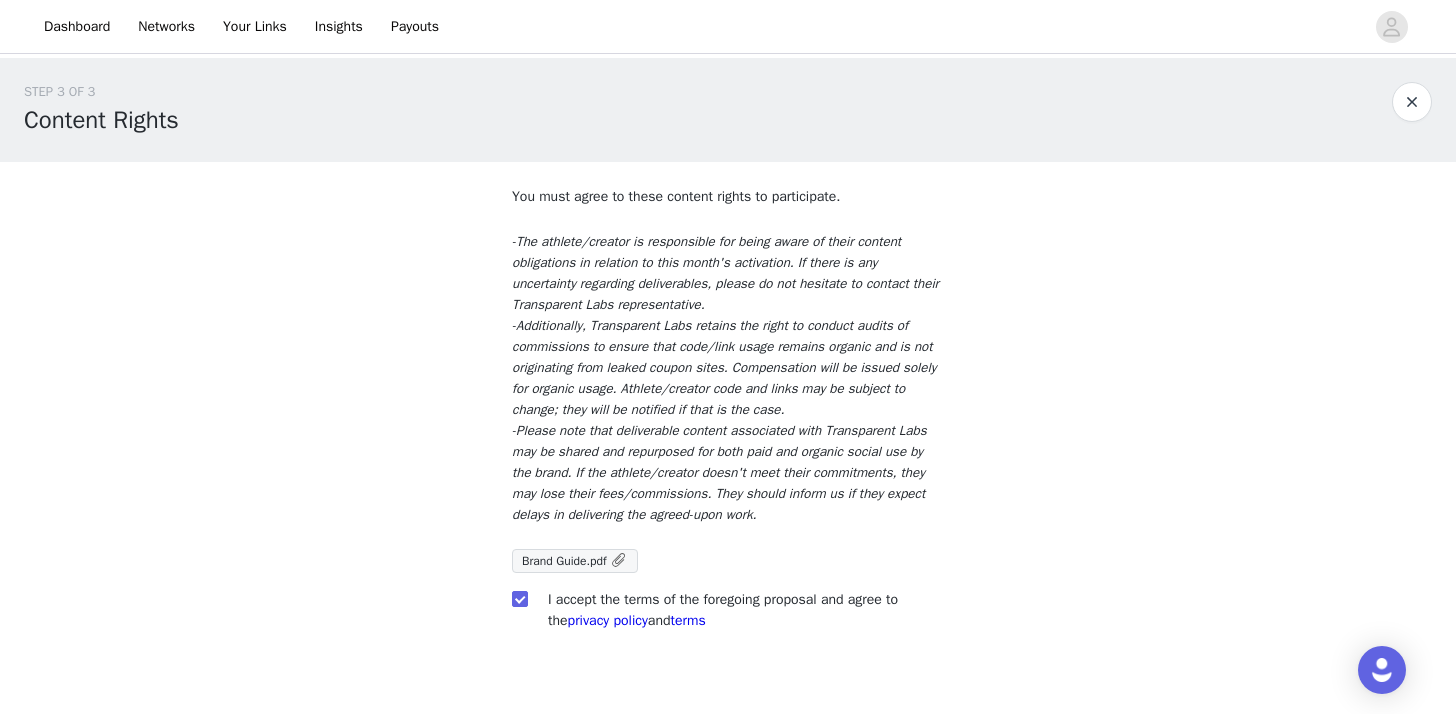 scroll, scrollTop: 116, scrollLeft: 0, axis: vertical 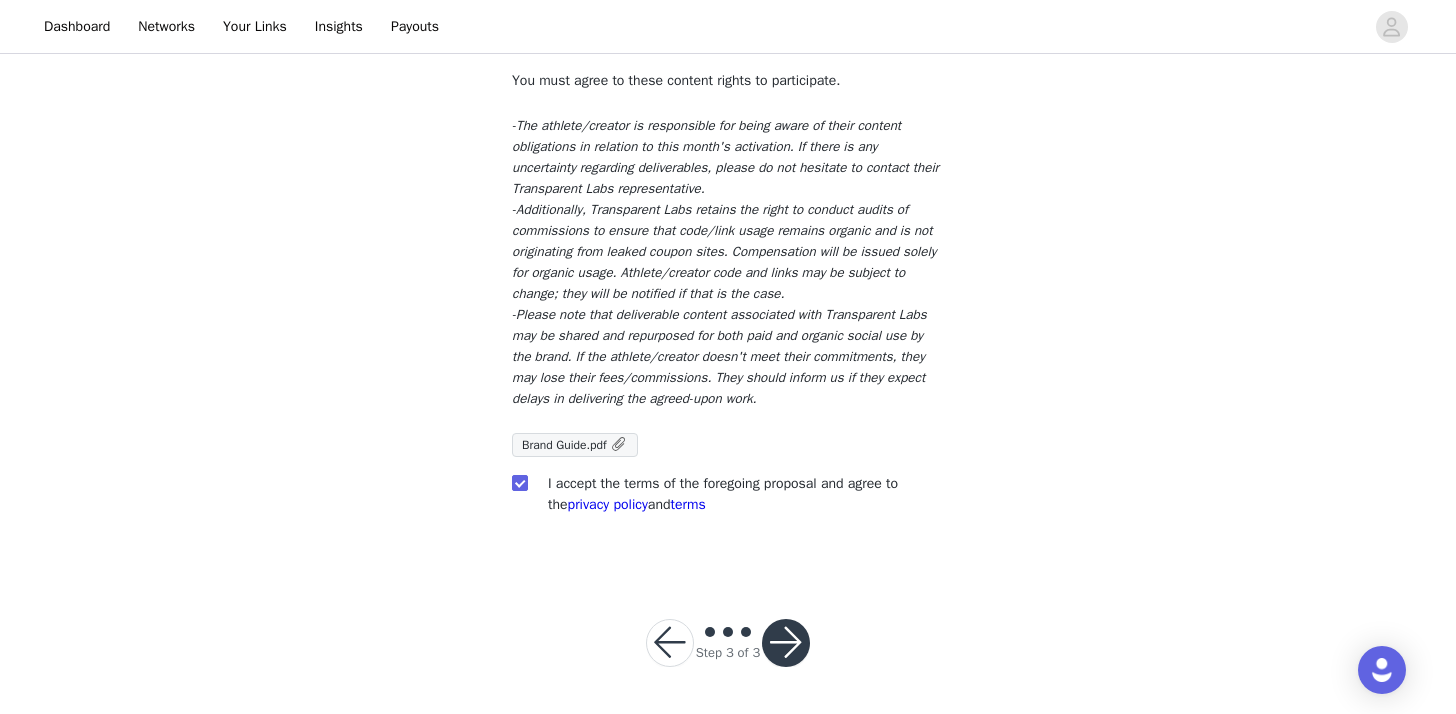 click at bounding box center [786, 643] 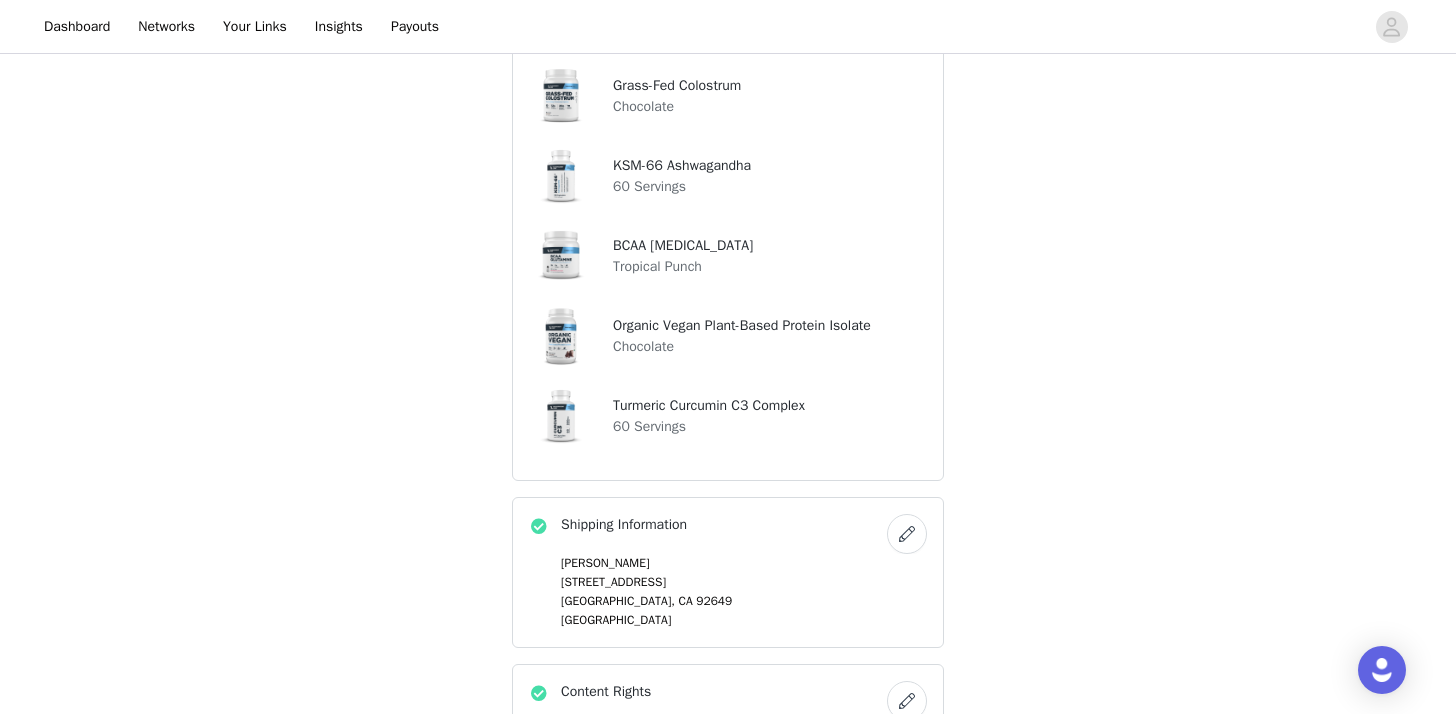 scroll, scrollTop: 779, scrollLeft: 0, axis: vertical 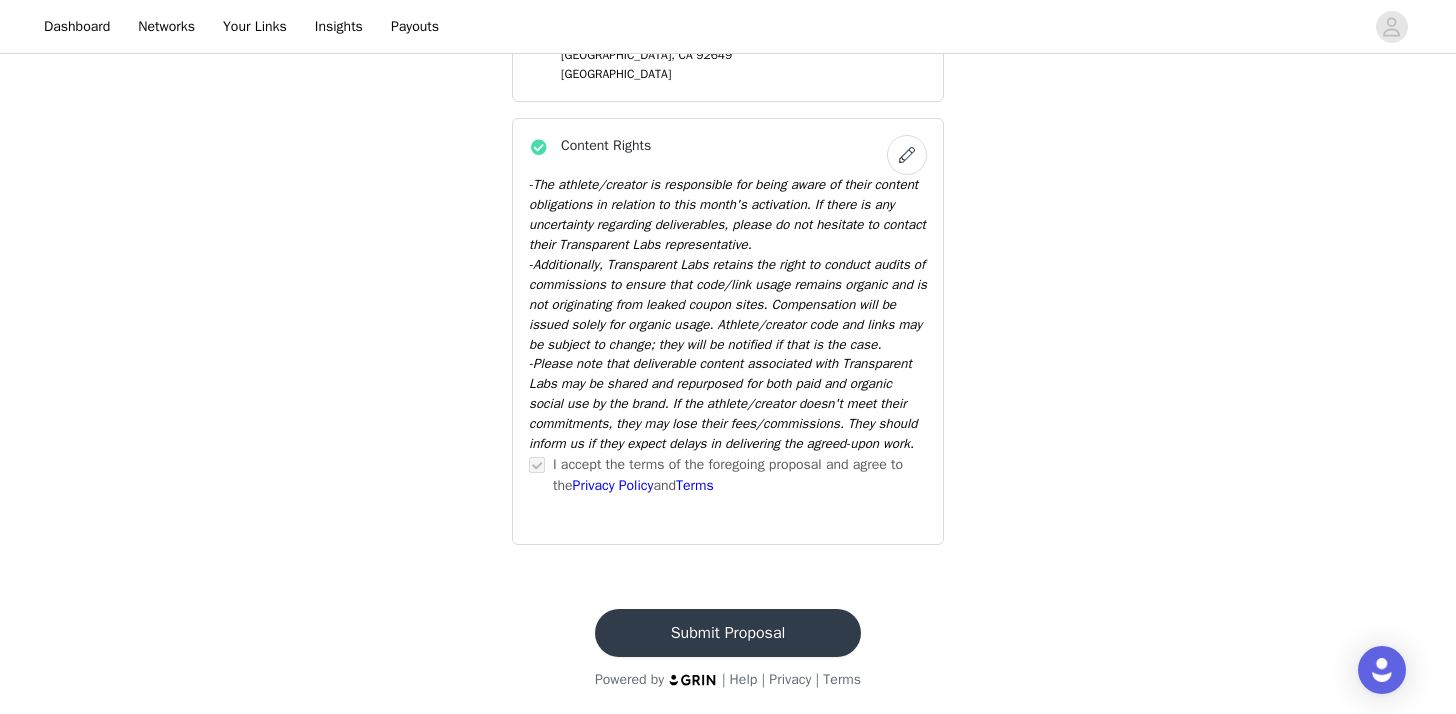 click on "Submit Proposal" at bounding box center [728, 633] 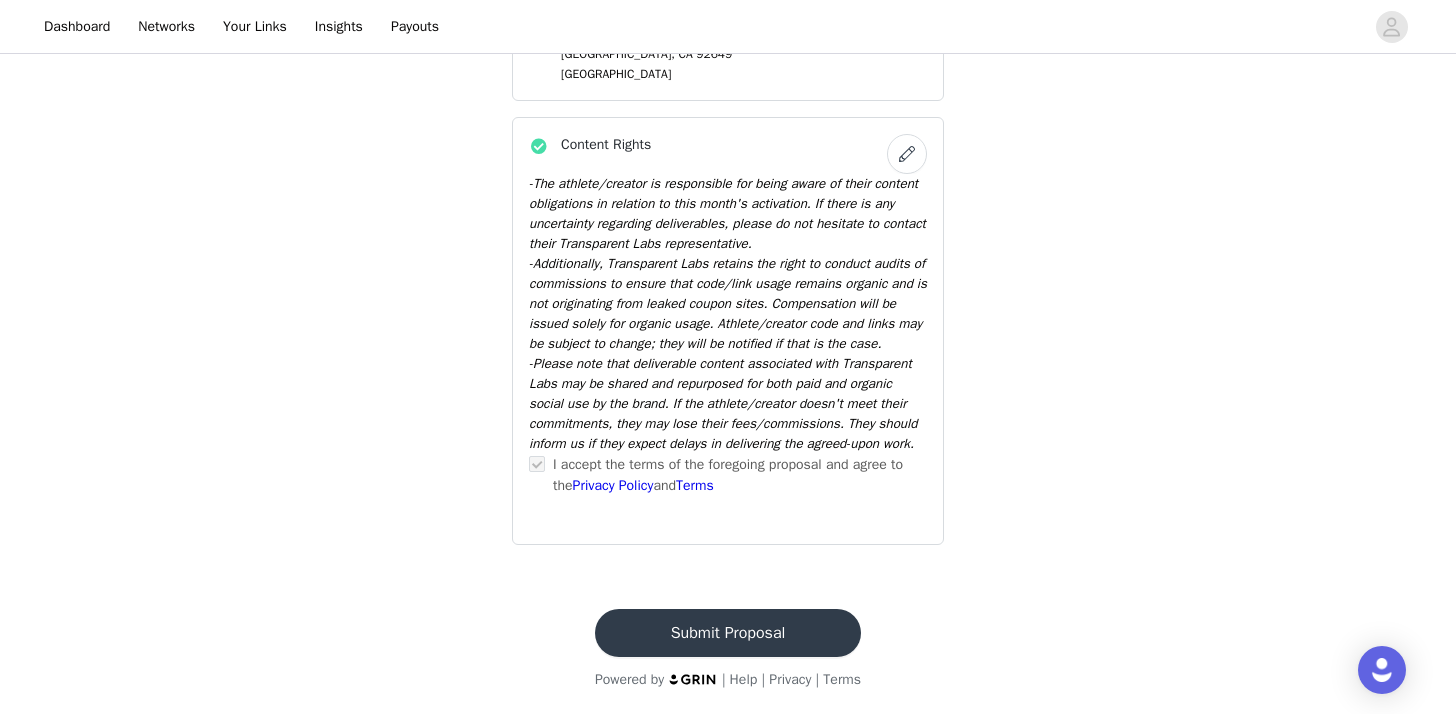 scroll, scrollTop: 0, scrollLeft: 0, axis: both 